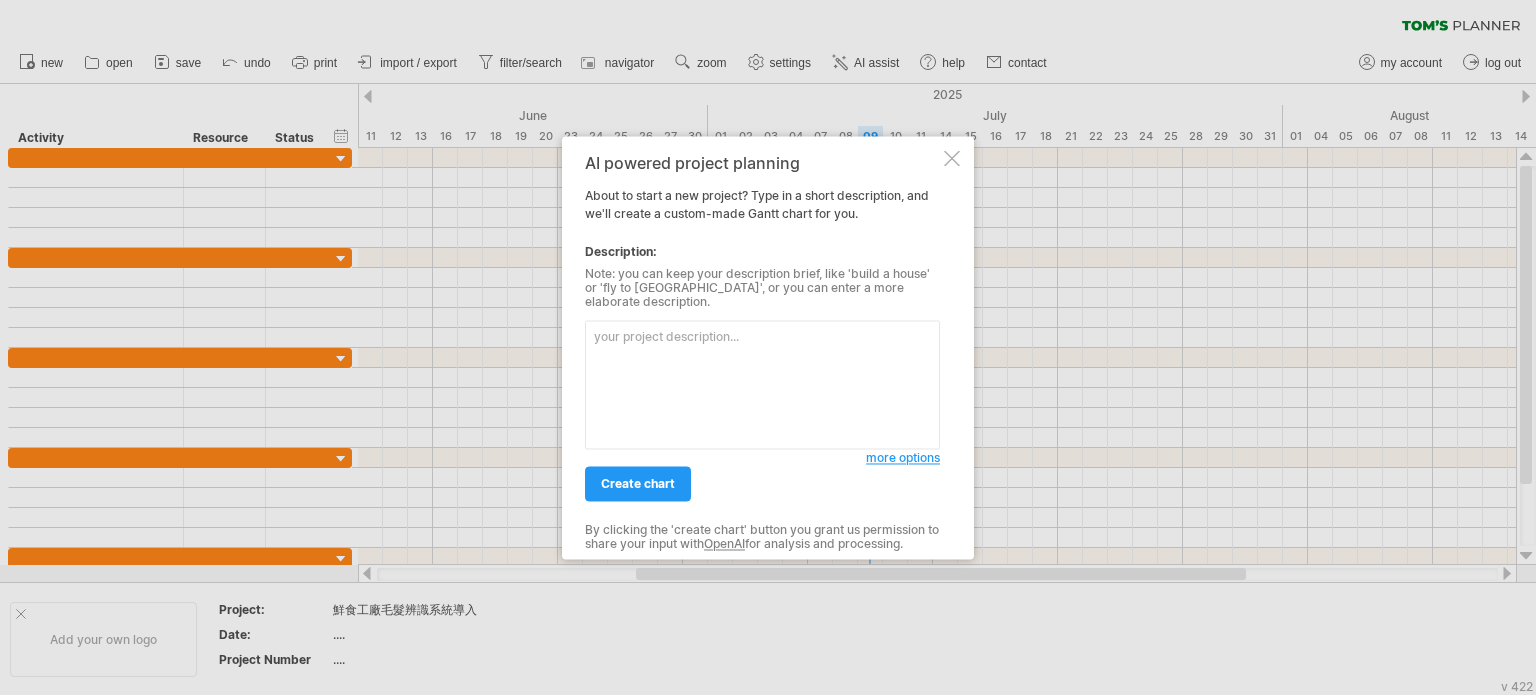 scroll, scrollTop: 0, scrollLeft: 0, axis: both 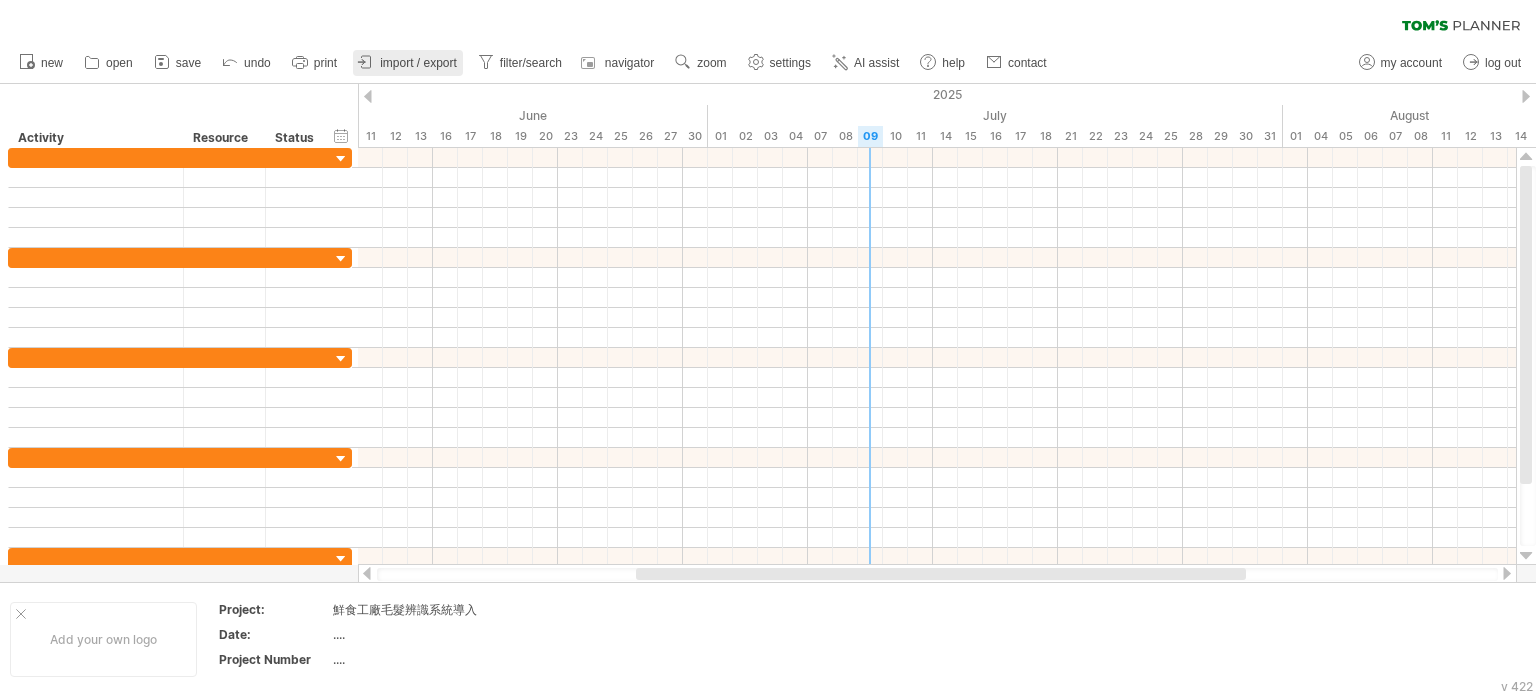 click on "import / export" at bounding box center (418, 63) 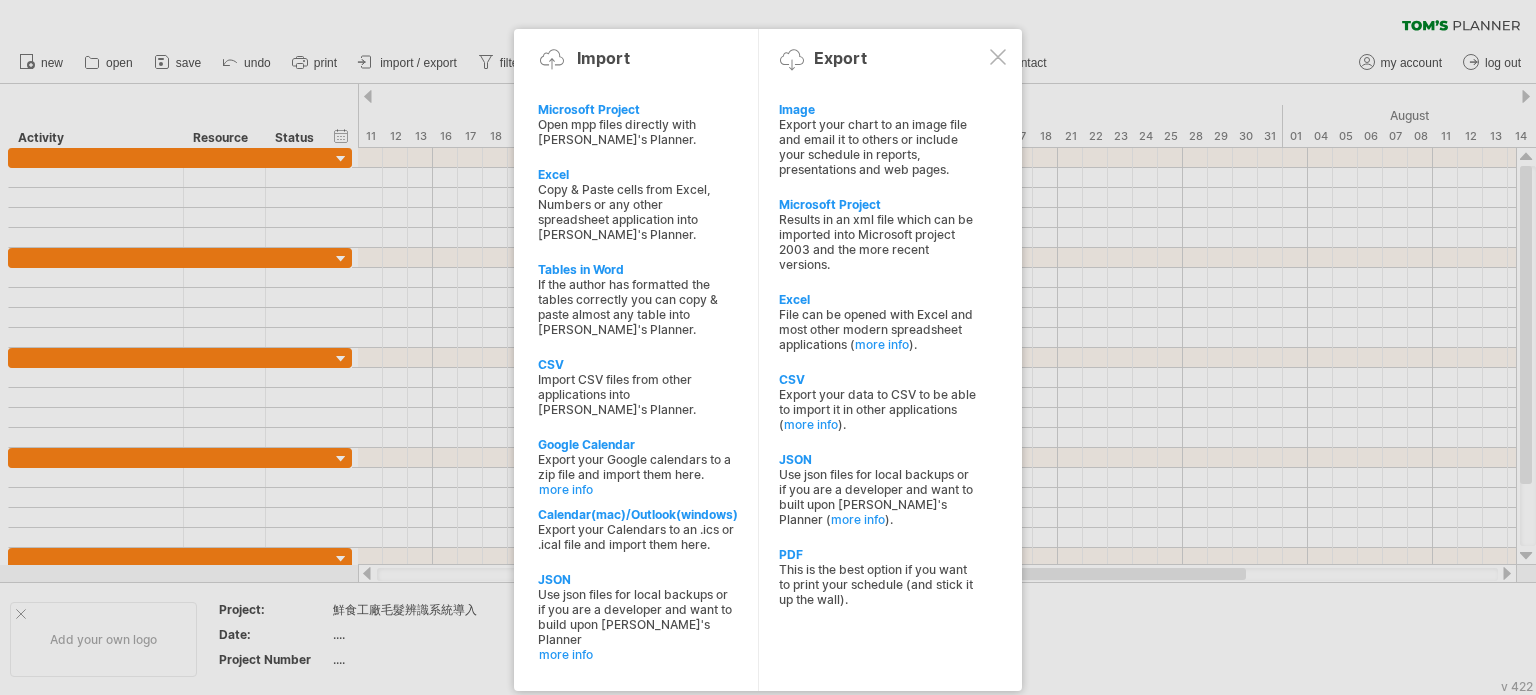 click at bounding box center [998, 57] 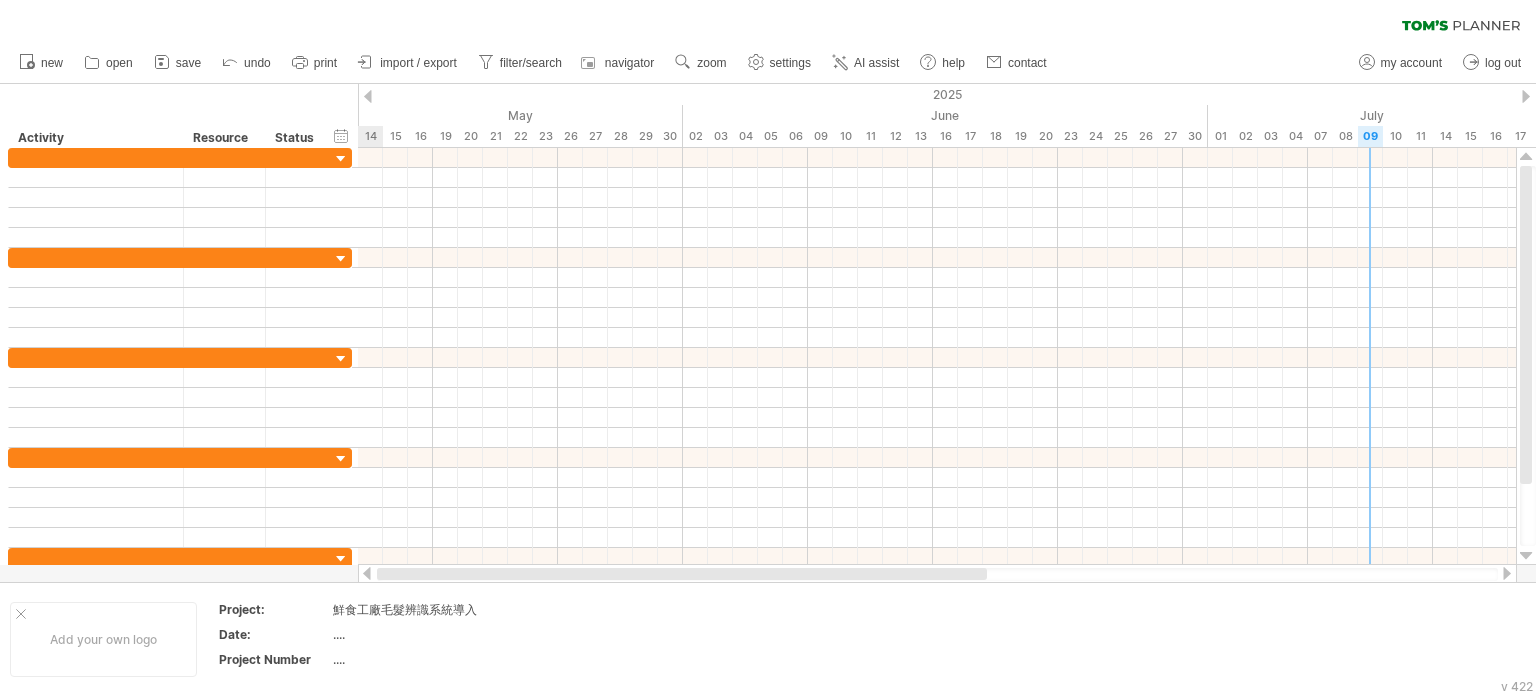 drag, startPoint x: 895, startPoint y: 574, endPoint x: 602, endPoint y: 577, distance: 293.01535 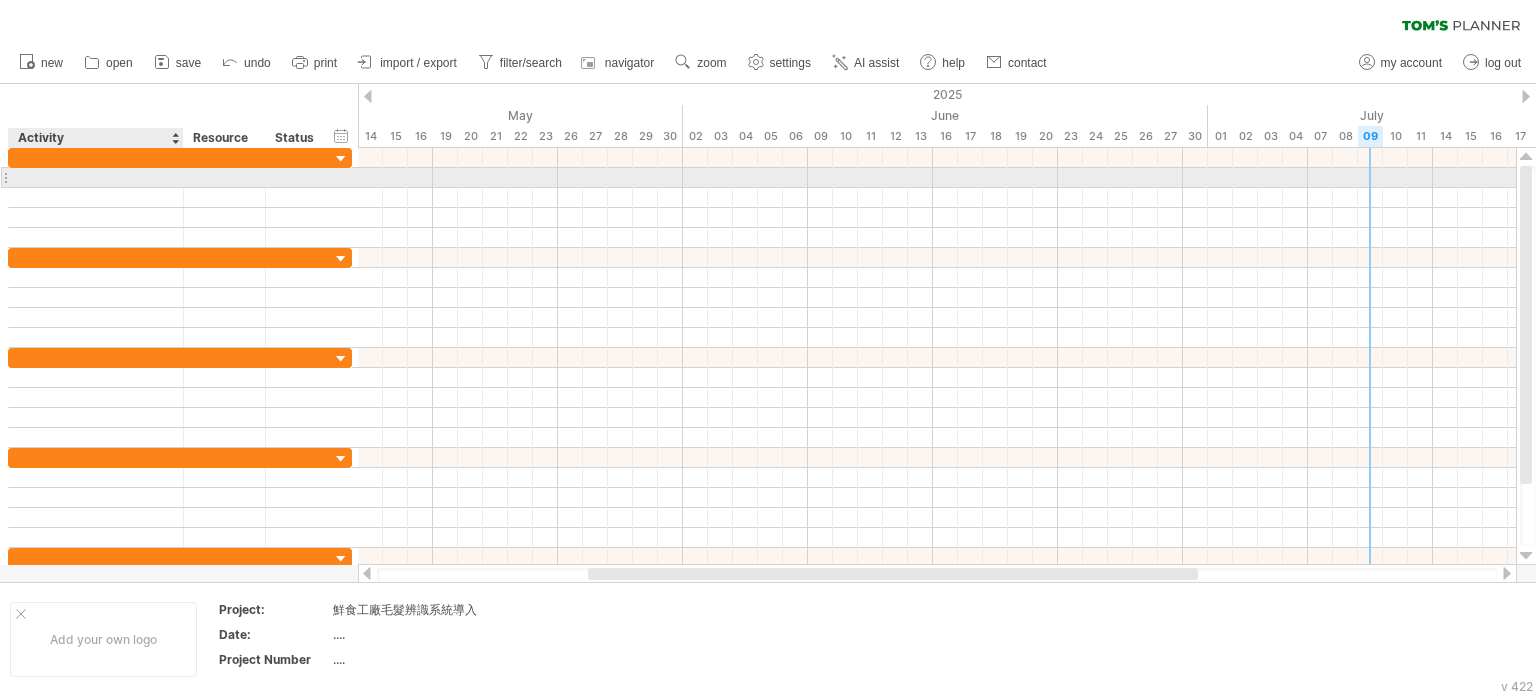click at bounding box center [96, 177] 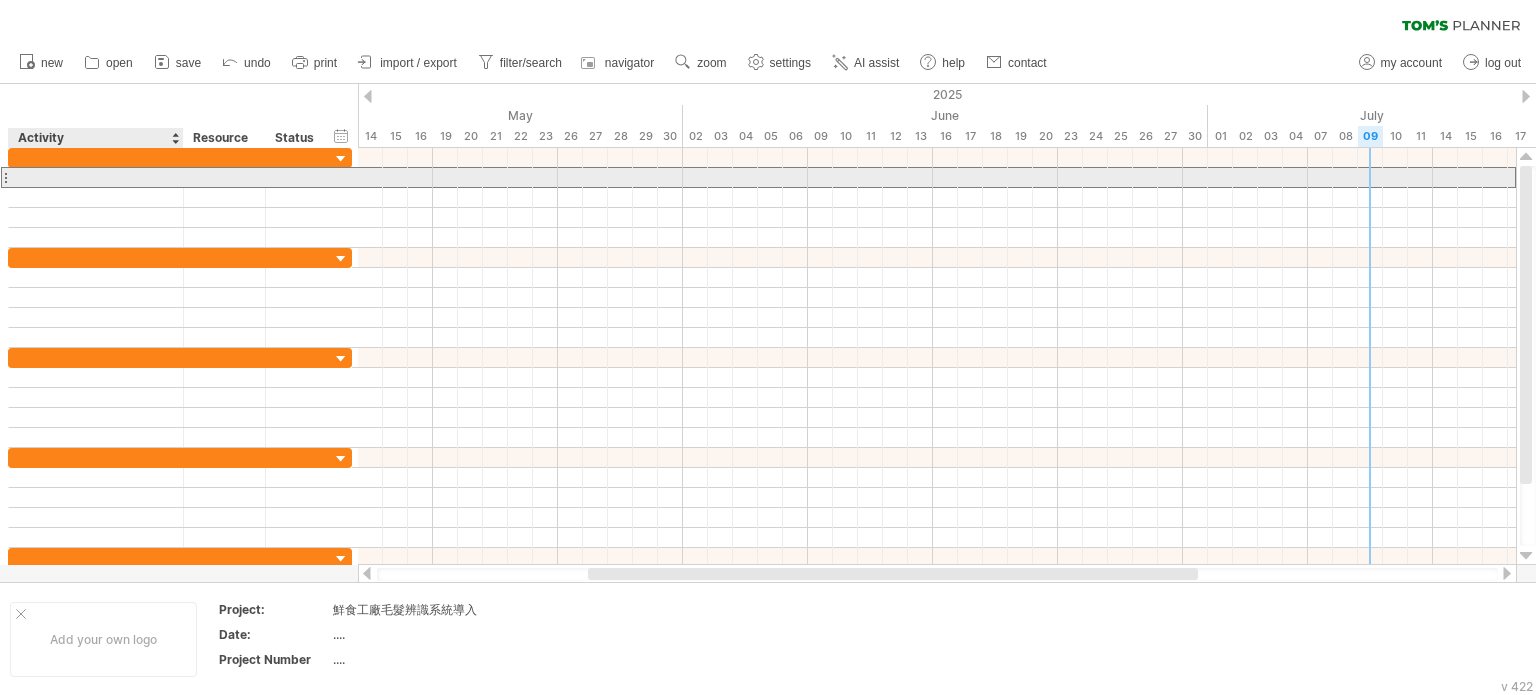 click at bounding box center (96, 177) 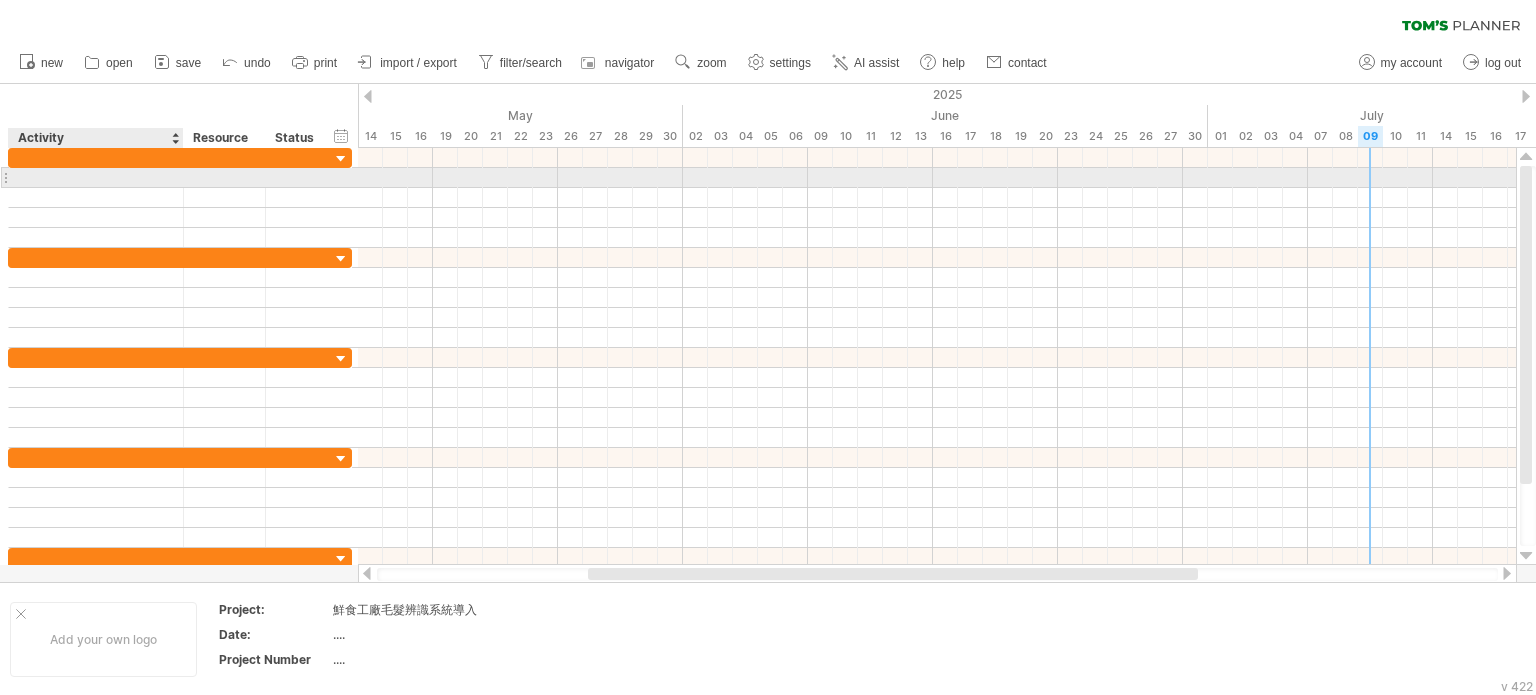 paste on "**********" 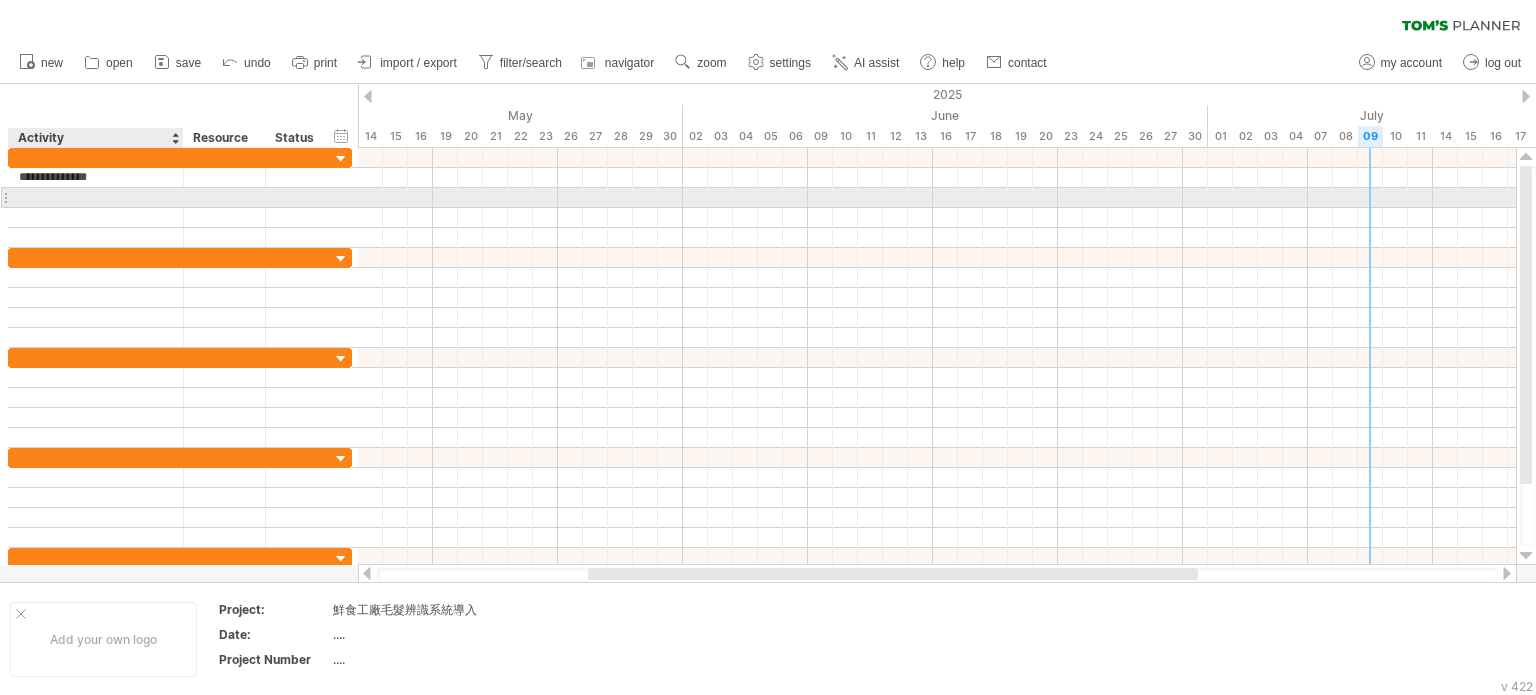 click at bounding box center (96, 197) 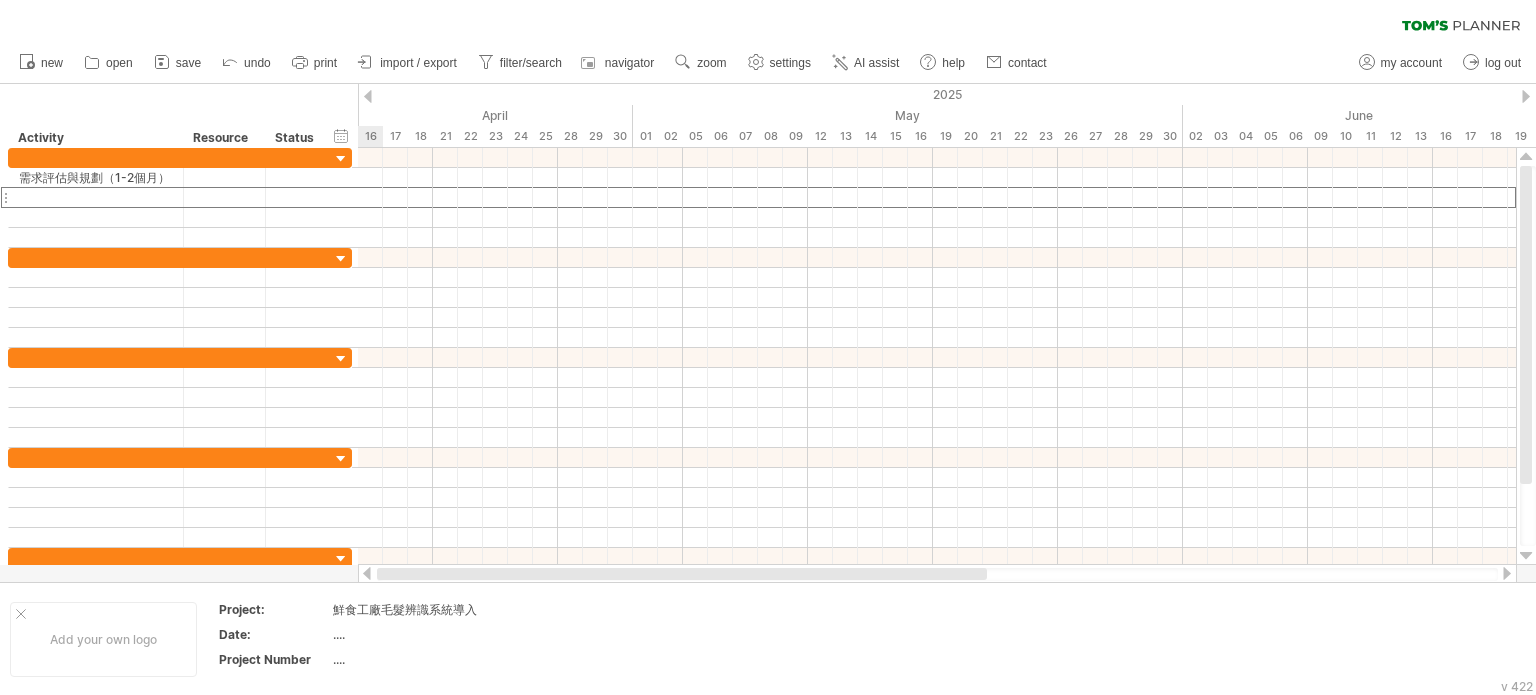 drag, startPoint x: 1048, startPoint y: 578, endPoint x: 775, endPoint y: 571, distance: 273.08972 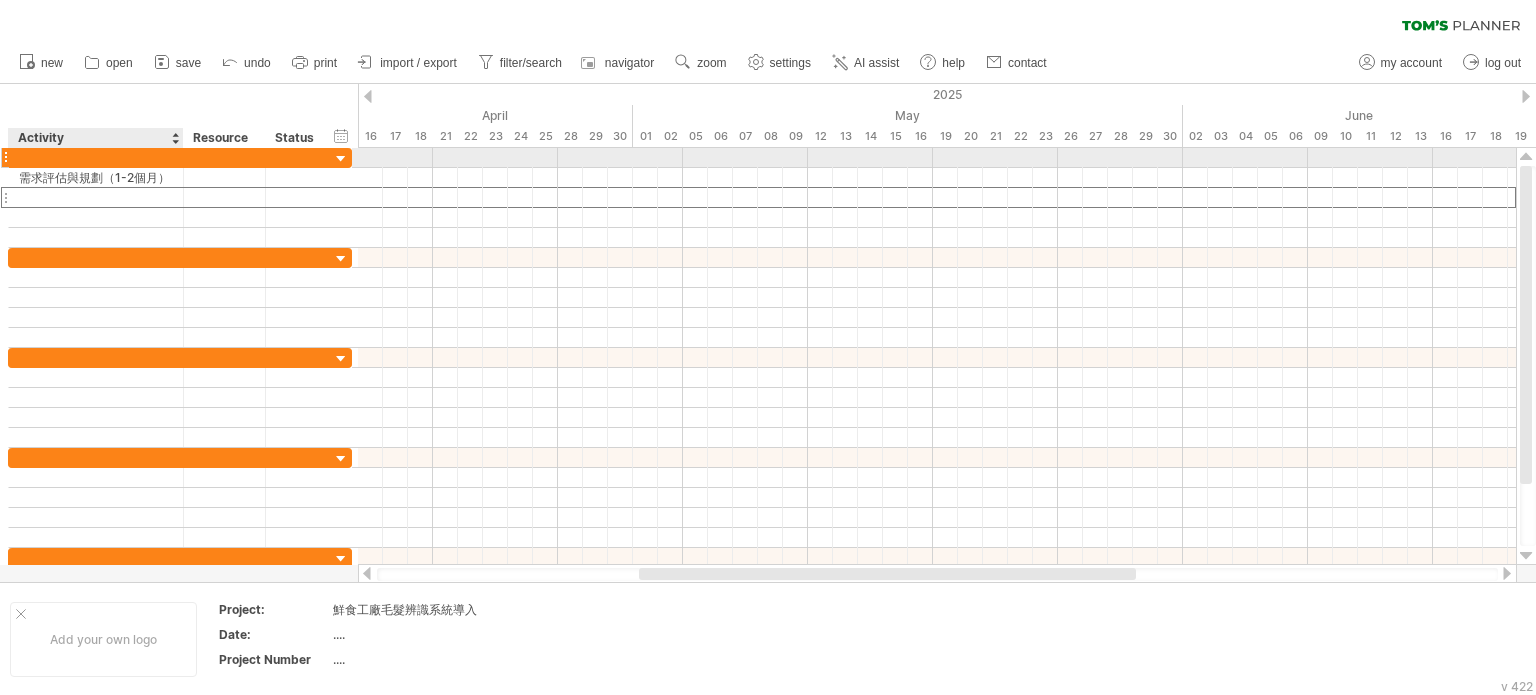 click at bounding box center (96, 157) 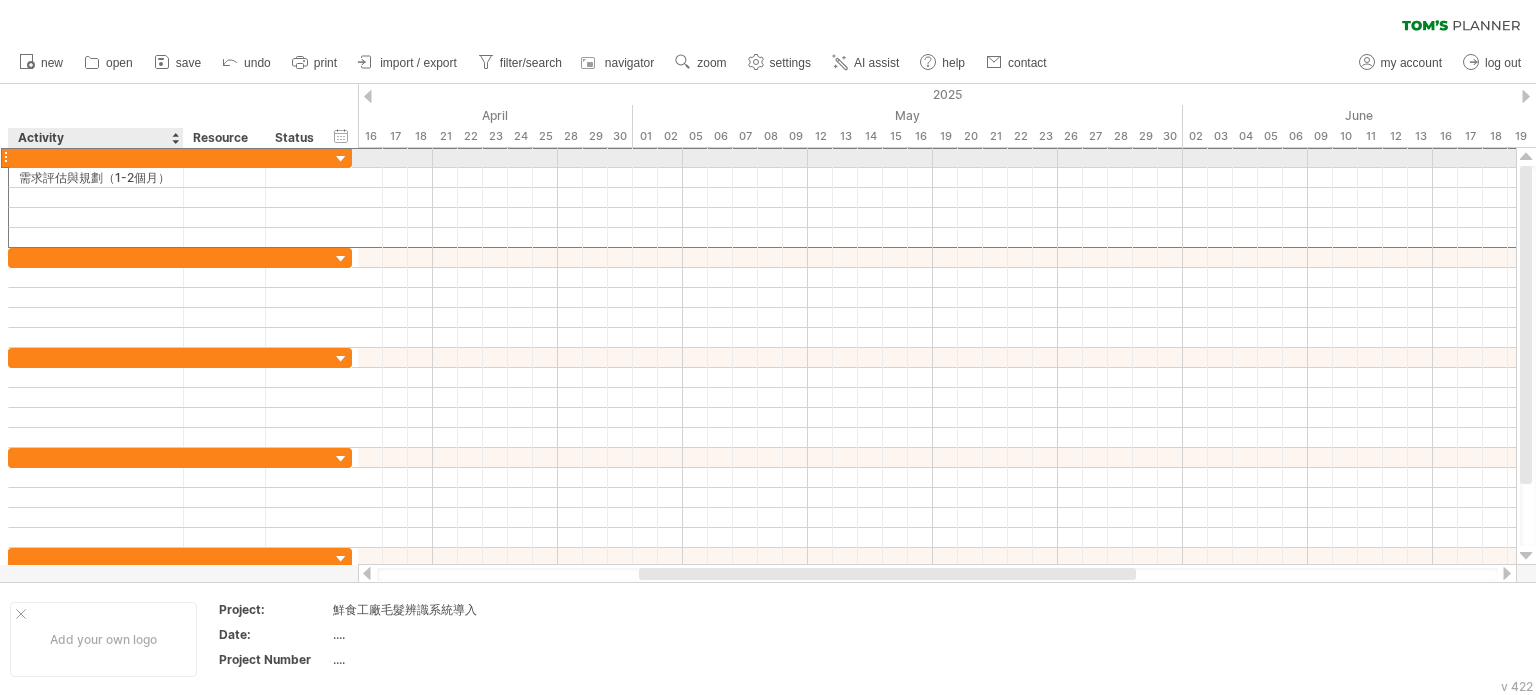 paste on "**********" 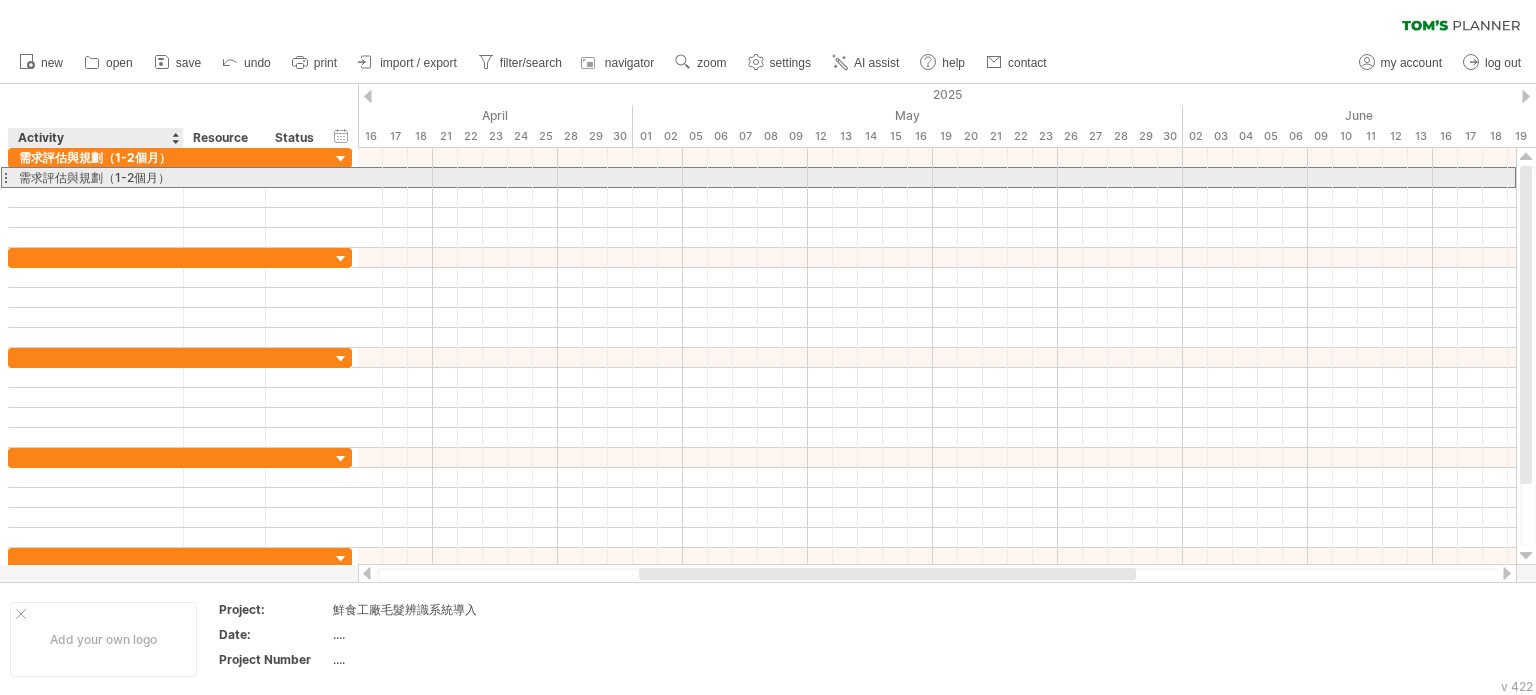 click on "需求評估與規劃（1-2個月）" at bounding box center [96, 177] 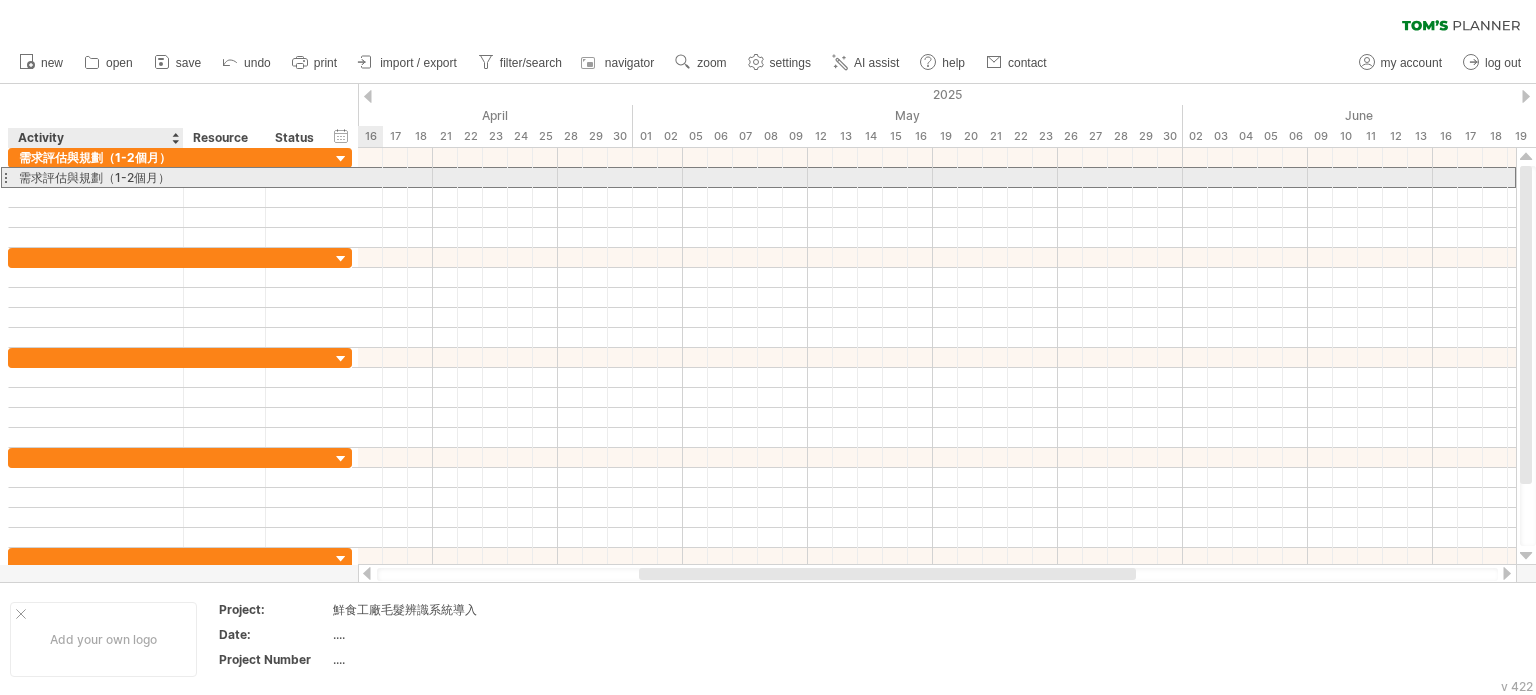 click on "需求評估與規劃（1-2個月）" at bounding box center (96, 177) 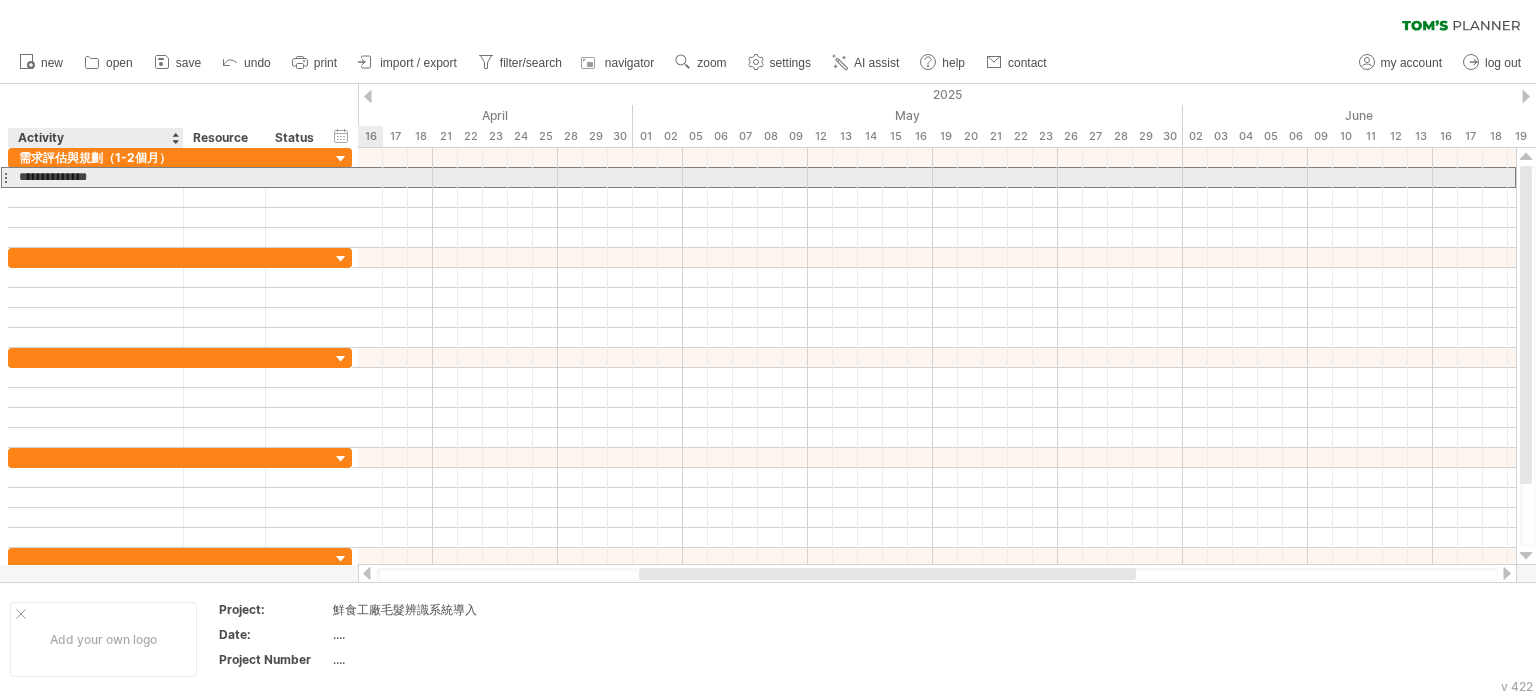 click on "**********" at bounding box center (96, 177) 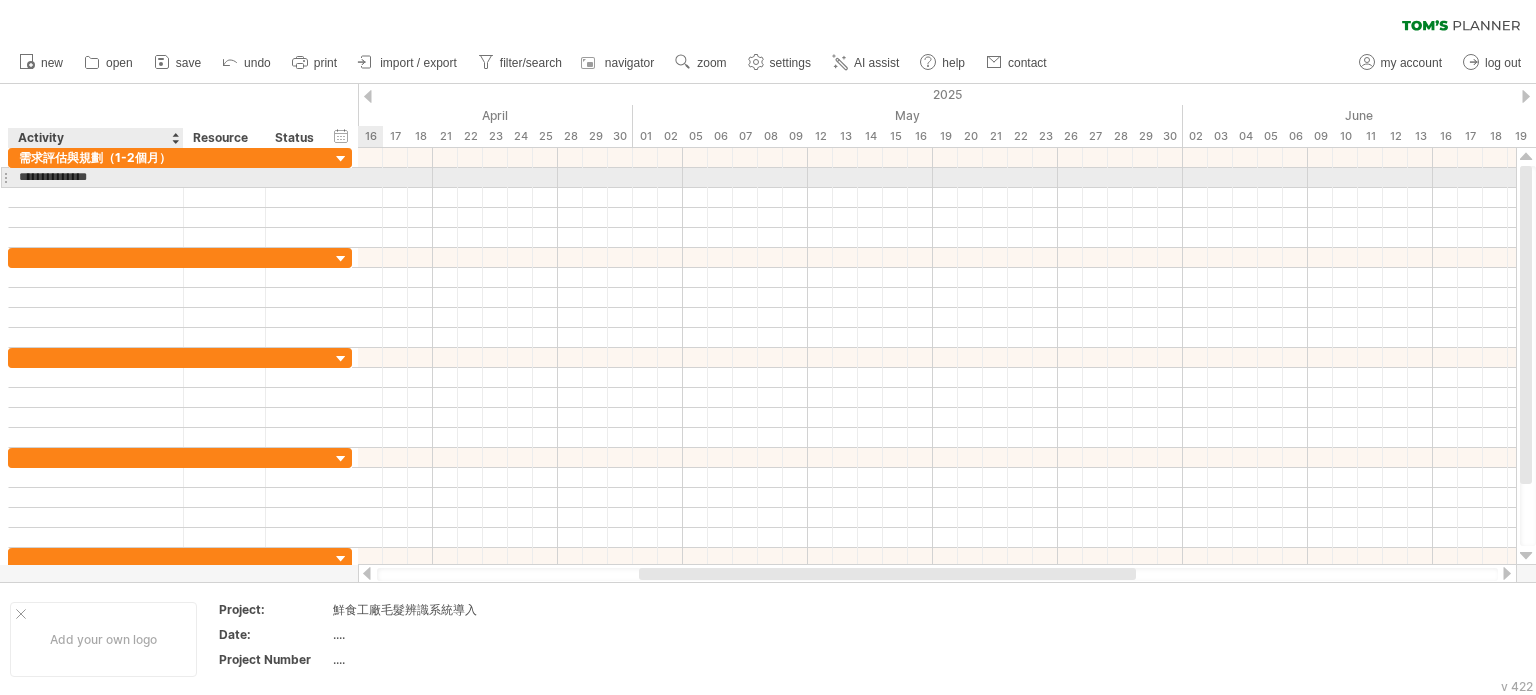 click on "**********" at bounding box center [96, 177] 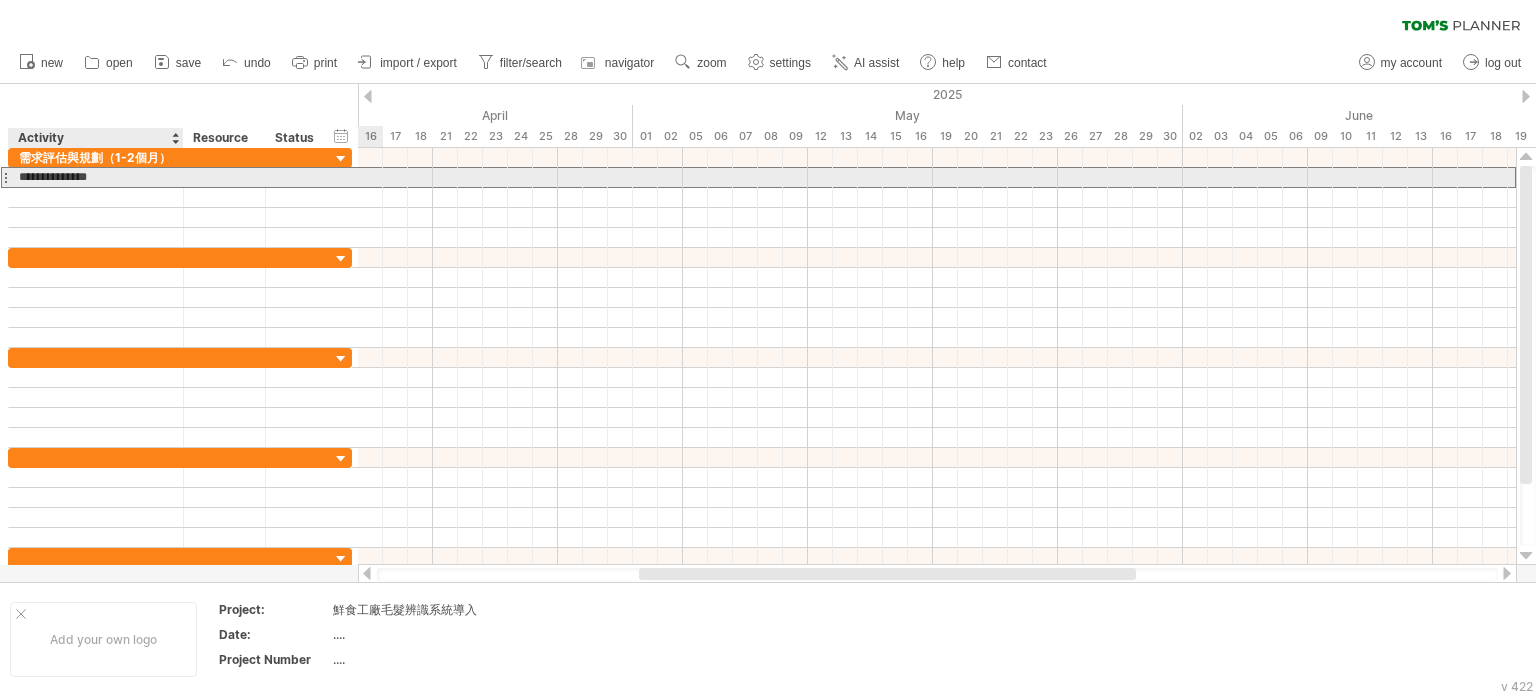 click on "**********" at bounding box center (96, 177) 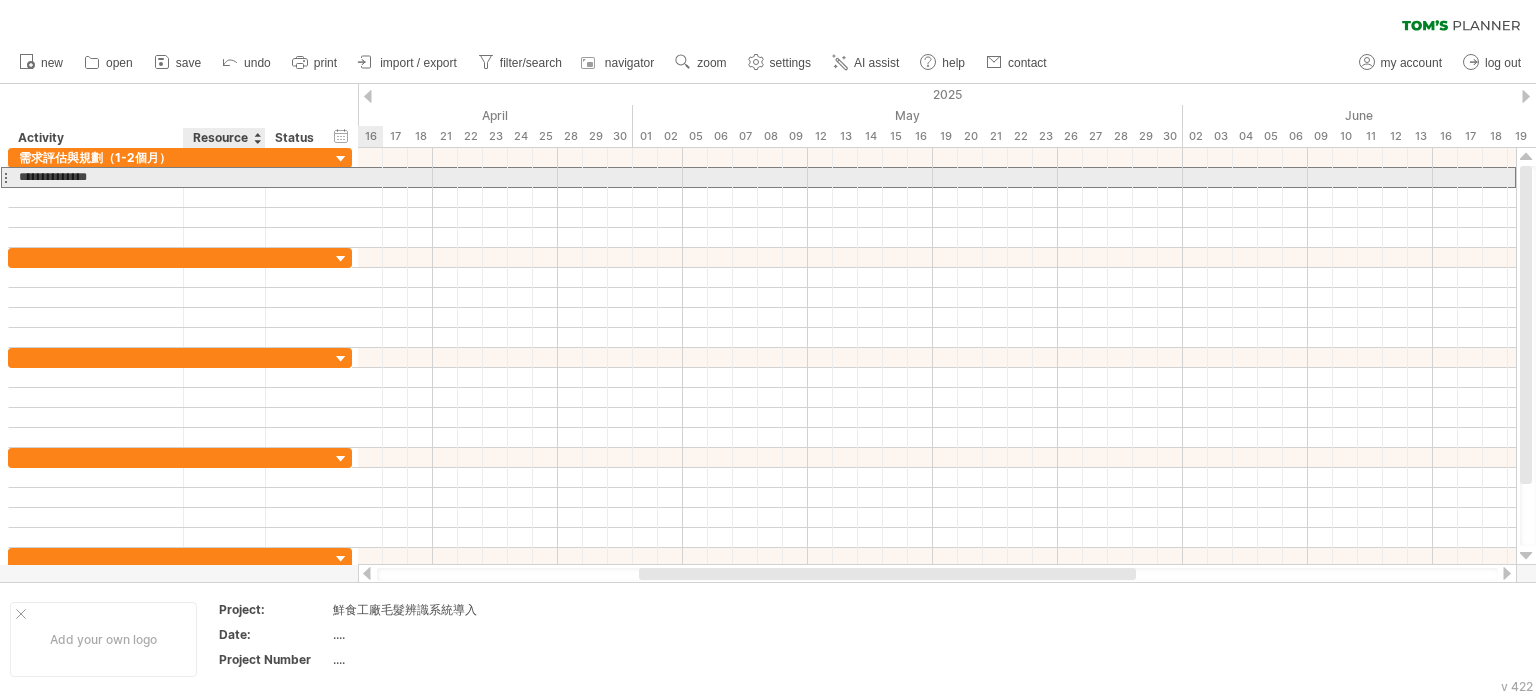 drag, startPoint x: 23, startPoint y: 177, endPoint x: 213, endPoint y: 176, distance: 190.00262 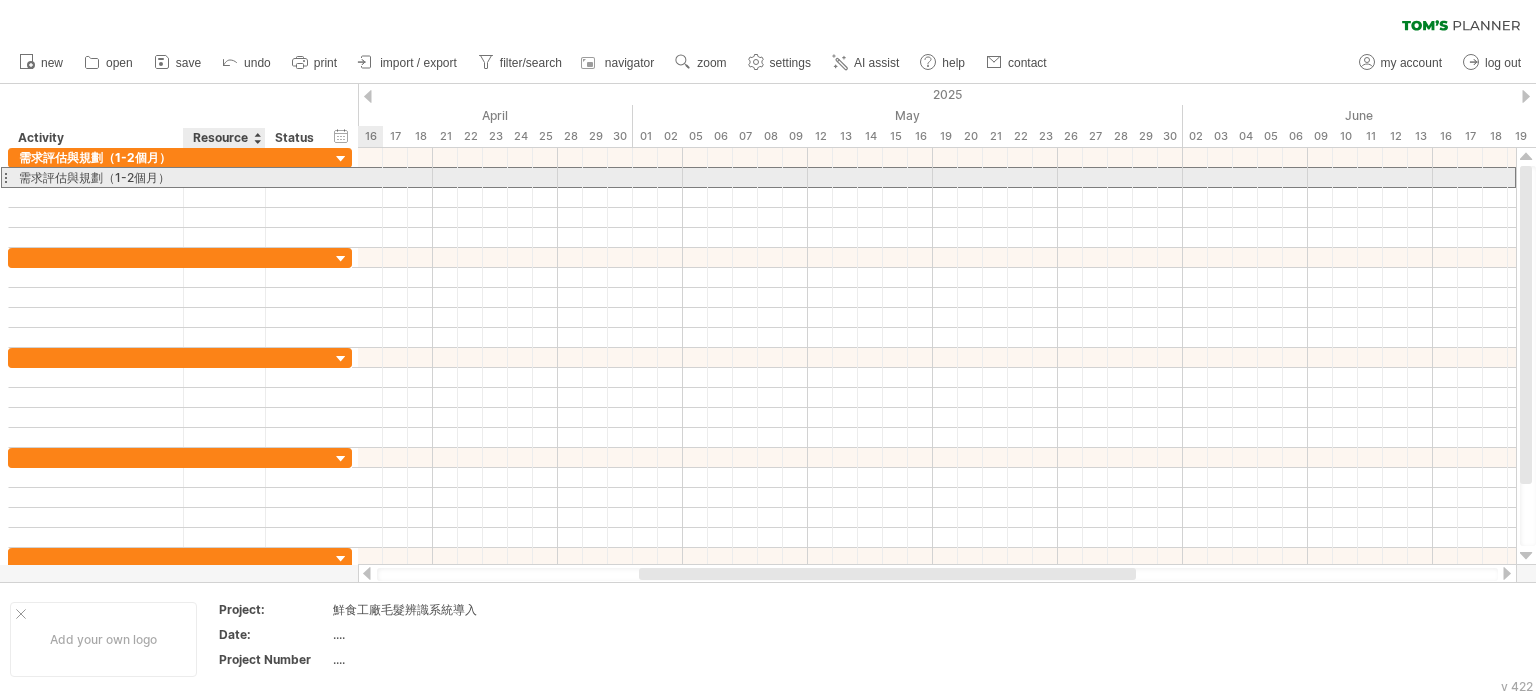 paste on "**********" 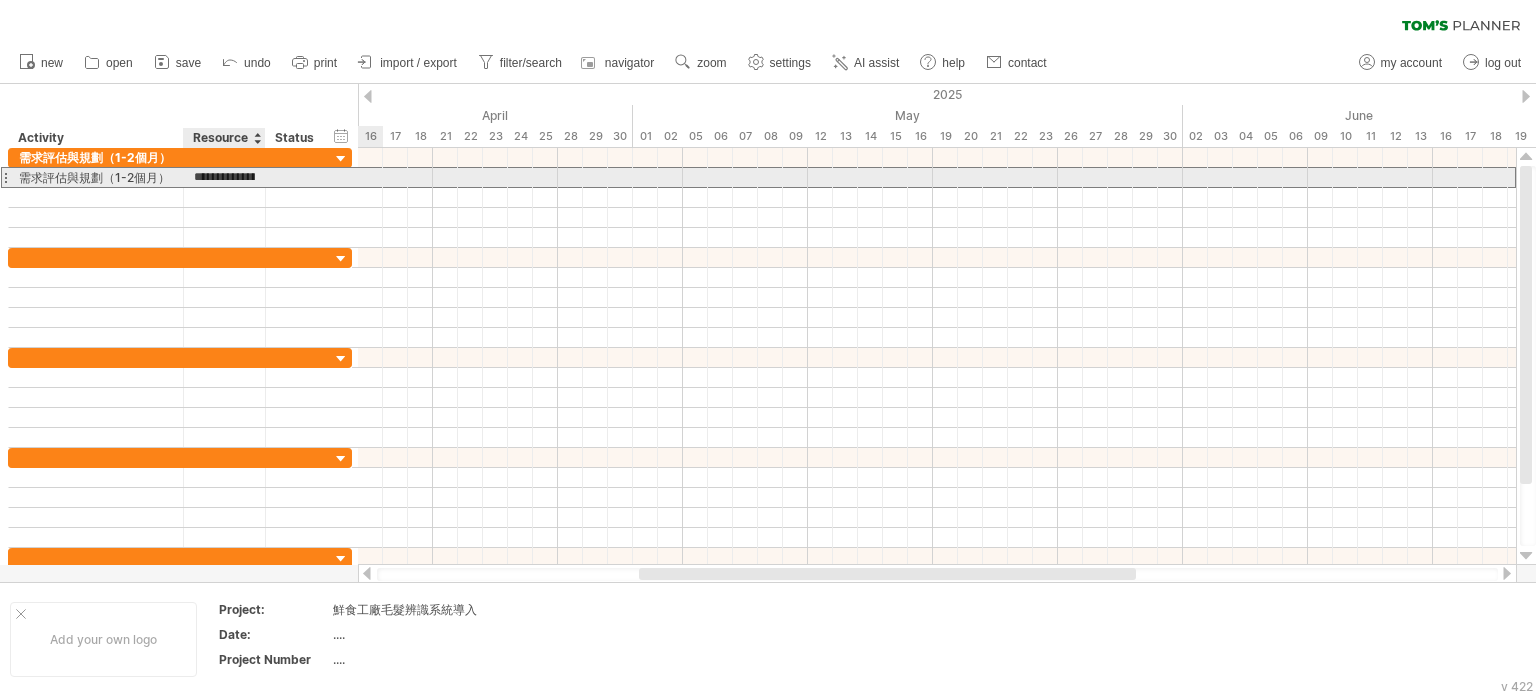 scroll, scrollTop: 0, scrollLeft: 94, axis: horizontal 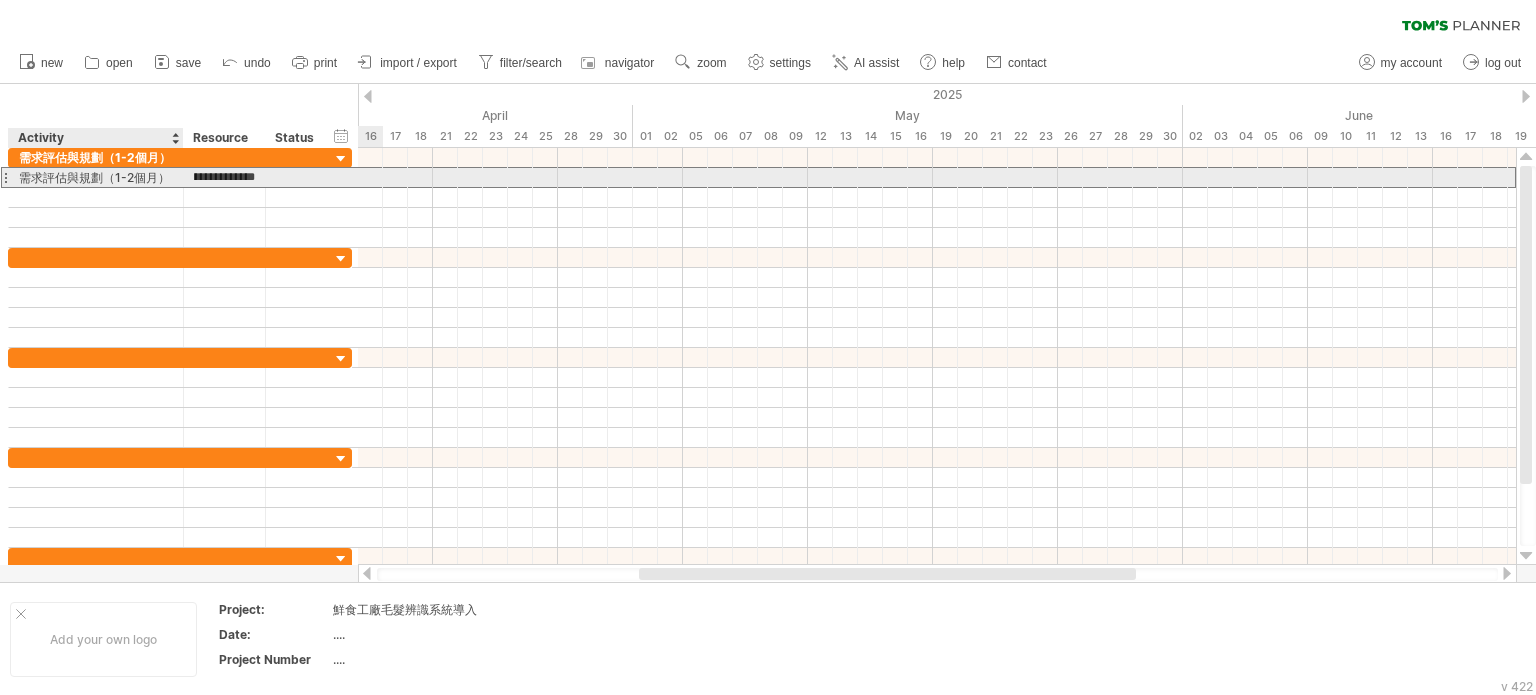 type on "**********" 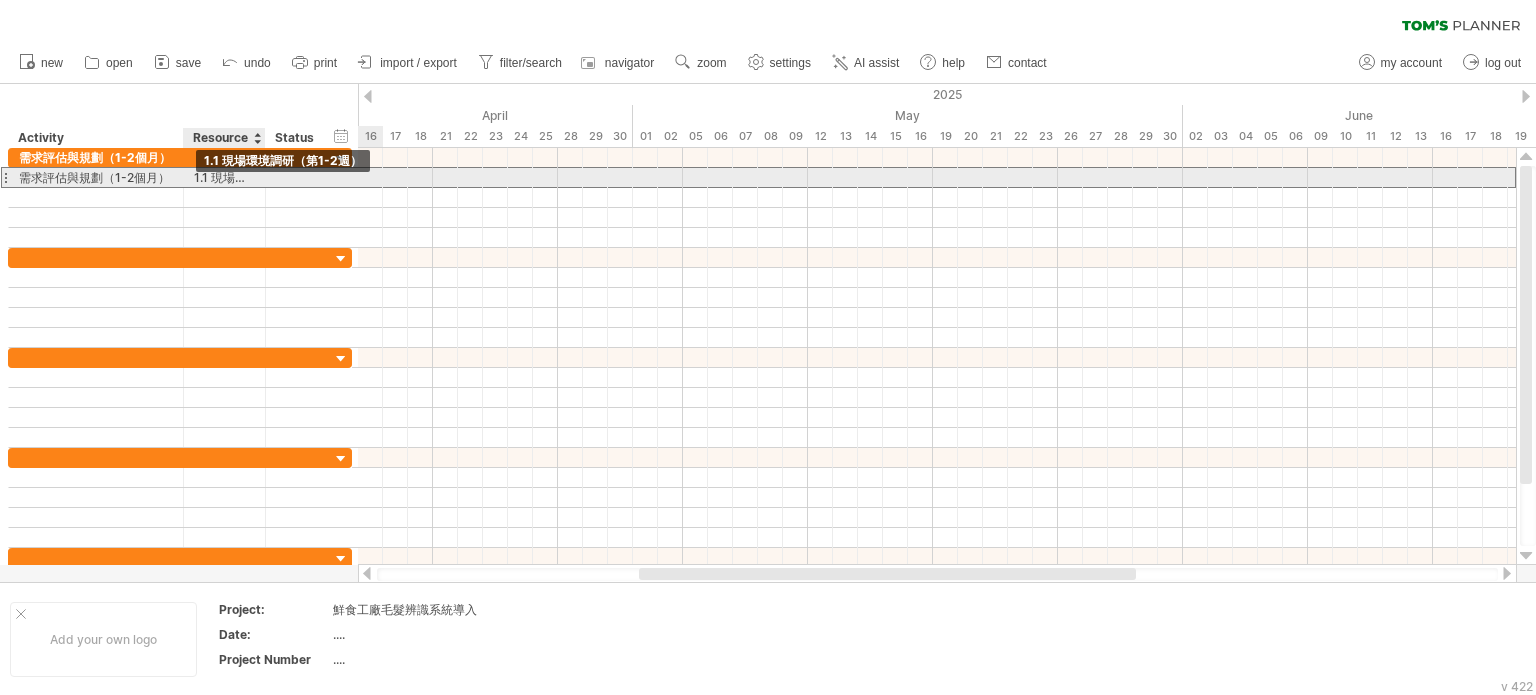 click on "1.1 現場環境調研（第1-2週）" at bounding box center [224, 177] 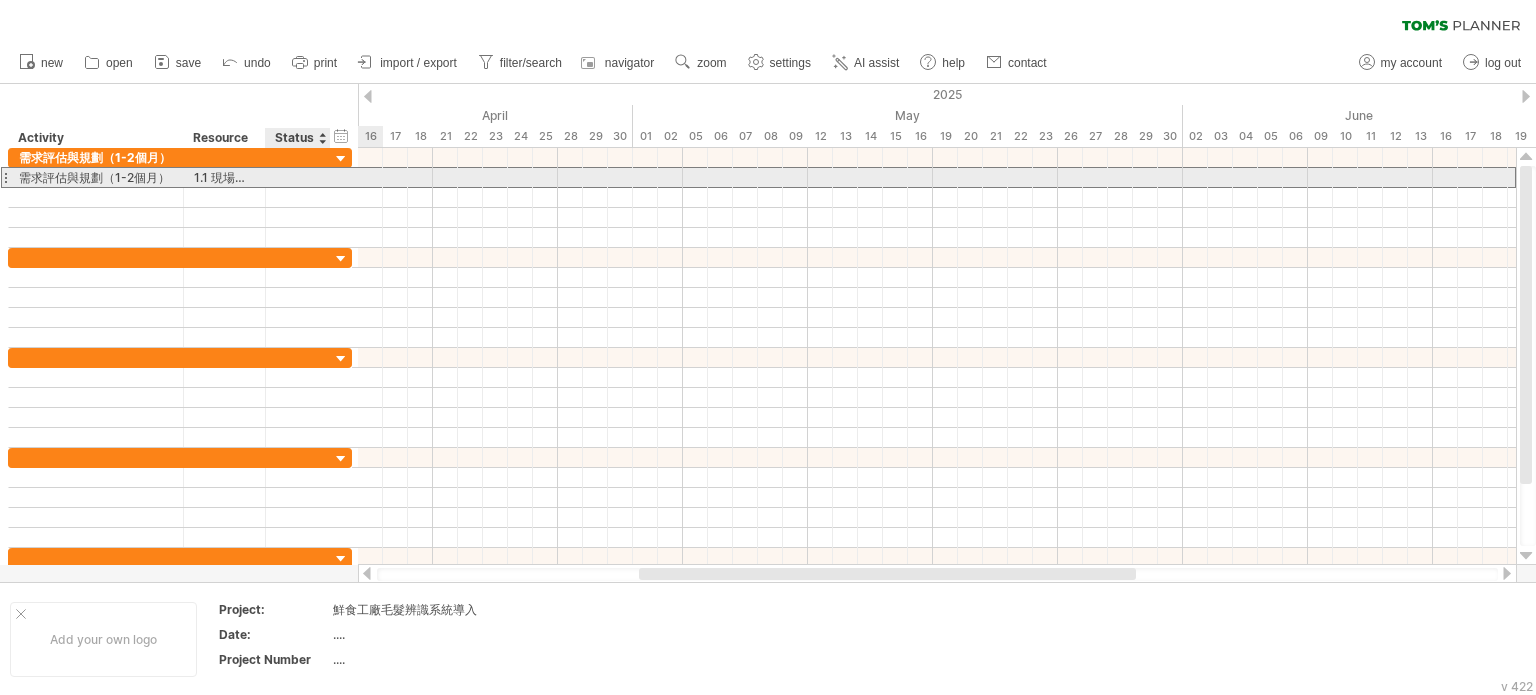 drag, startPoint x: 192, startPoint y: 178, endPoint x: 294, endPoint y: 179, distance: 102.0049 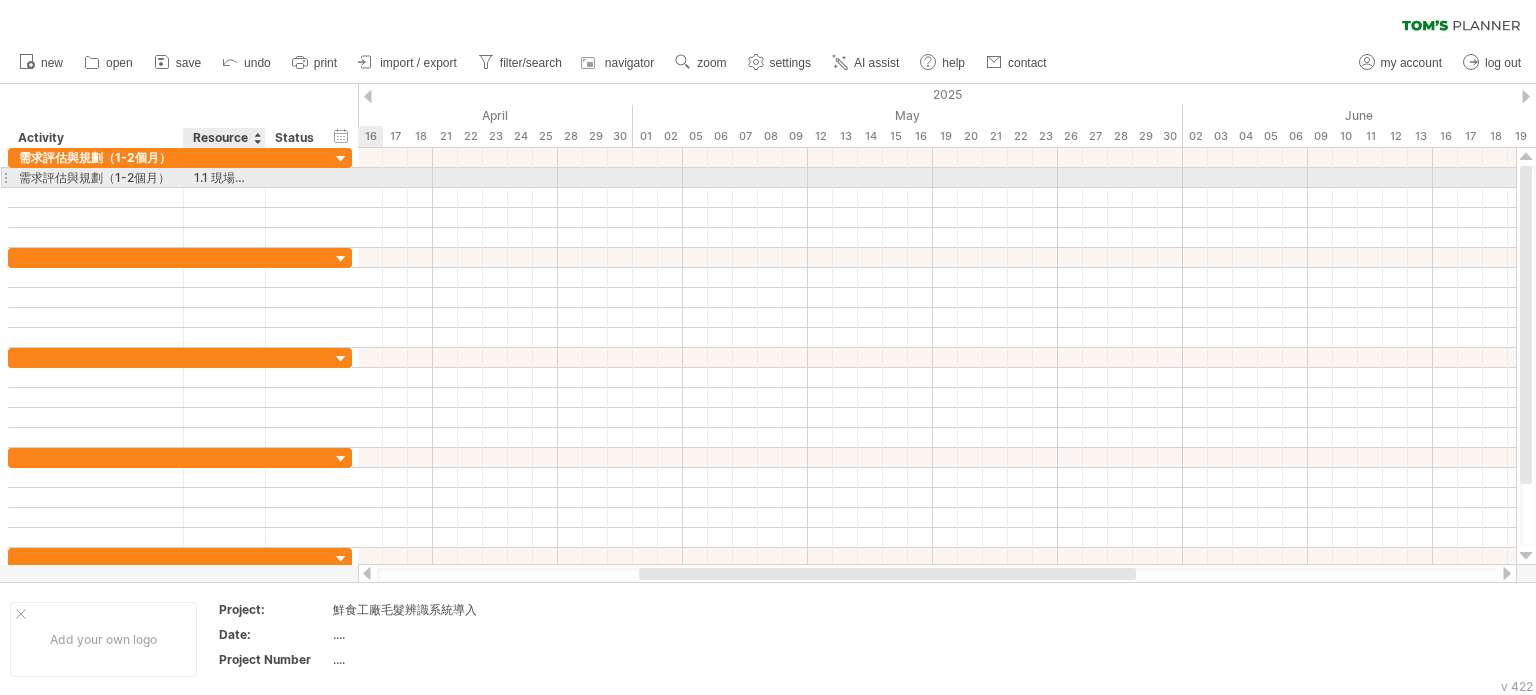 click on "1.1 現場環境調研（第1-2週）" at bounding box center (224, 177) 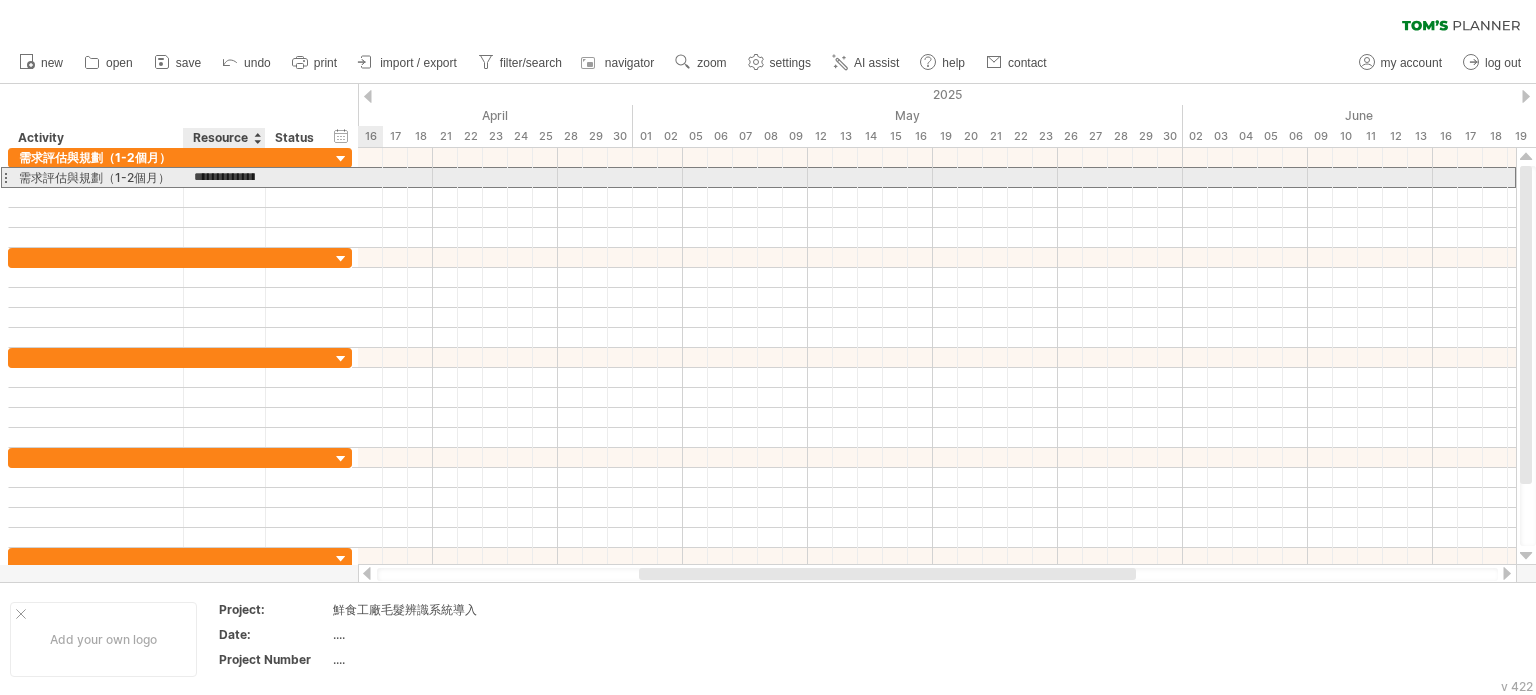 click on "**********" at bounding box center [225, 177] 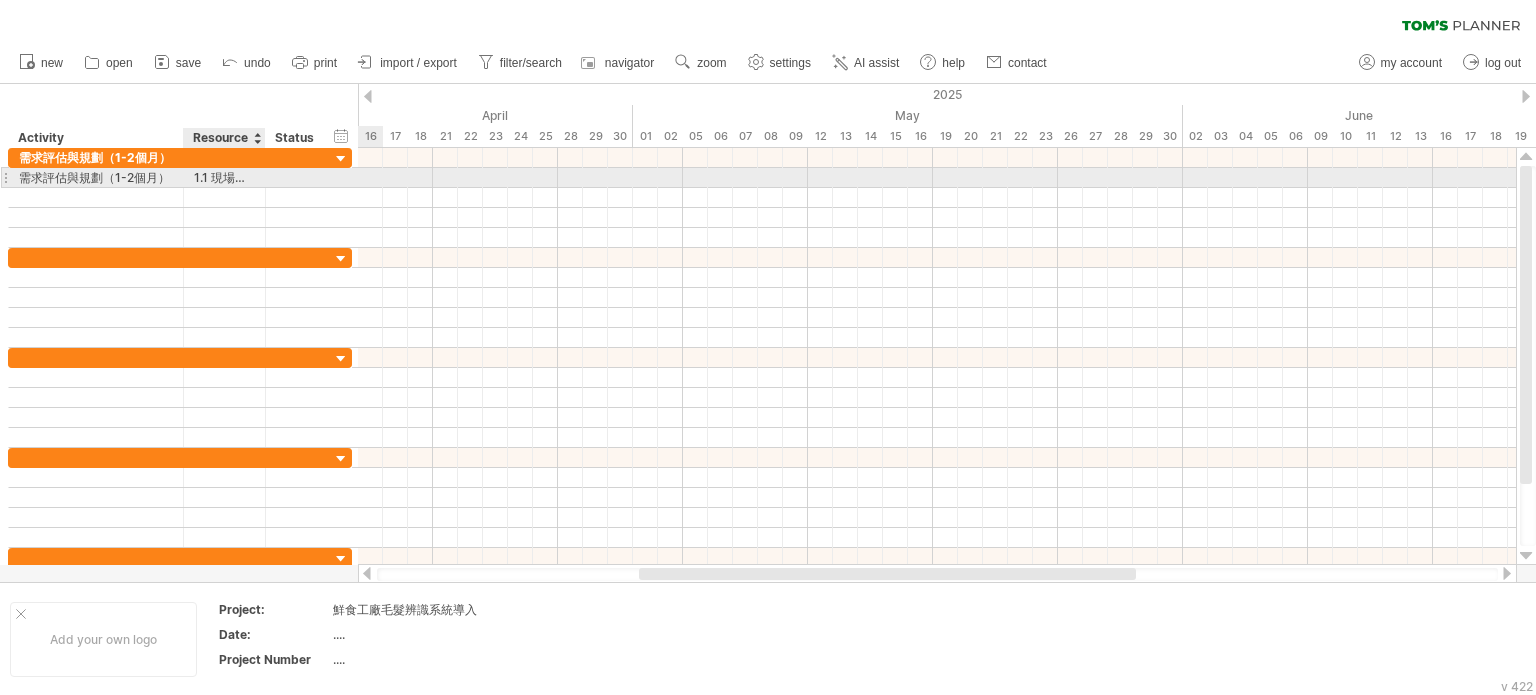click on "**********" at bounding box center (225, 177) 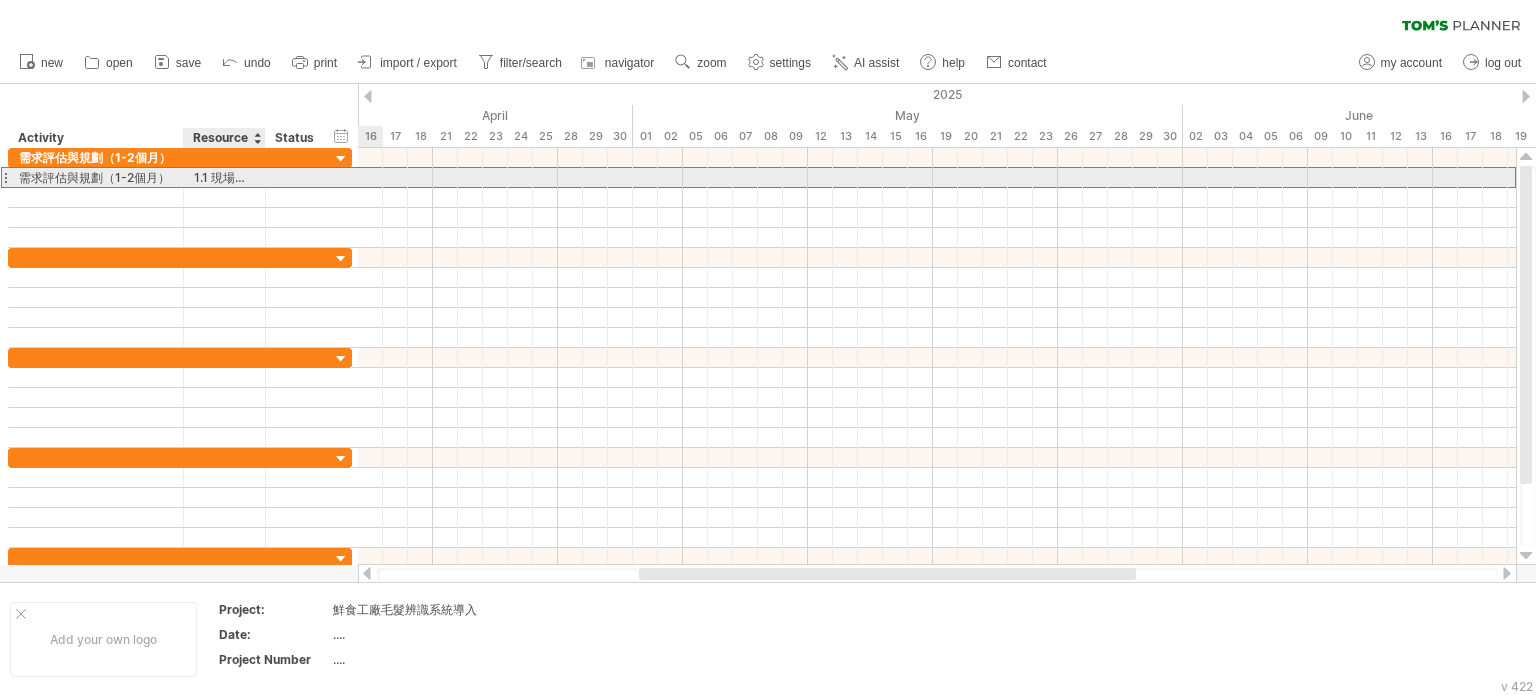 click on "**********" at bounding box center (225, 177) 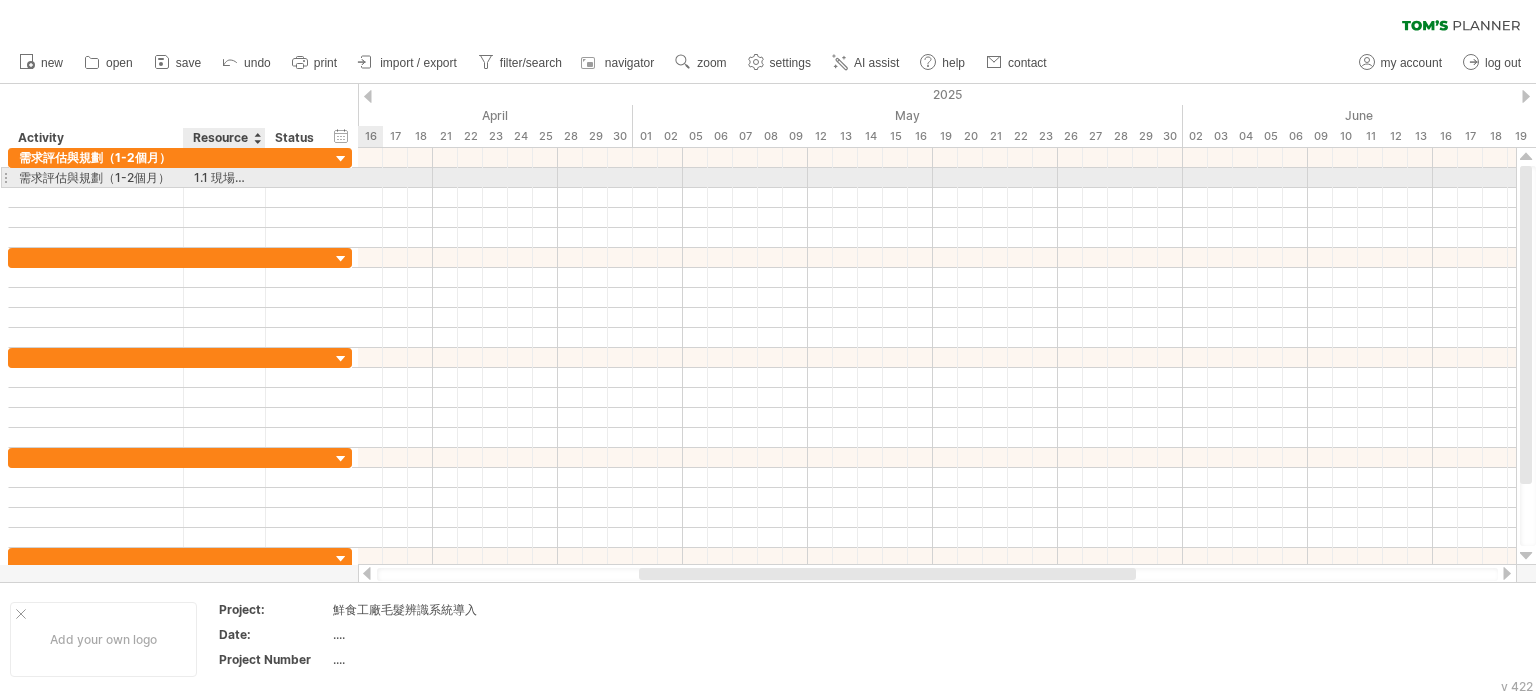 click on "1.1 現場環境調研（第1-2週）" at bounding box center (224, 177) 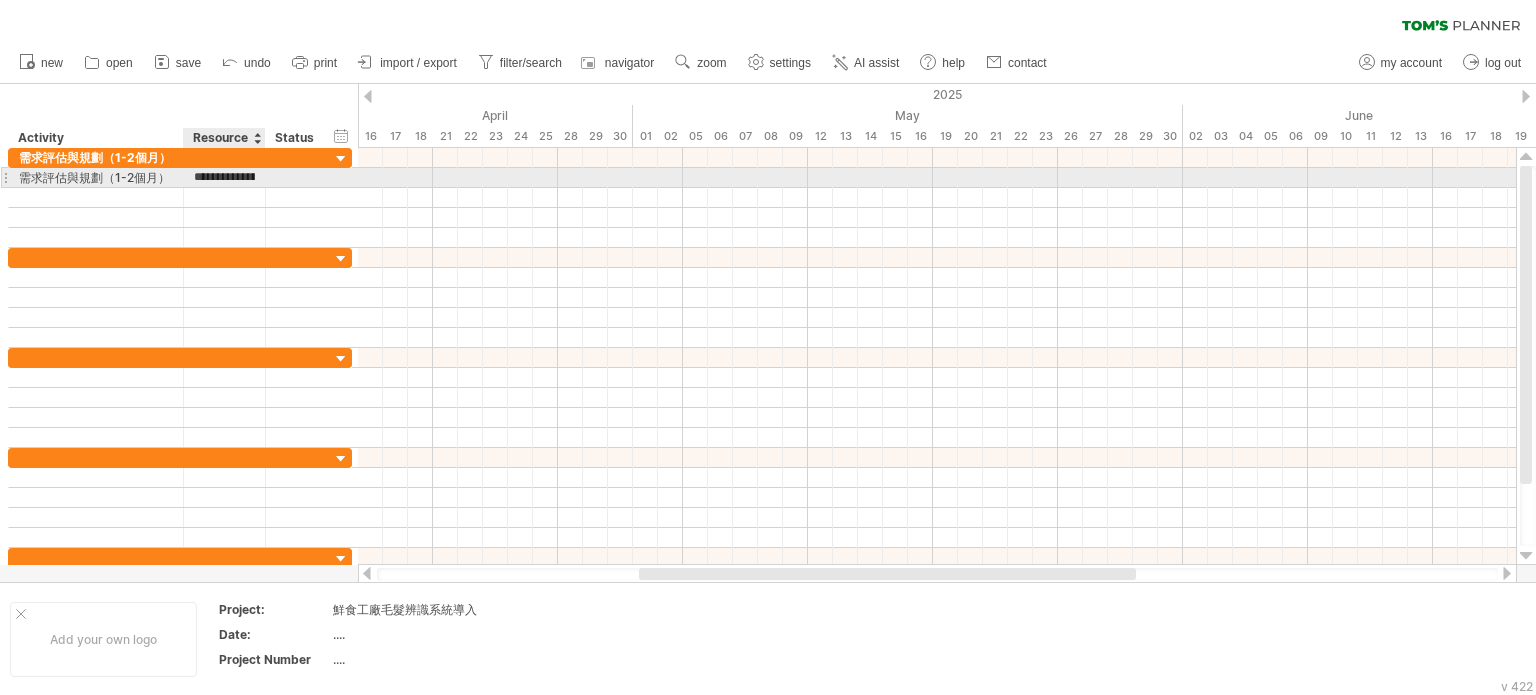 click on "**********" at bounding box center (224, 177) 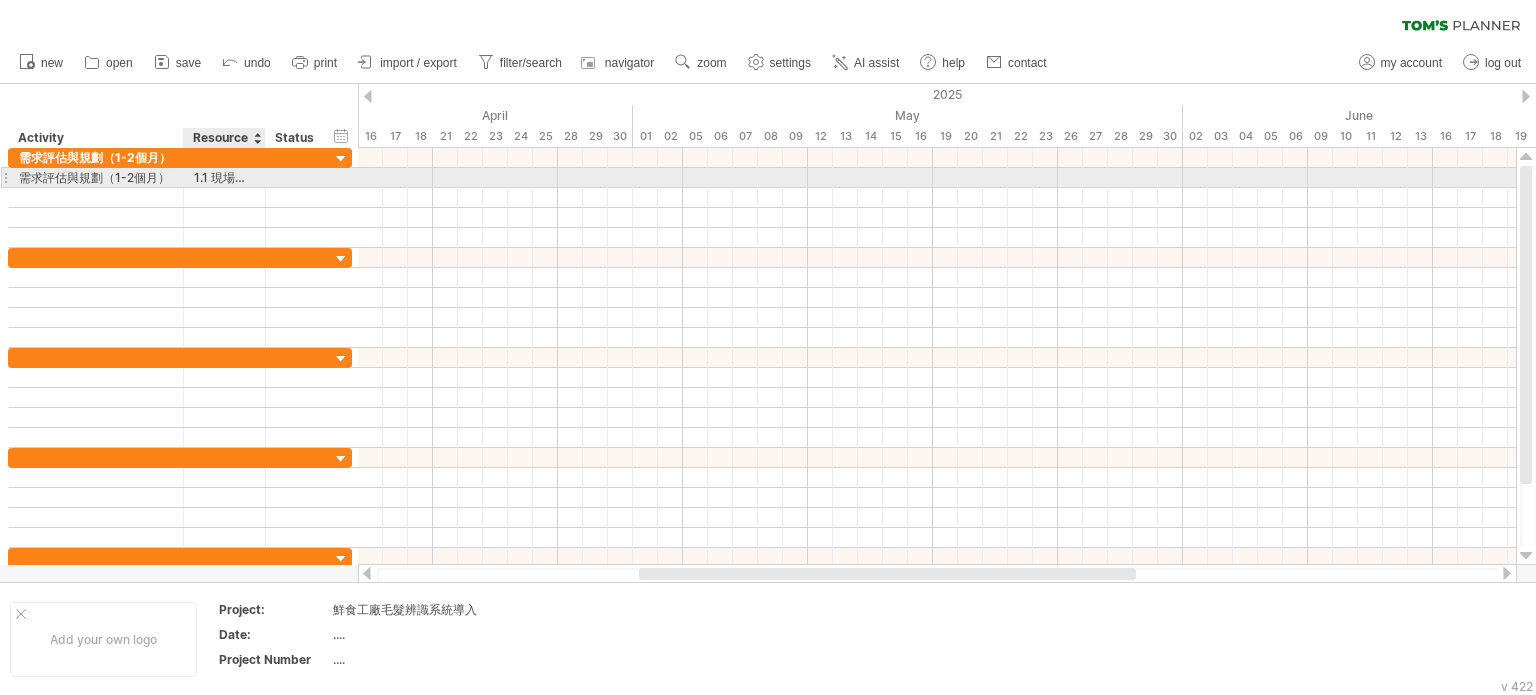scroll, scrollTop: 0, scrollLeft: 0, axis: both 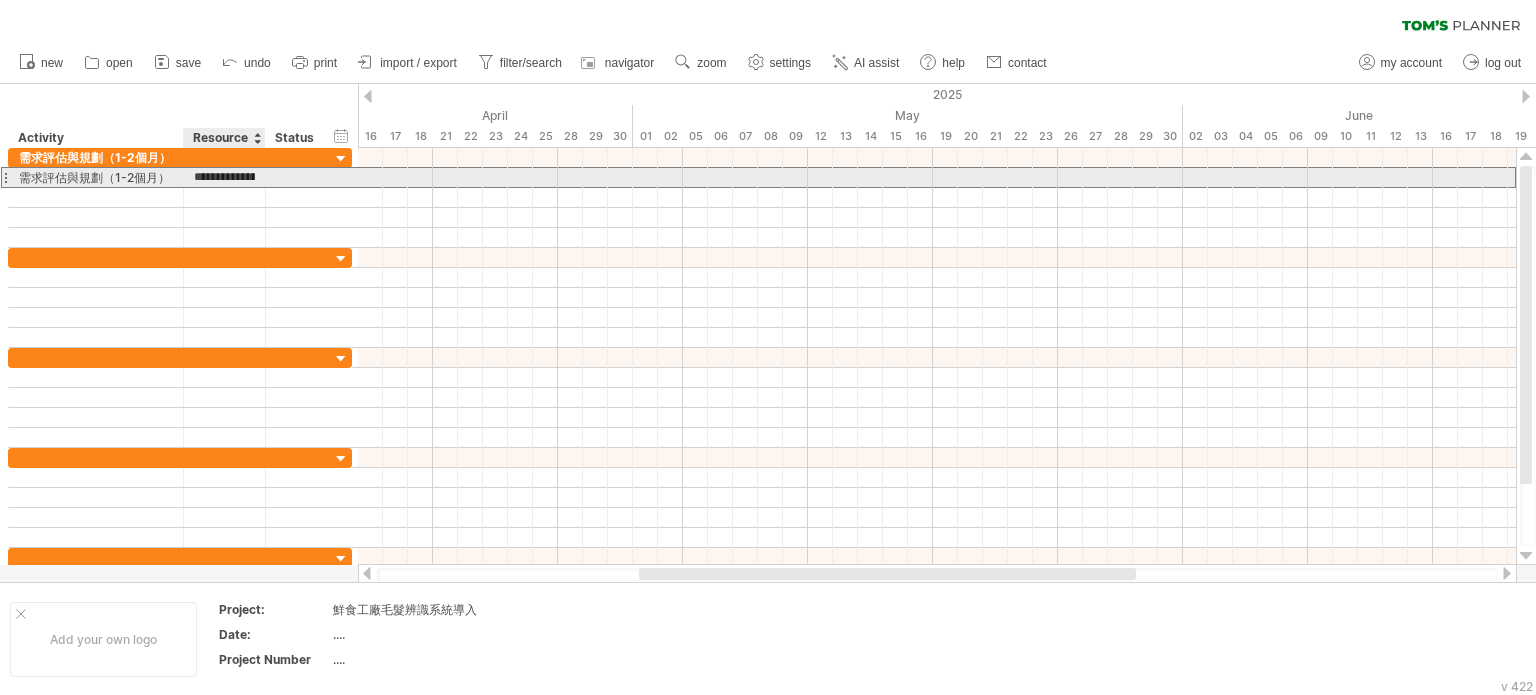 click on "**********" at bounding box center [224, 177] 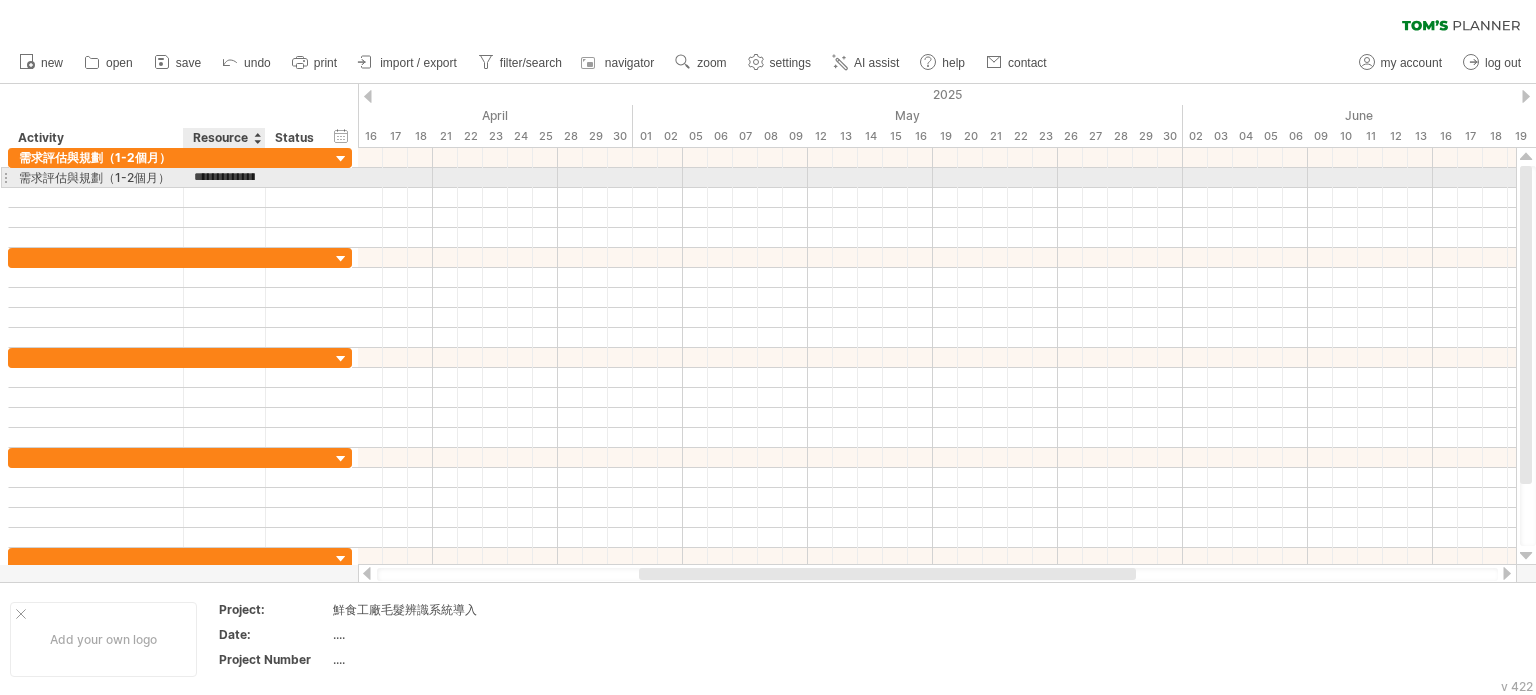 click on "**********" at bounding box center (224, 177) 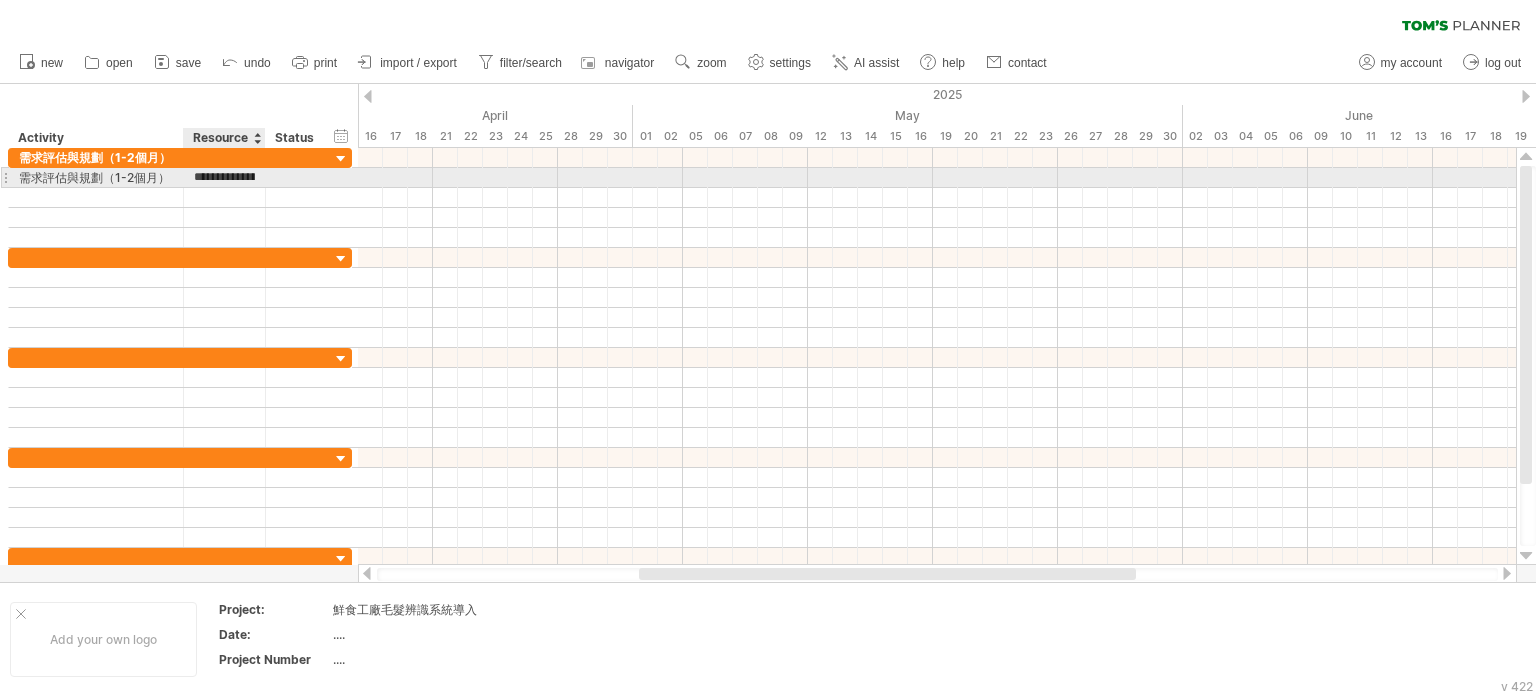 type 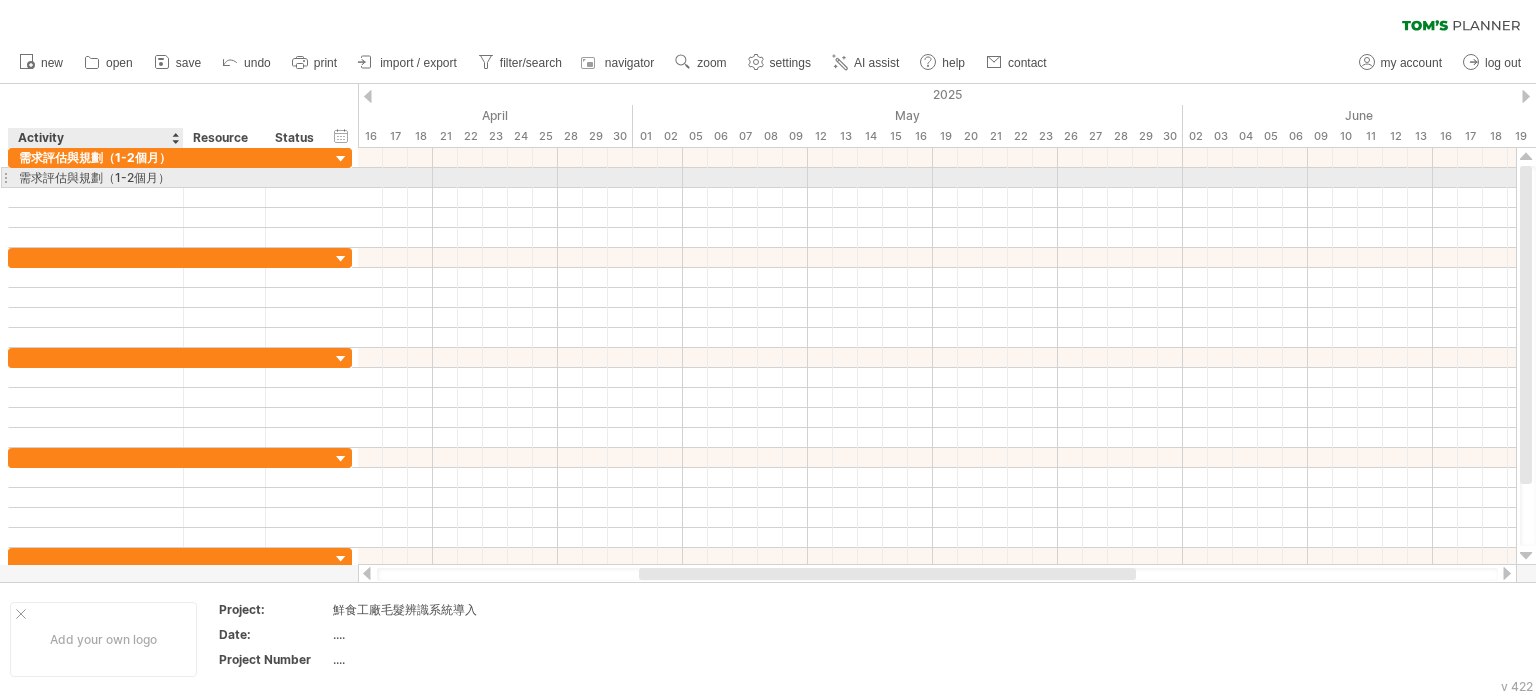 click on "需求評估與規劃（1-2個月）" at bounding box center (96, 177) 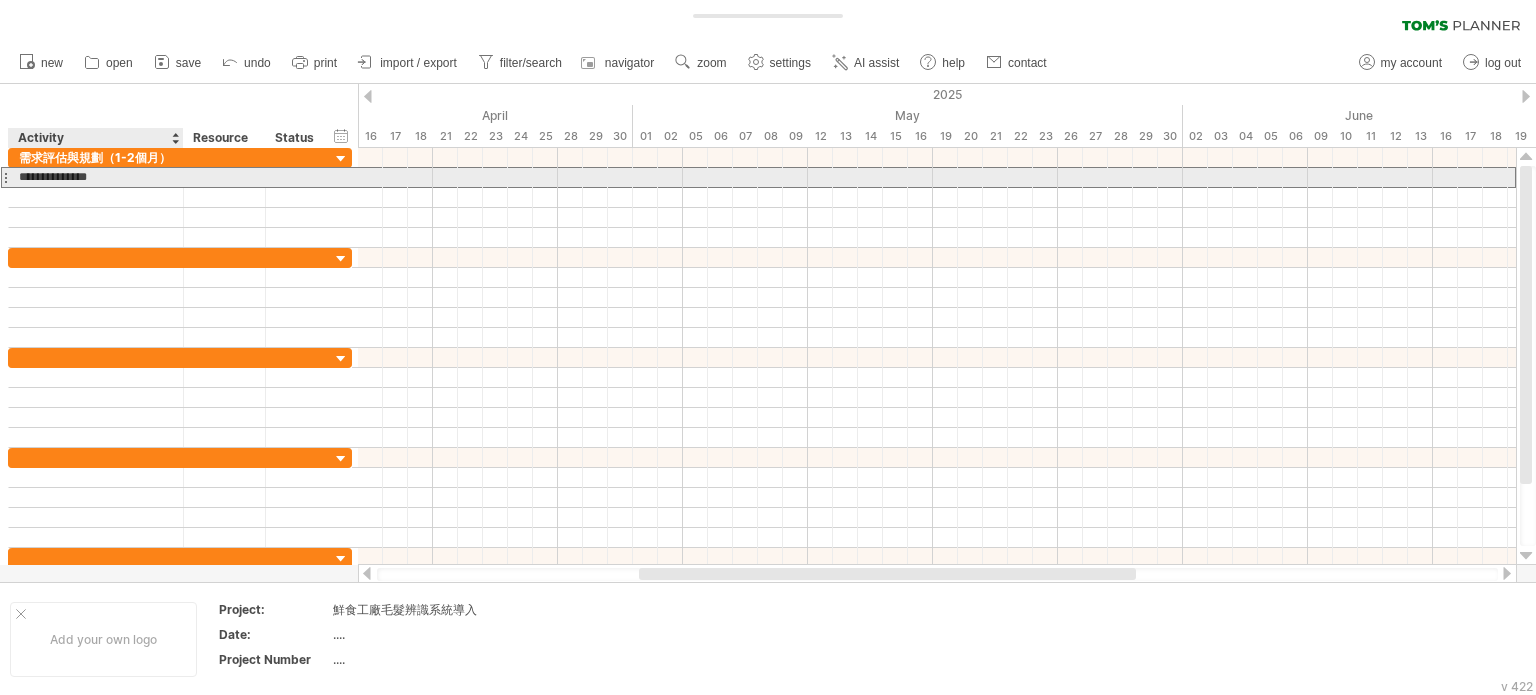 click on "**********" at bounding box center (96, 177) 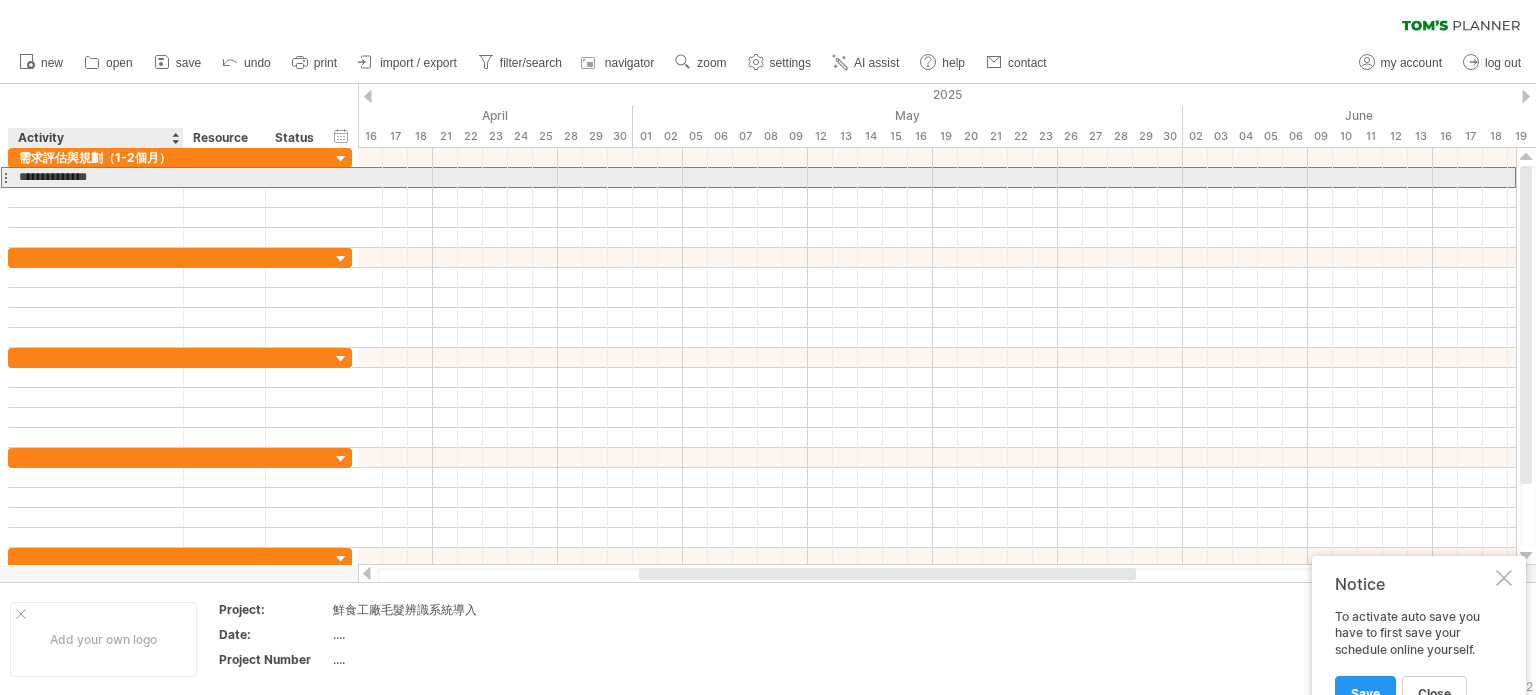 click on "**********" at bounding box center [96, 177] 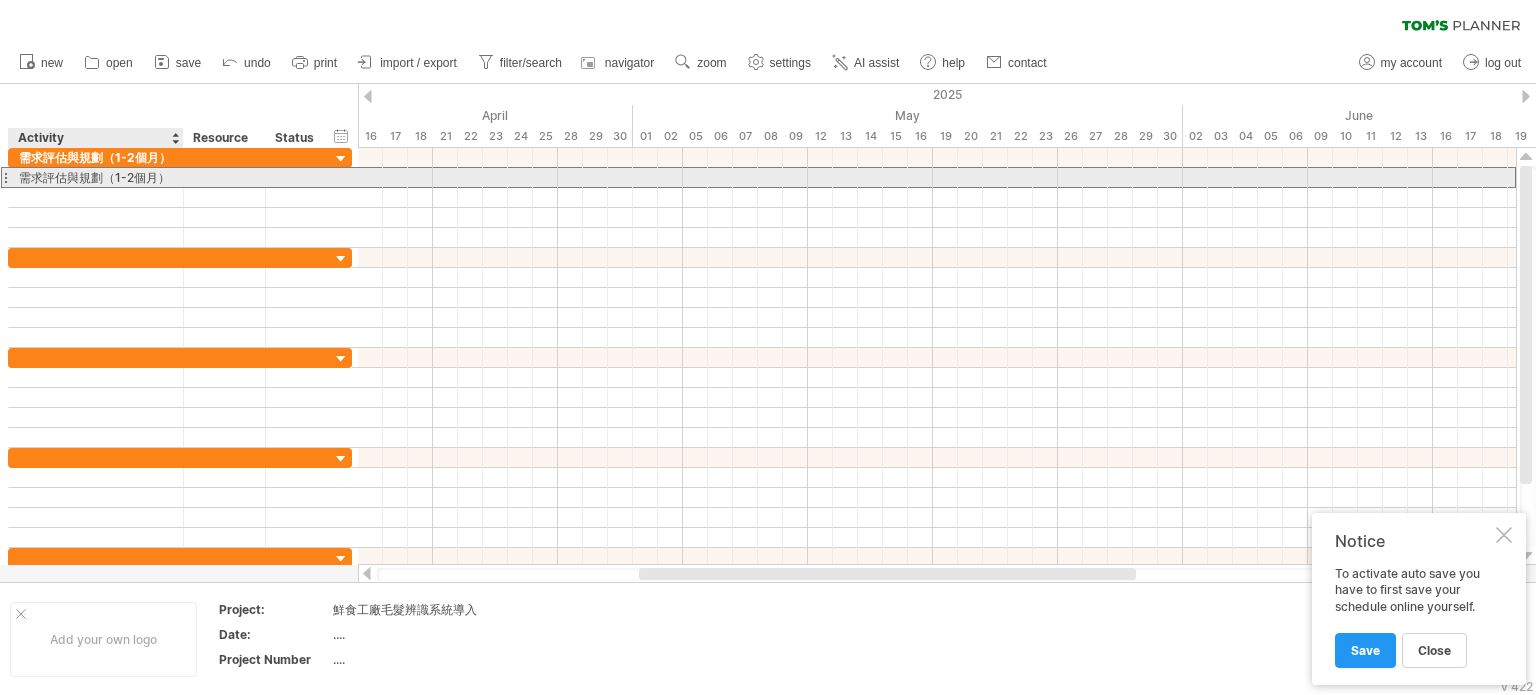 click on "**********" at bounding box center [96, 177] 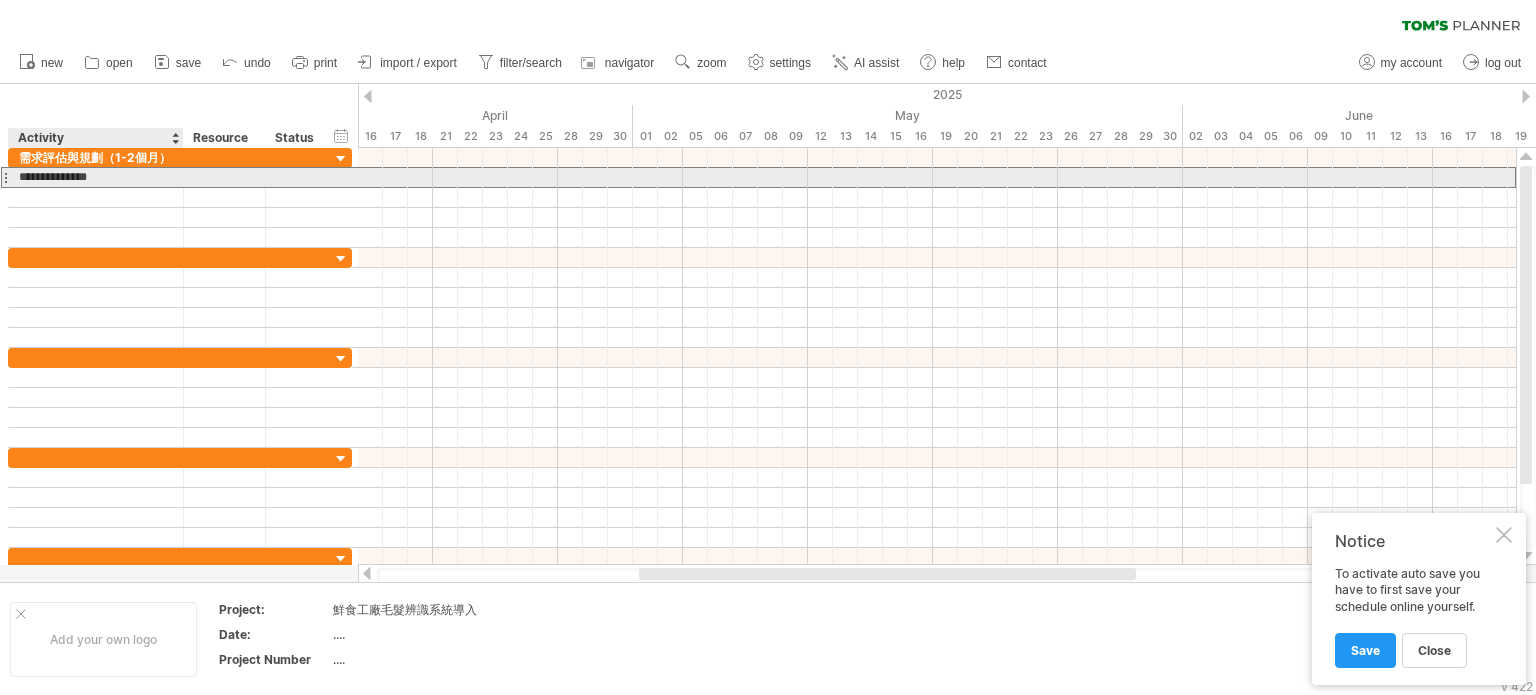 click on "**********" at bounding box center [96, 177] 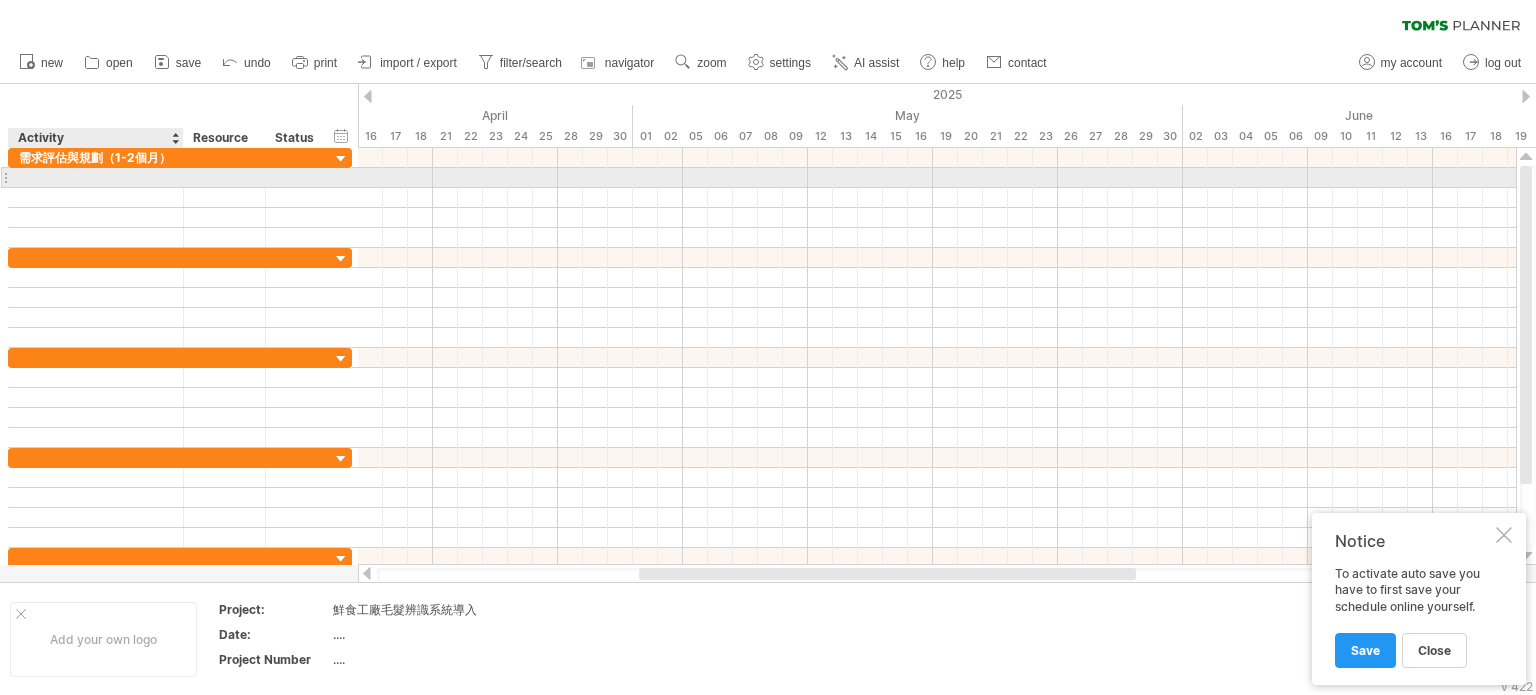 paste on "**********" 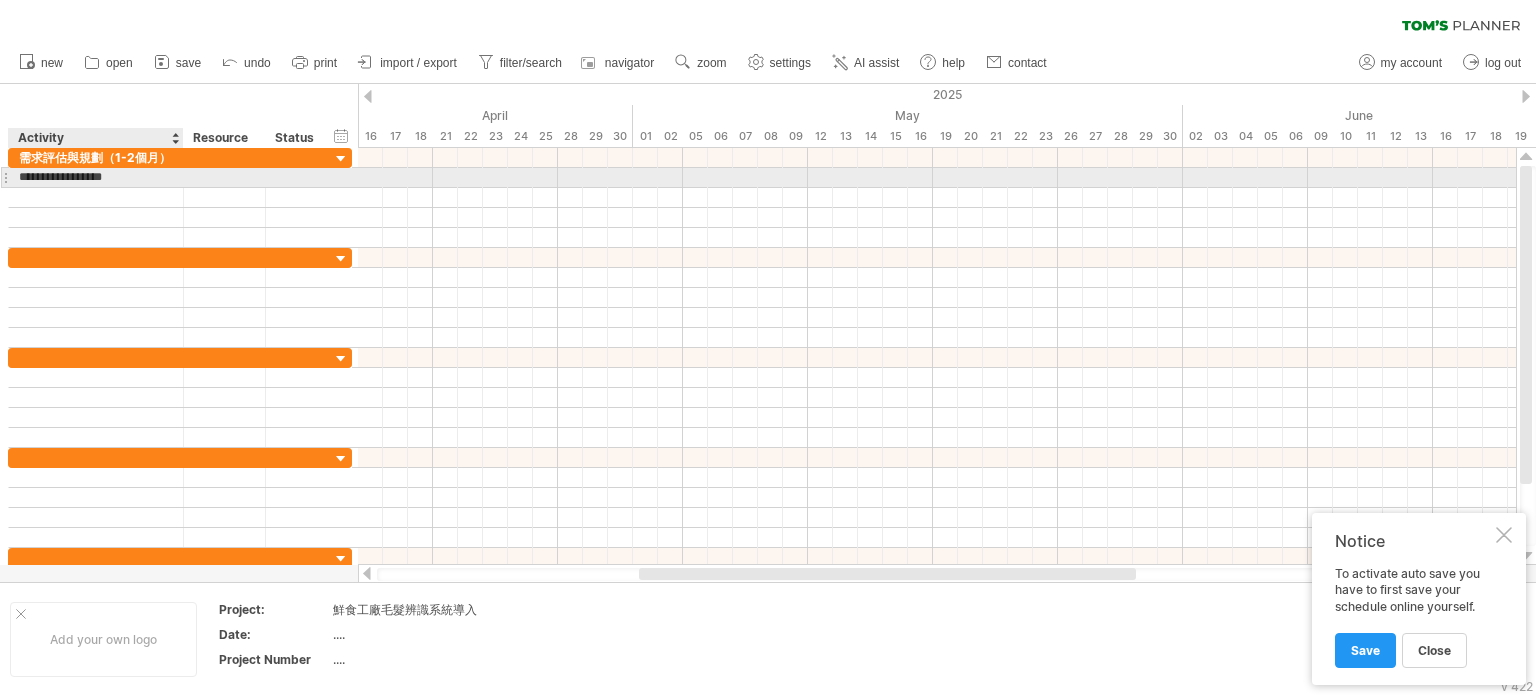 scroll, scrollTop: 0, scrollLeft: 0, axis: both 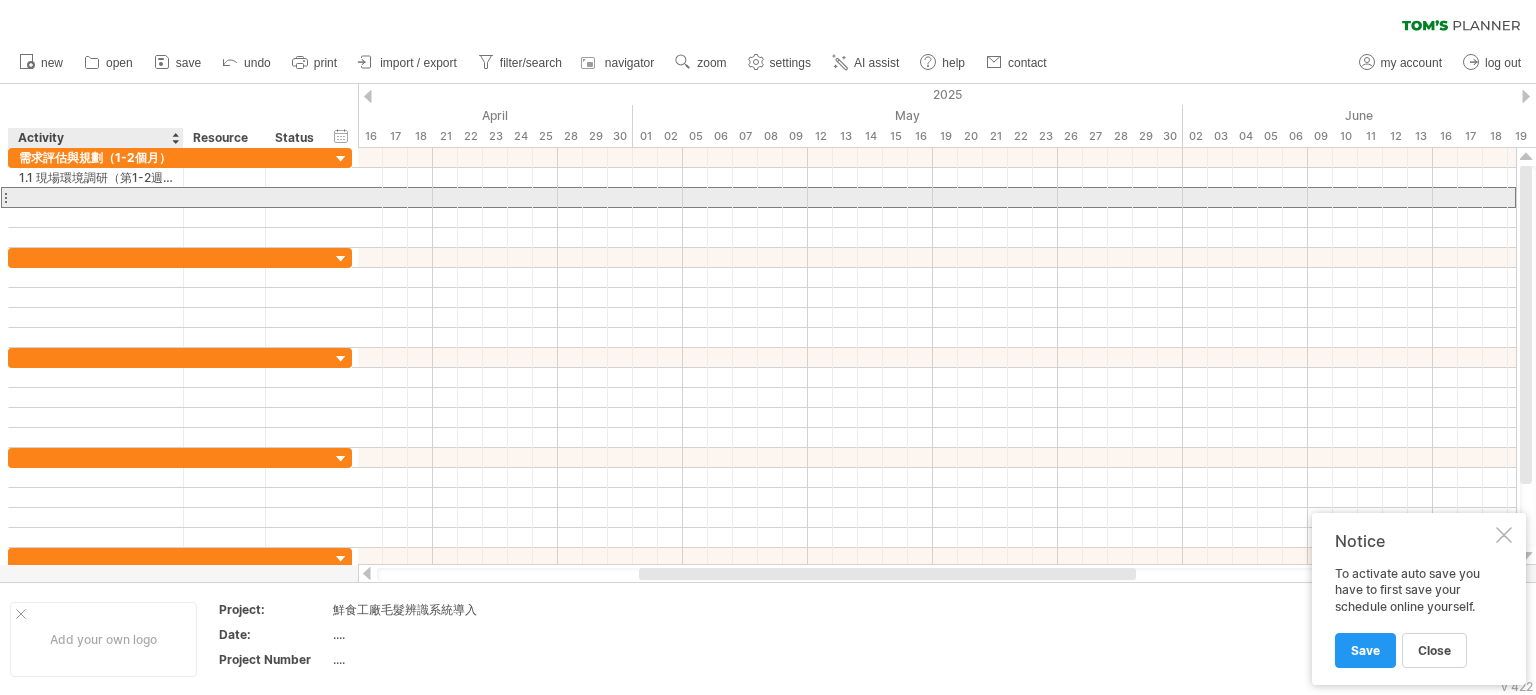 click at bounding box center [96, 197] 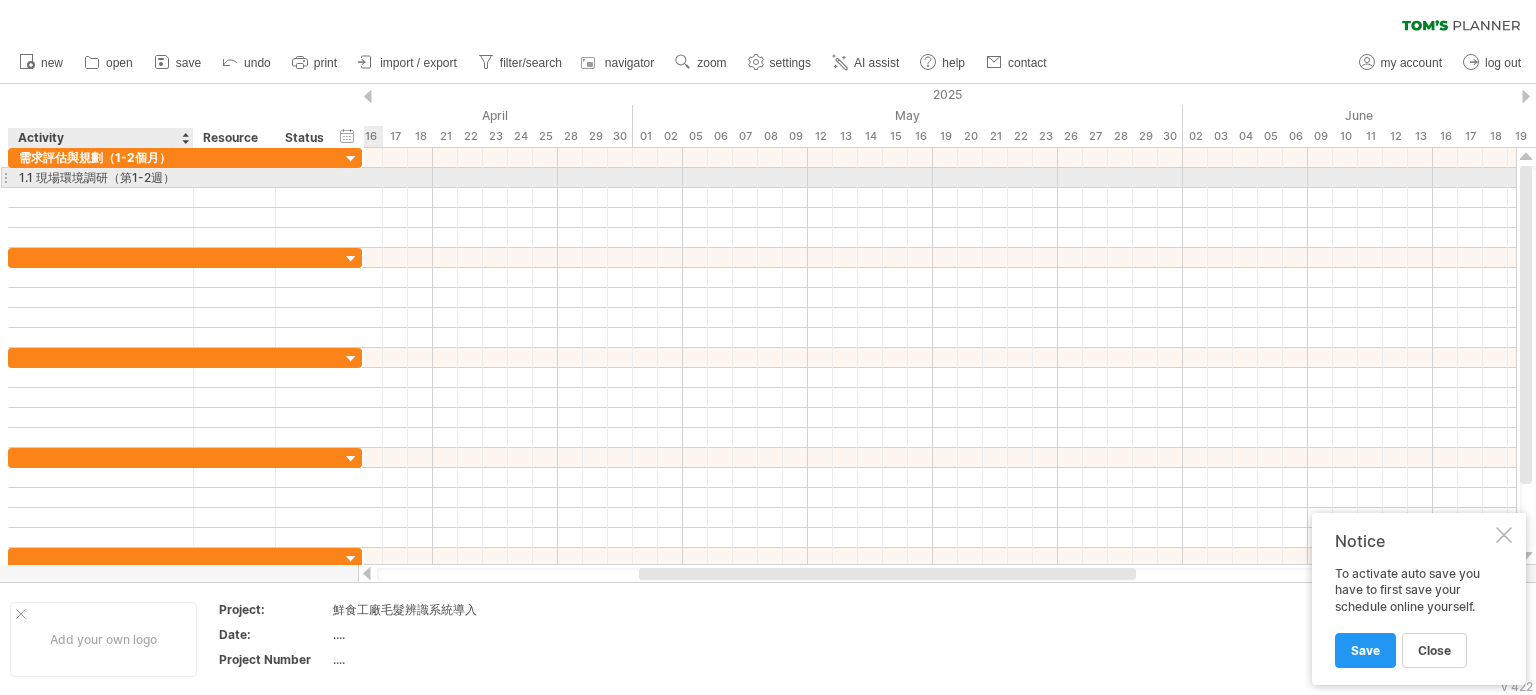 click at bounding box center [191, 178] 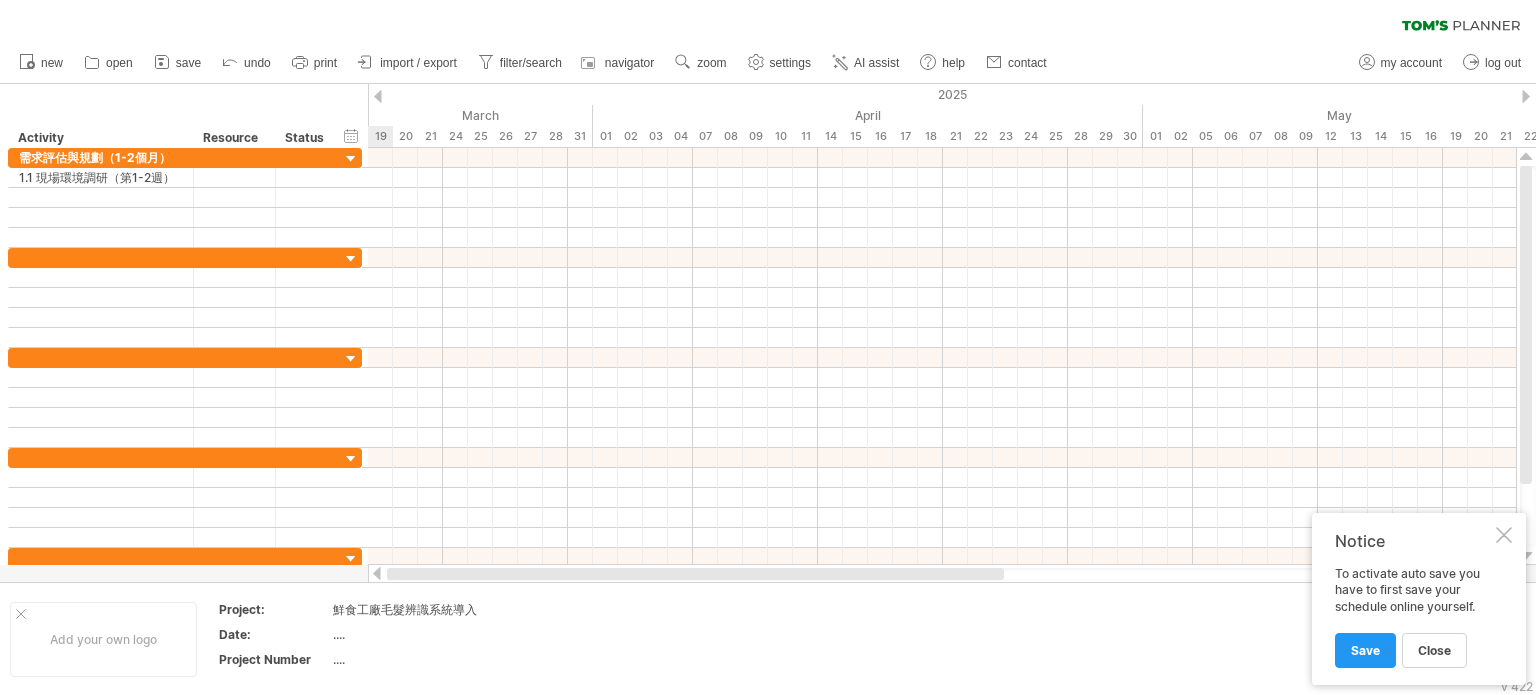 drag, startPoint x: 724, startPoint y: 572, endPoint x: 440, endPoint y: 572, distance: 284 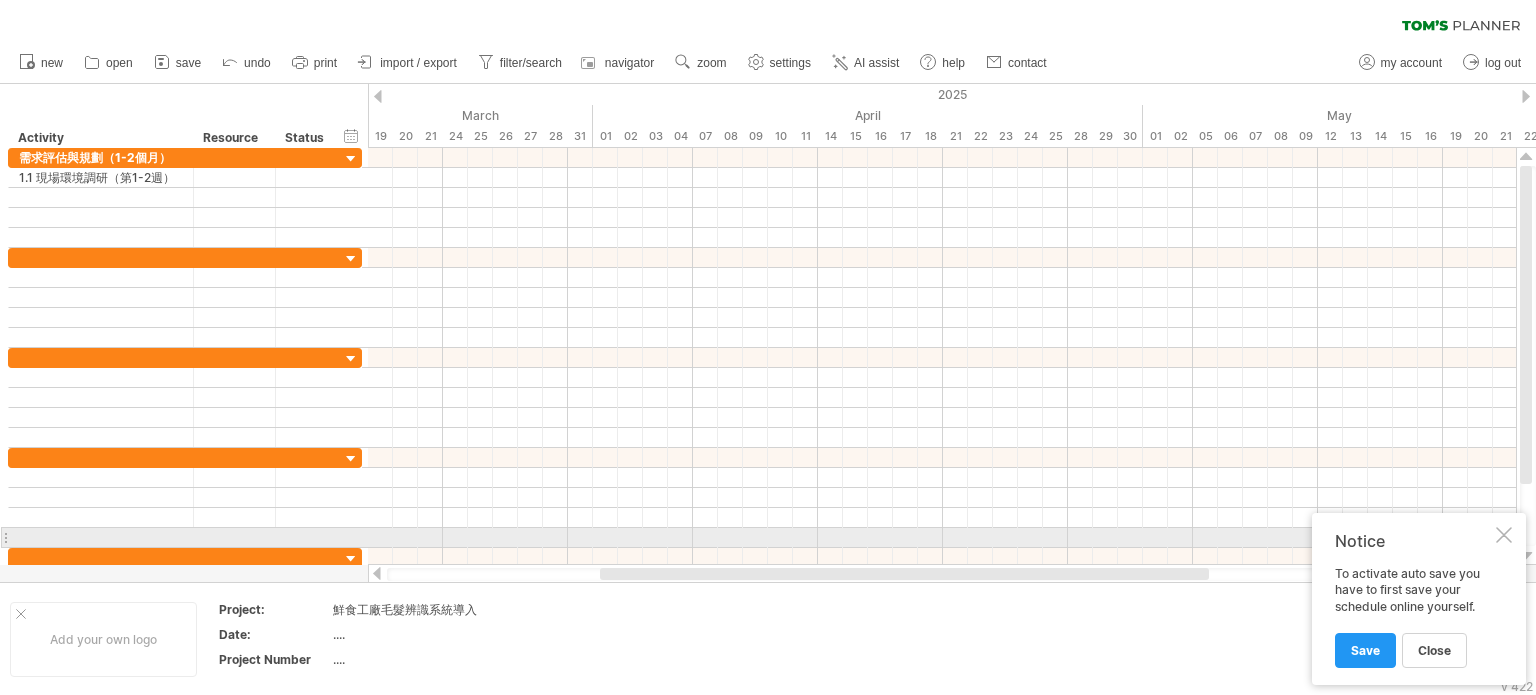 click at bounding box center [1504, 535] 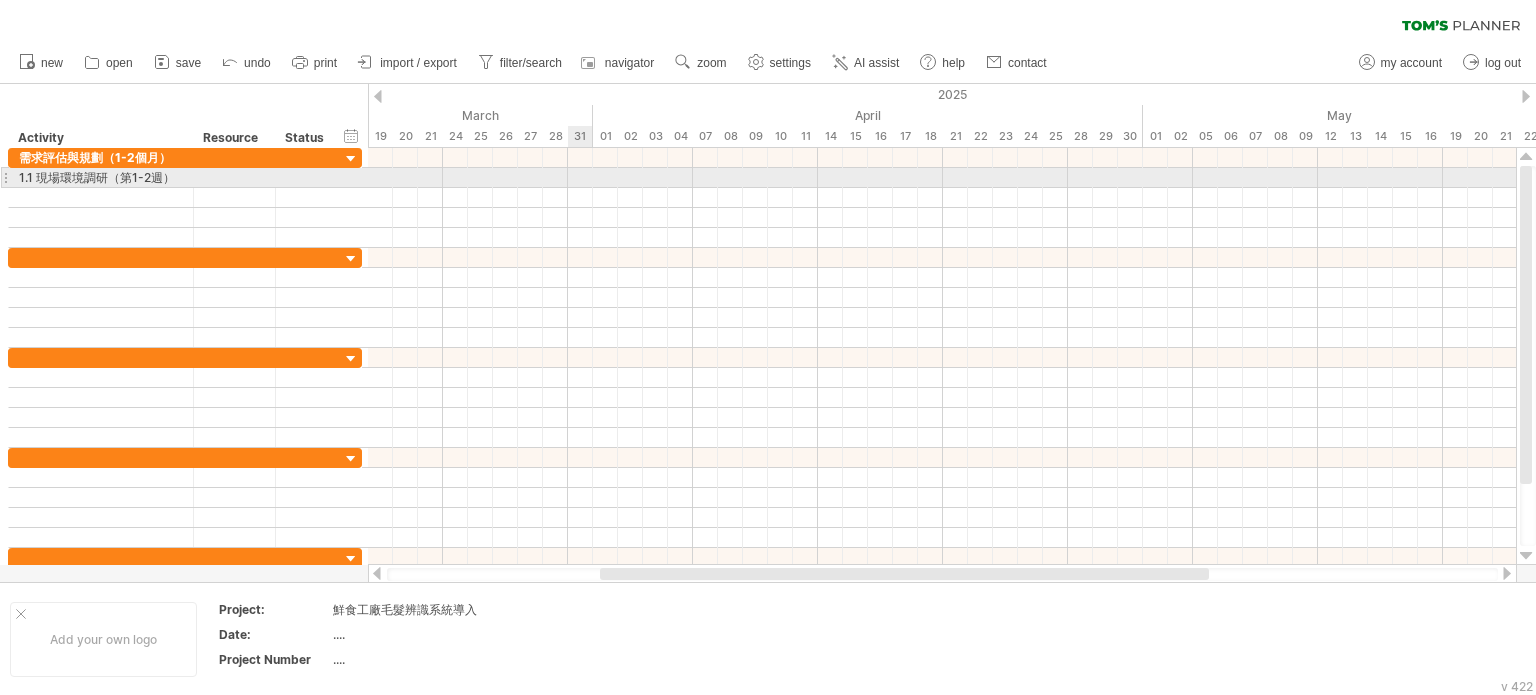 click at bounding box center (942, 178) 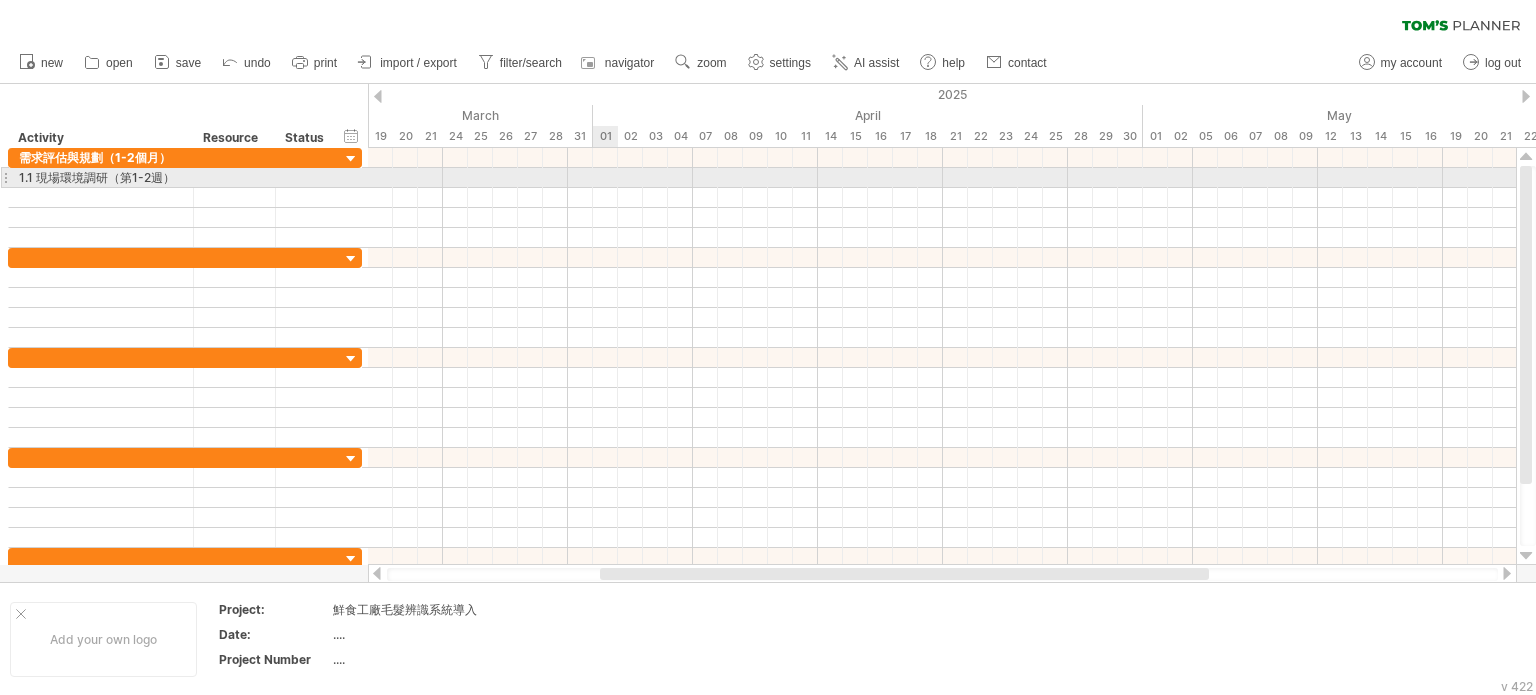 click at bounding box center [942, 178] 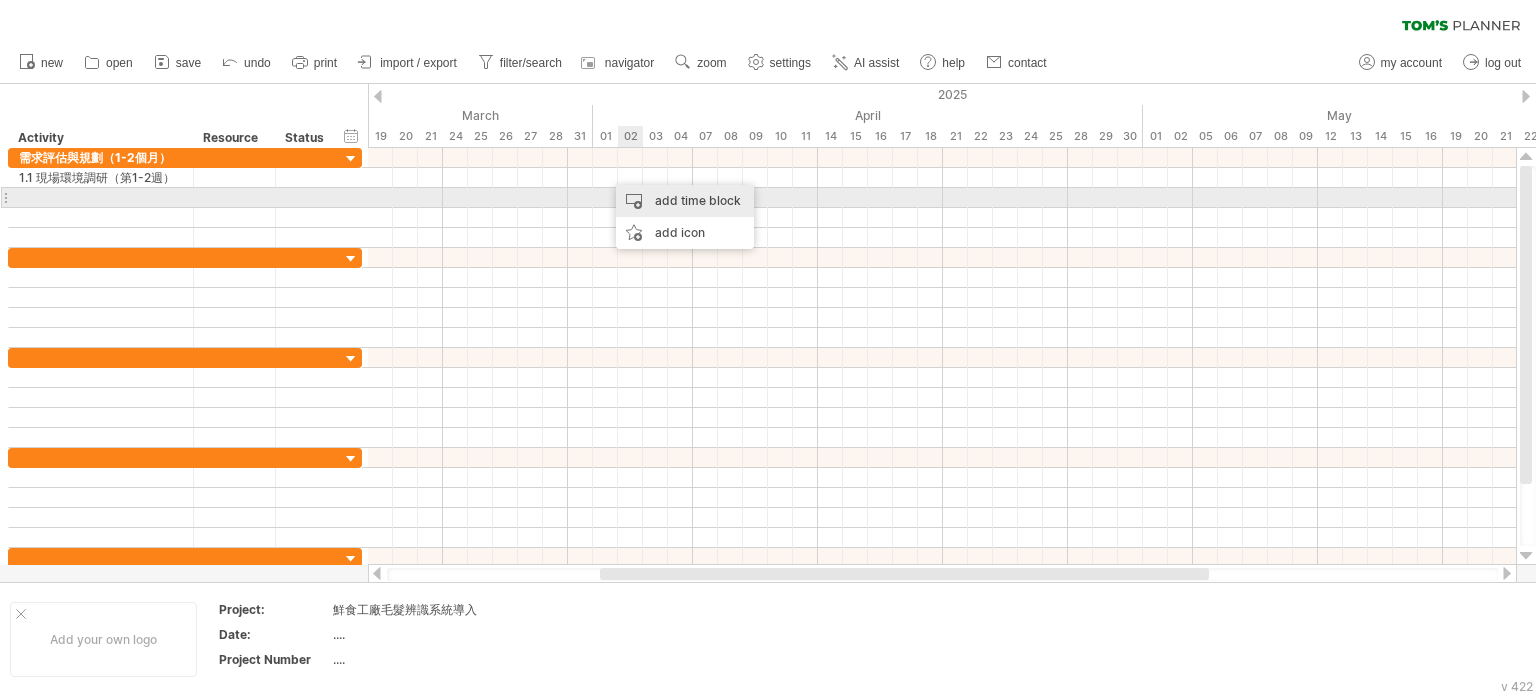 click on "add time block" at bounding box center (685, 201) 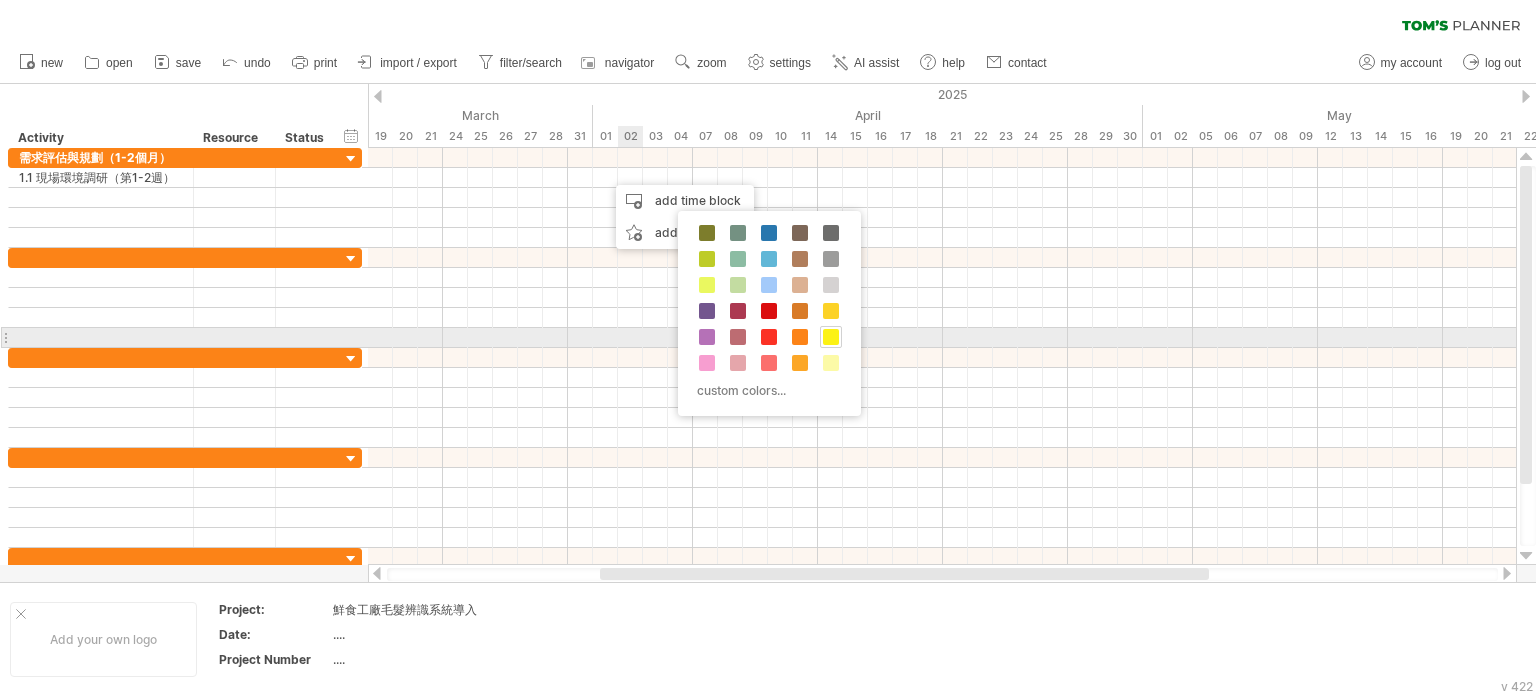 click at bounding box center (831, 337) 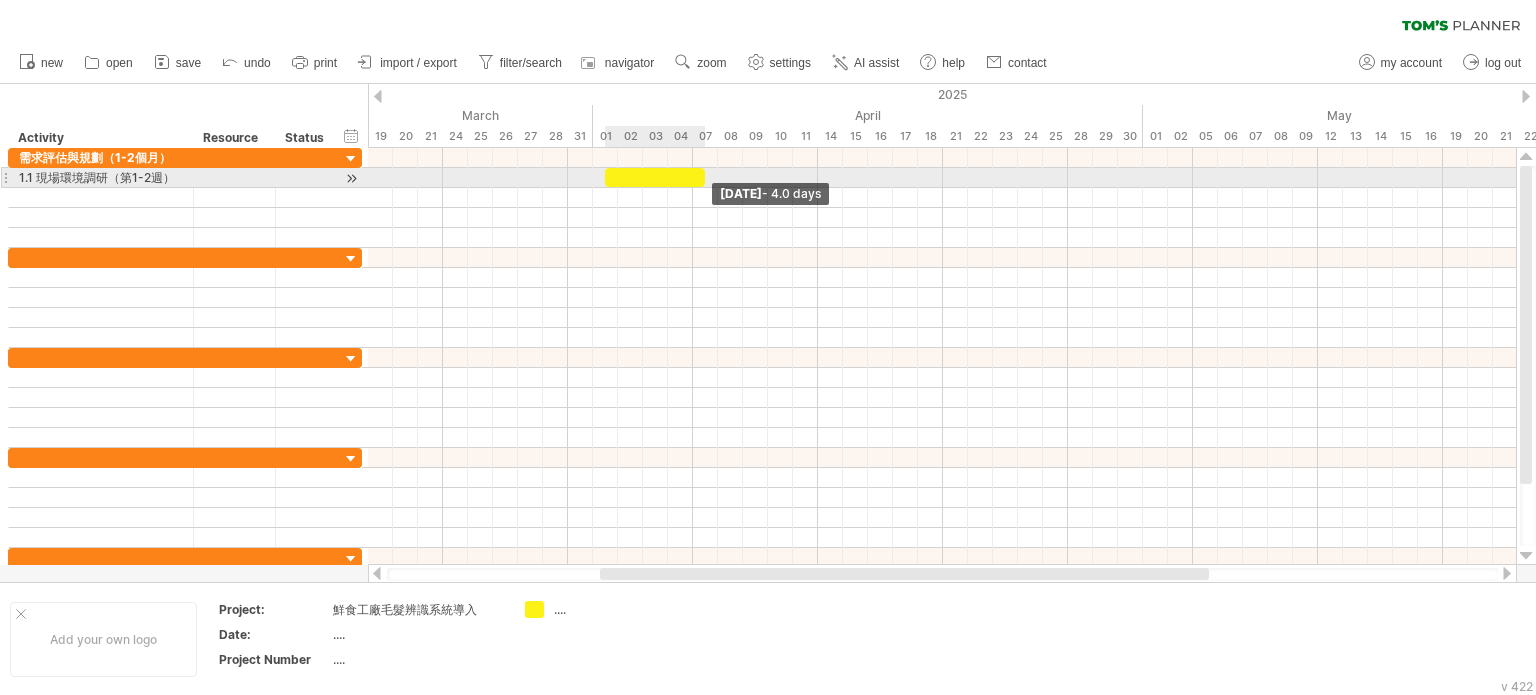 drag, startPoint x: 630, startPoint y: 178, endPoint x: 708, endPoint y: 178, distance: 78 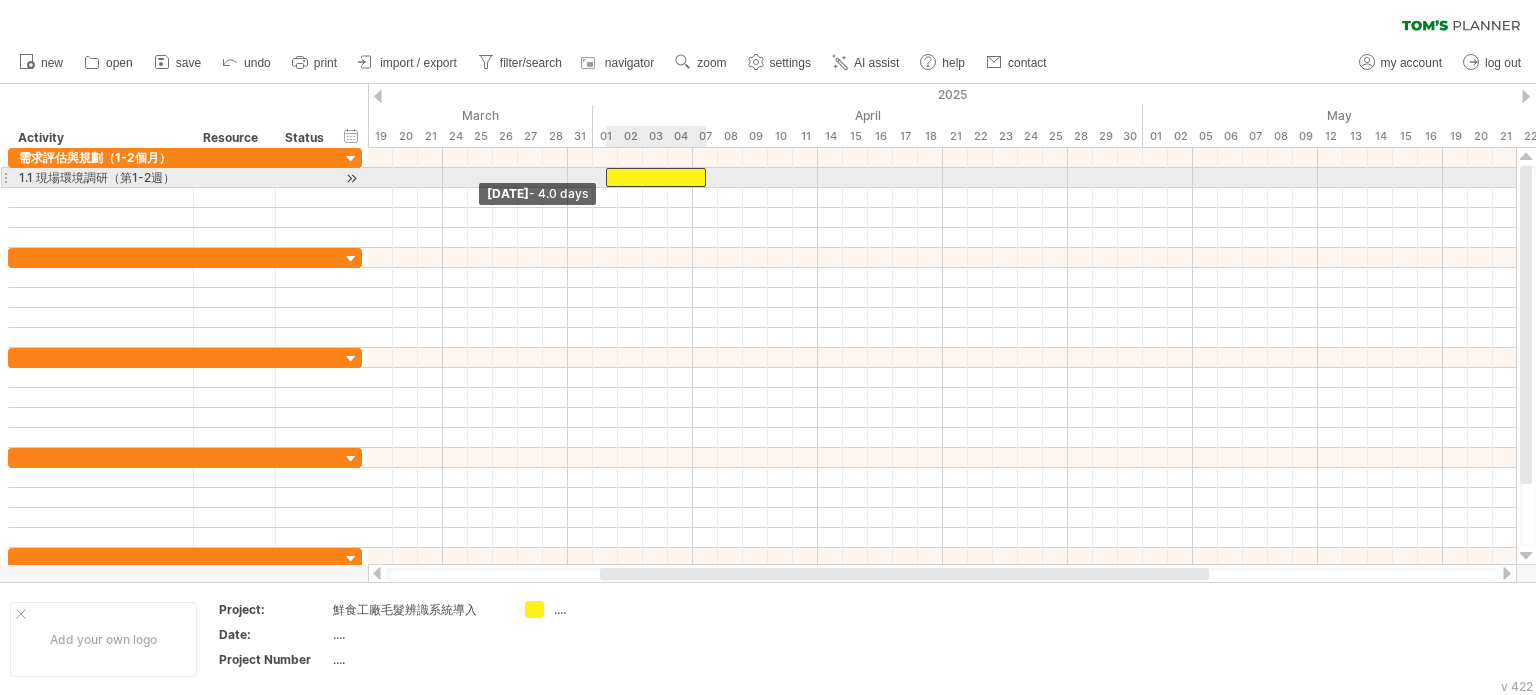 click at bounding box center (606, 177) 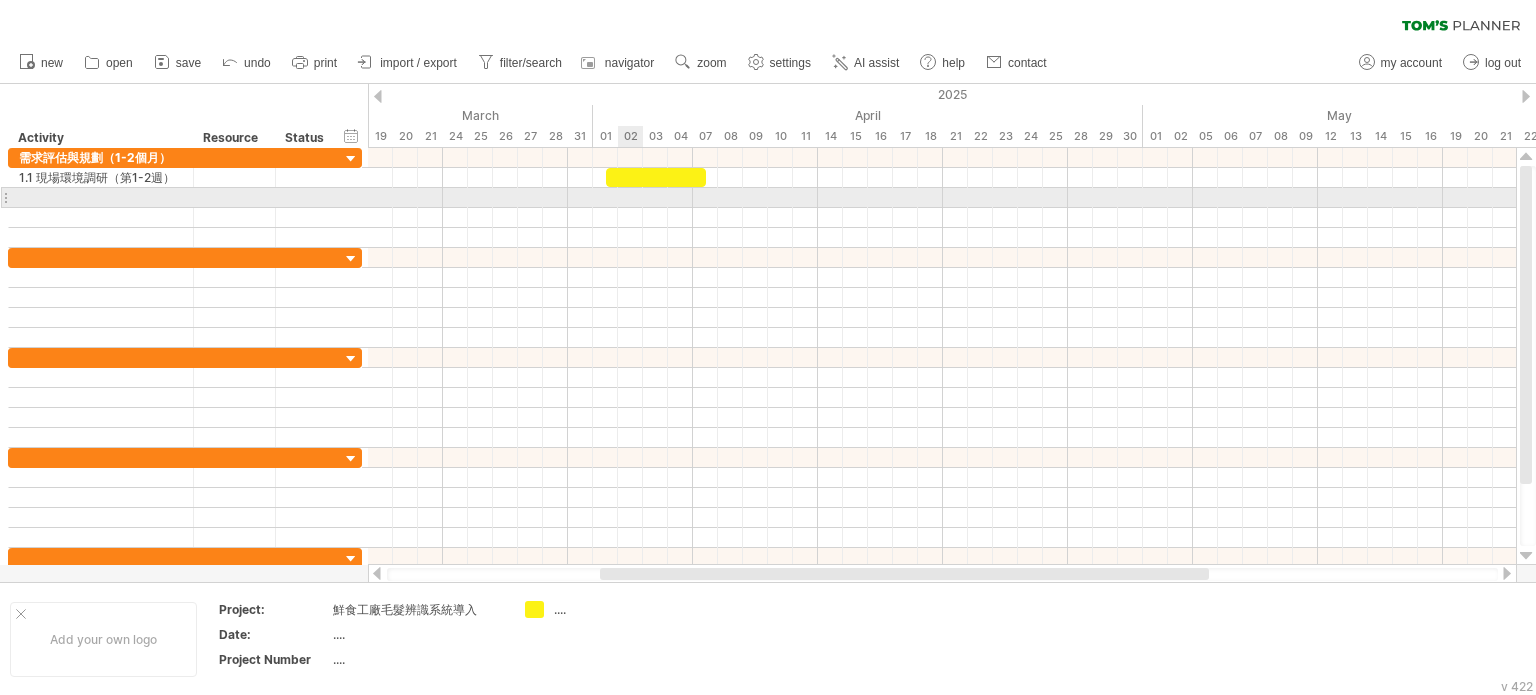 click at bounding box center [942, 198] 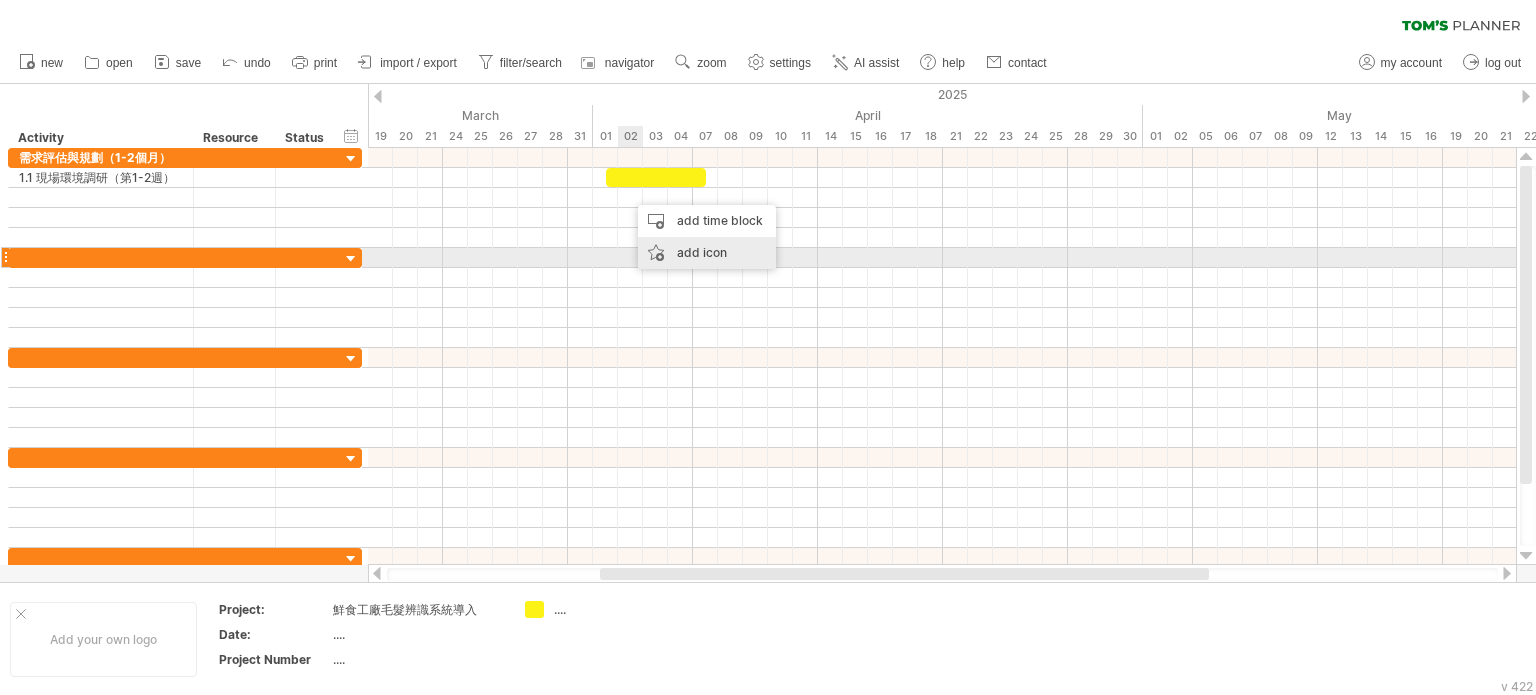 click on "add icon" at bounding box center (707, 253) 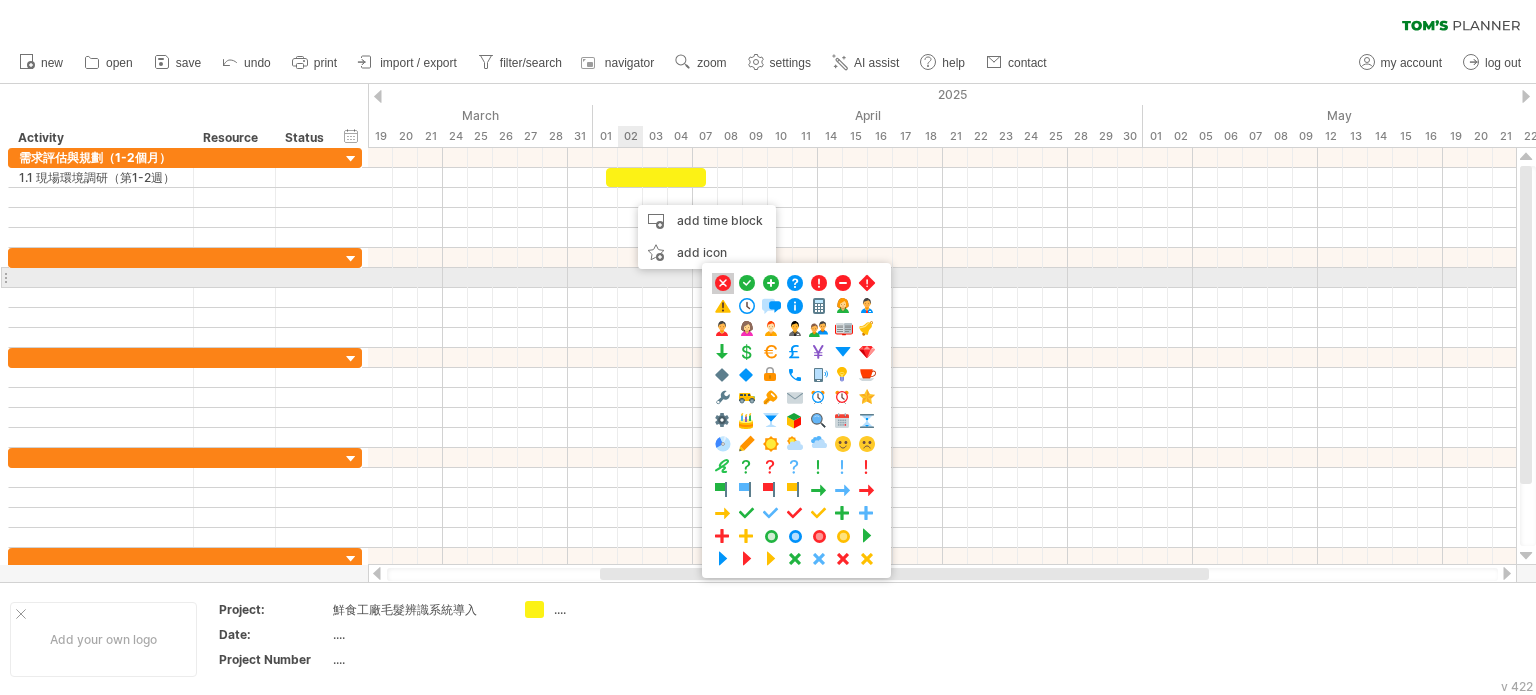 click at bounding box center (723, 283) 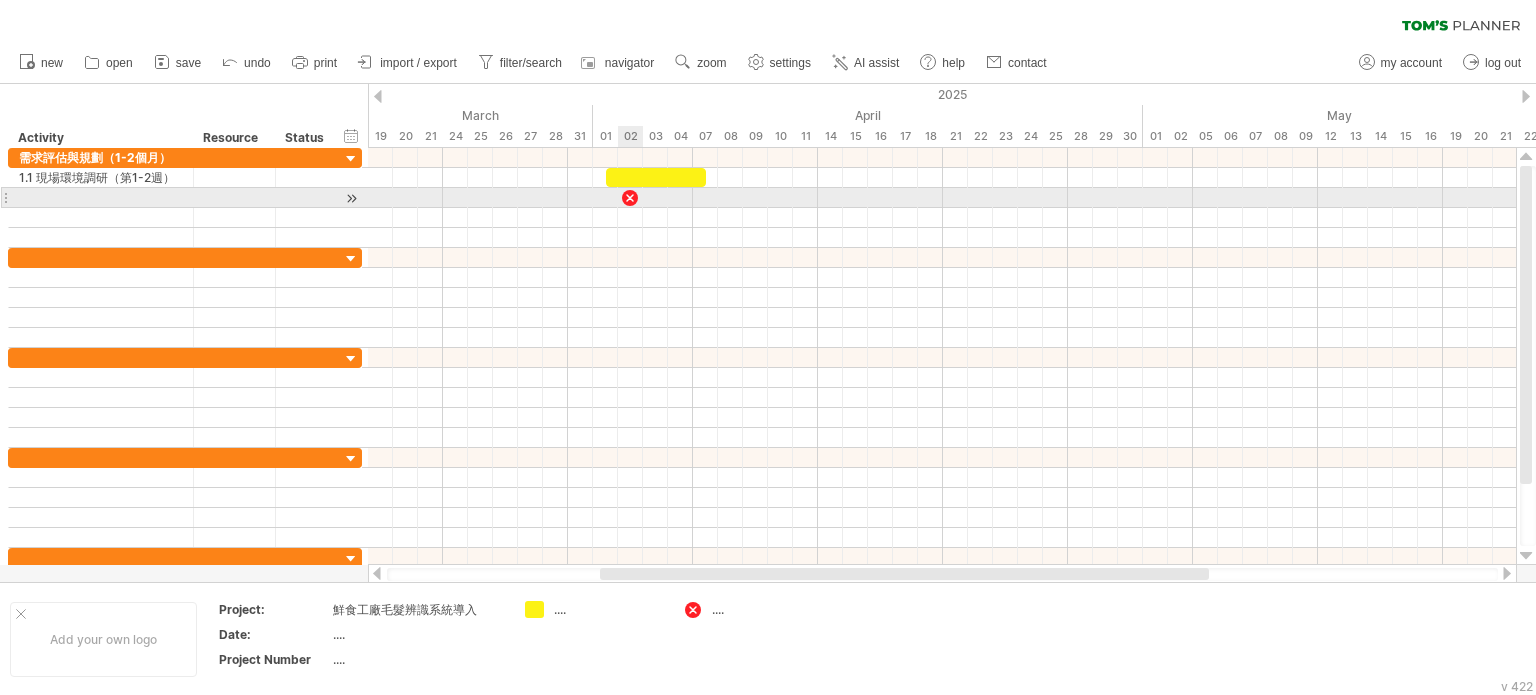 click at bounding box center (630, 197) 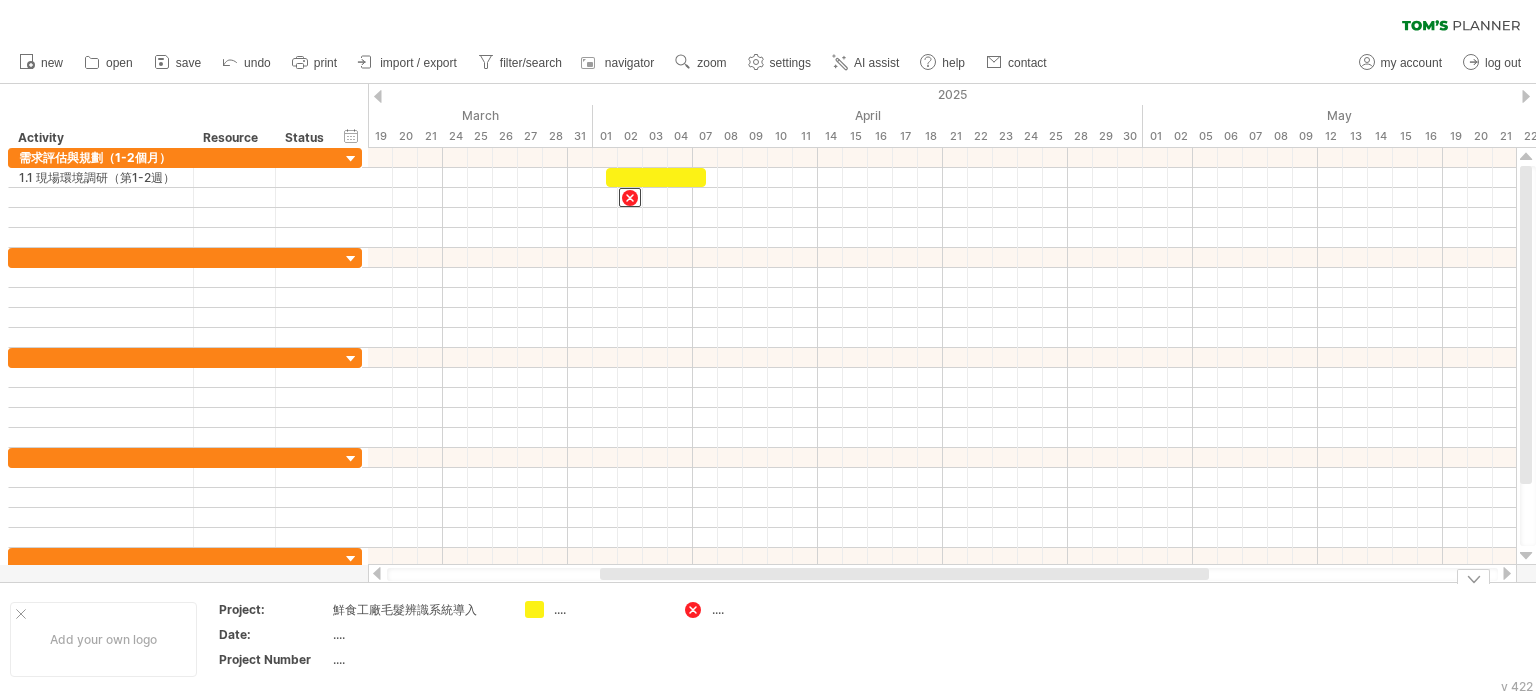 click on "...." at bounding box center (766, 609) 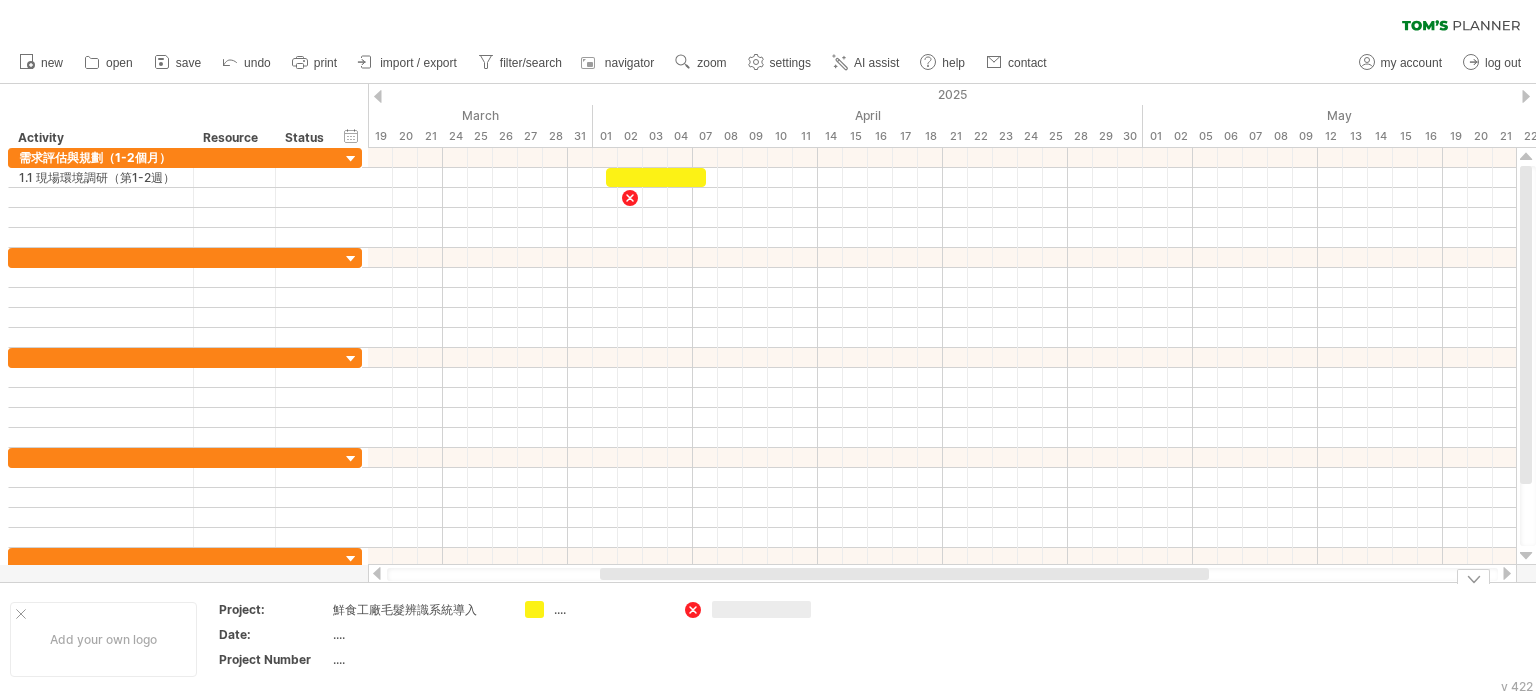click at bounding box center [693, 610] 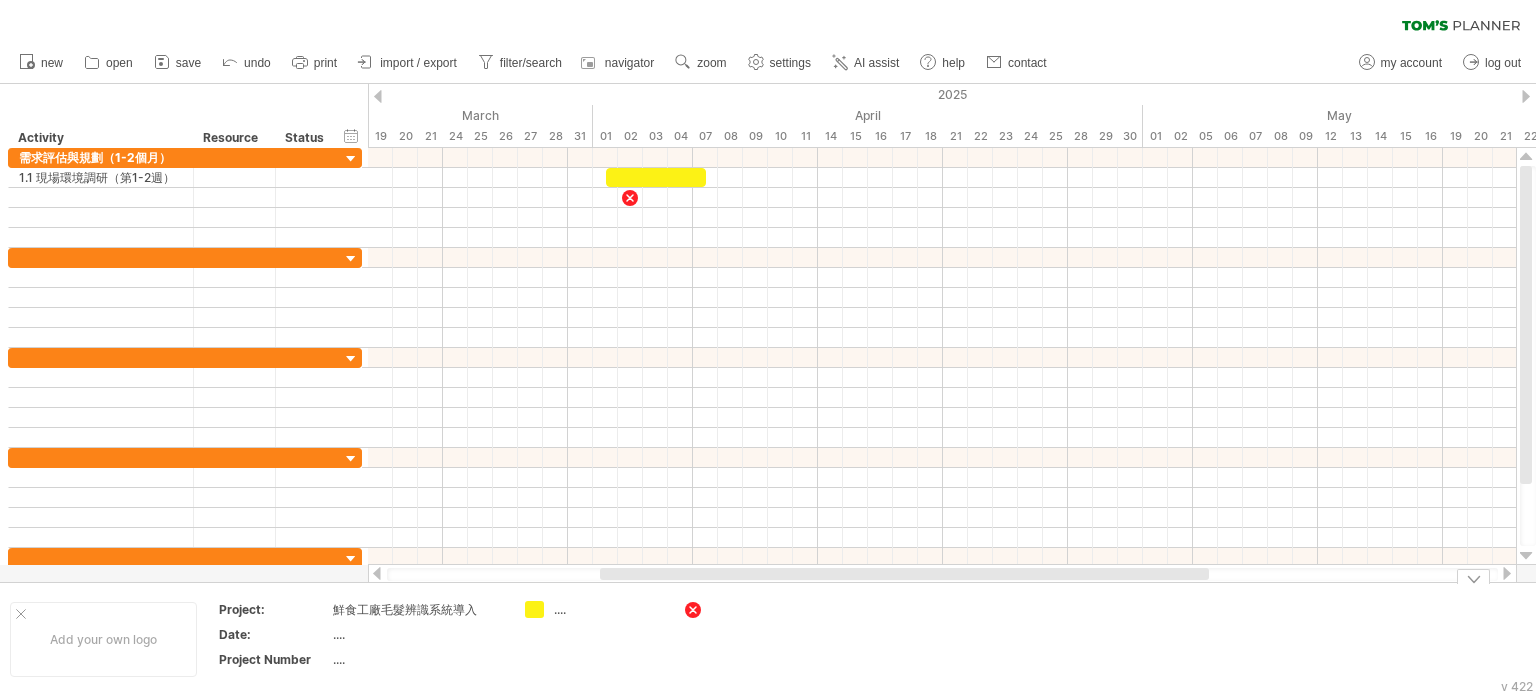 click at bounding box center [693, 610] 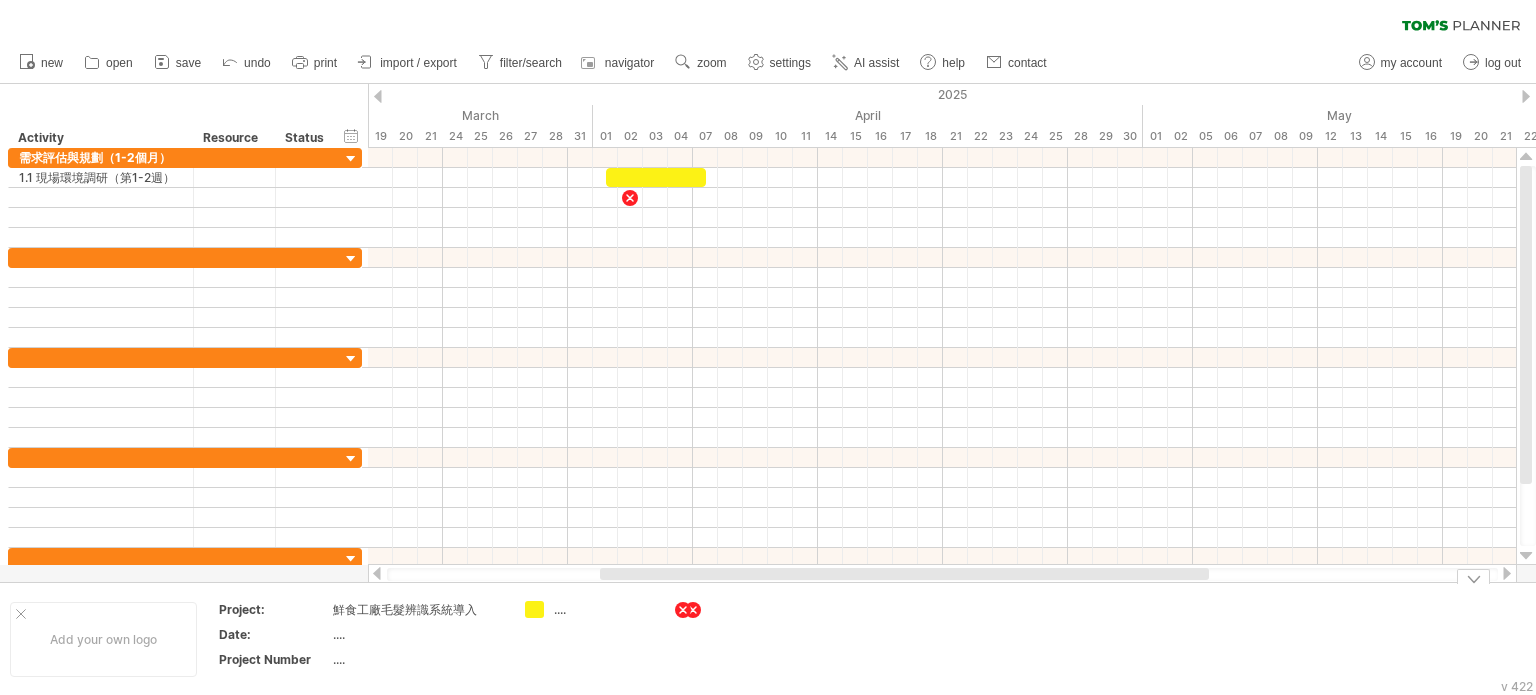 click on "Trying to reach [DOMAIN_NAME]
Connected again...
0%
clear filter
new" at bounding box center (768, 347) 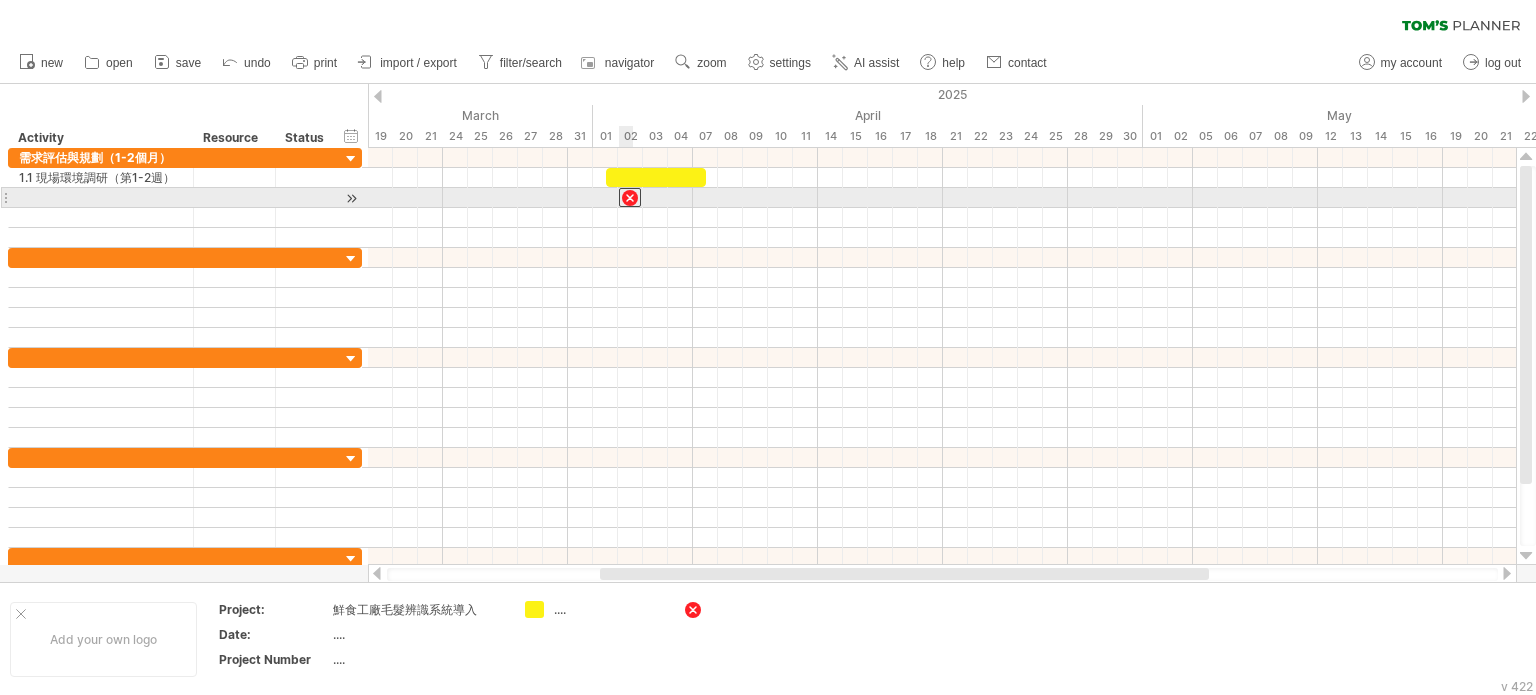 click at bounding box center (630, 197) 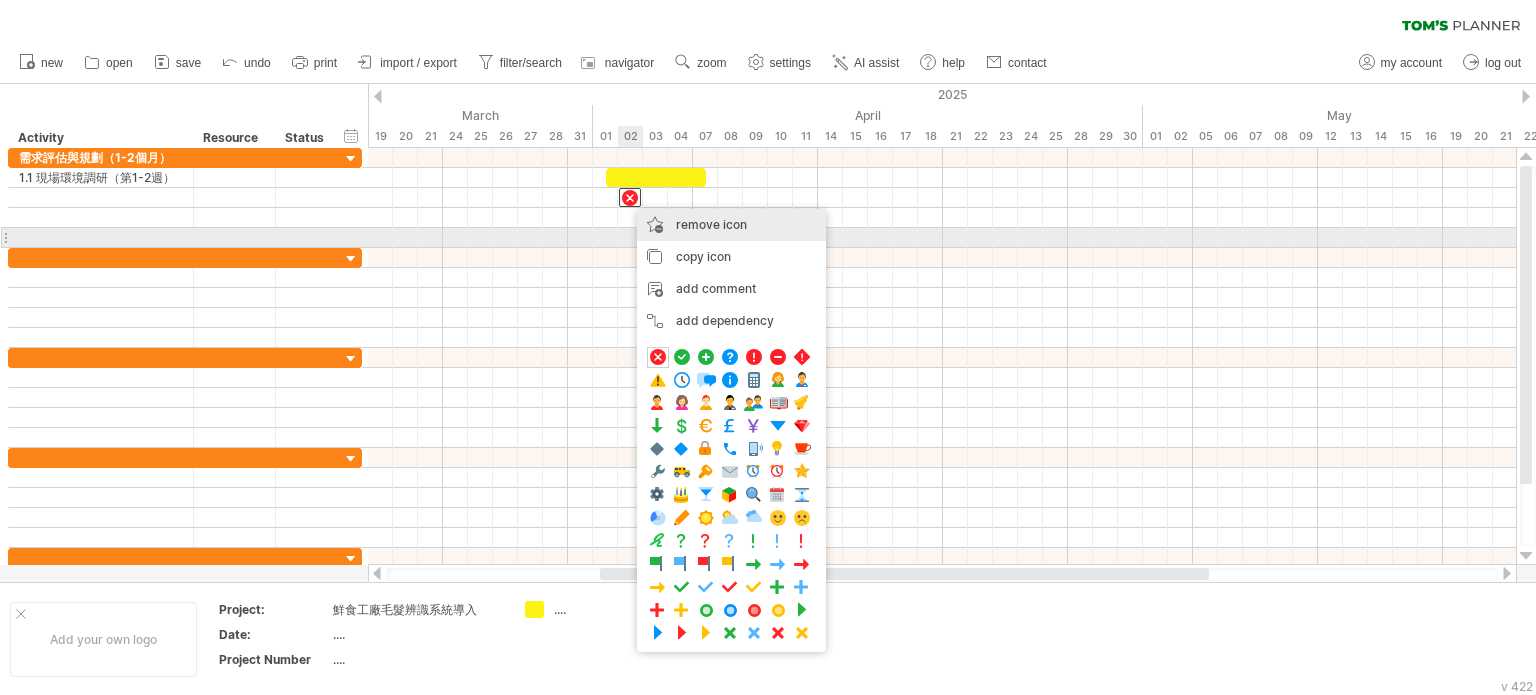 click on "remove icon" at bounding box center (711, 224) 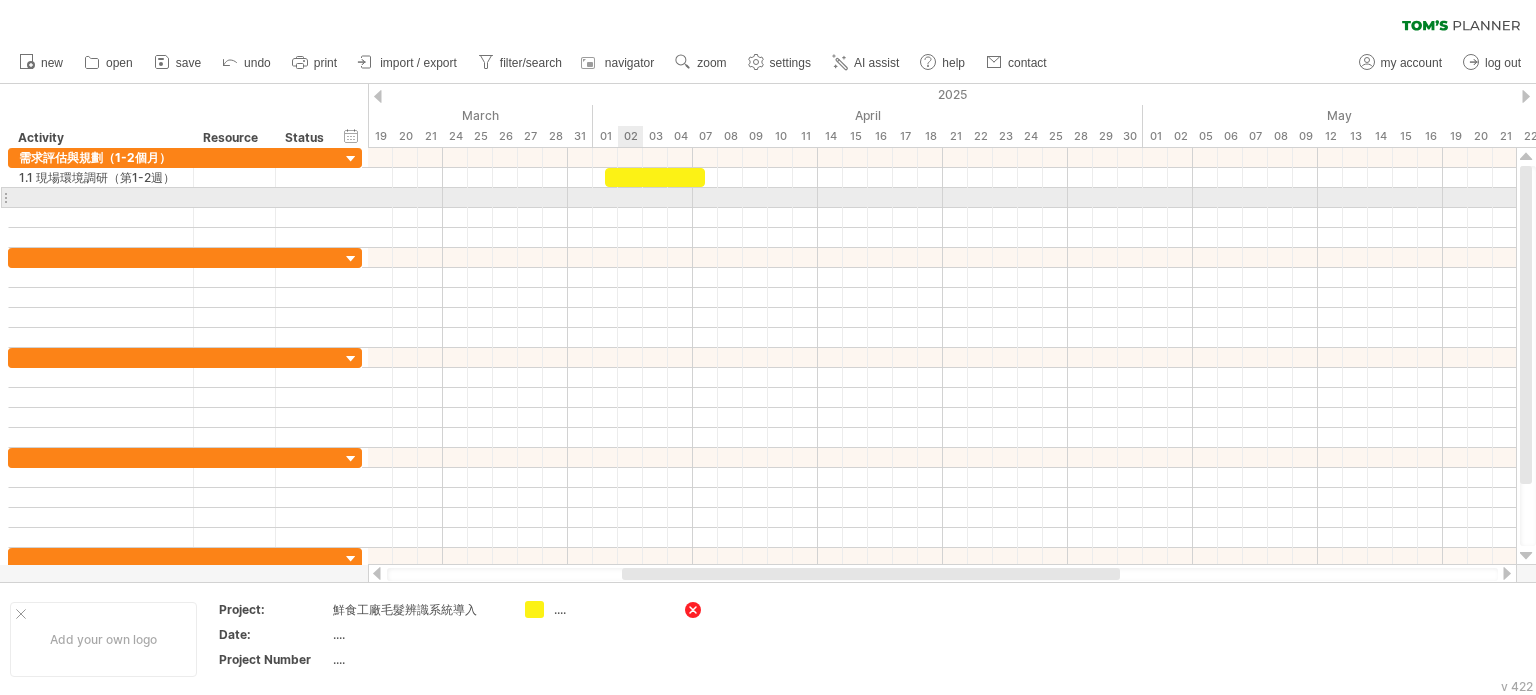 click at bounding box center (942, 198) 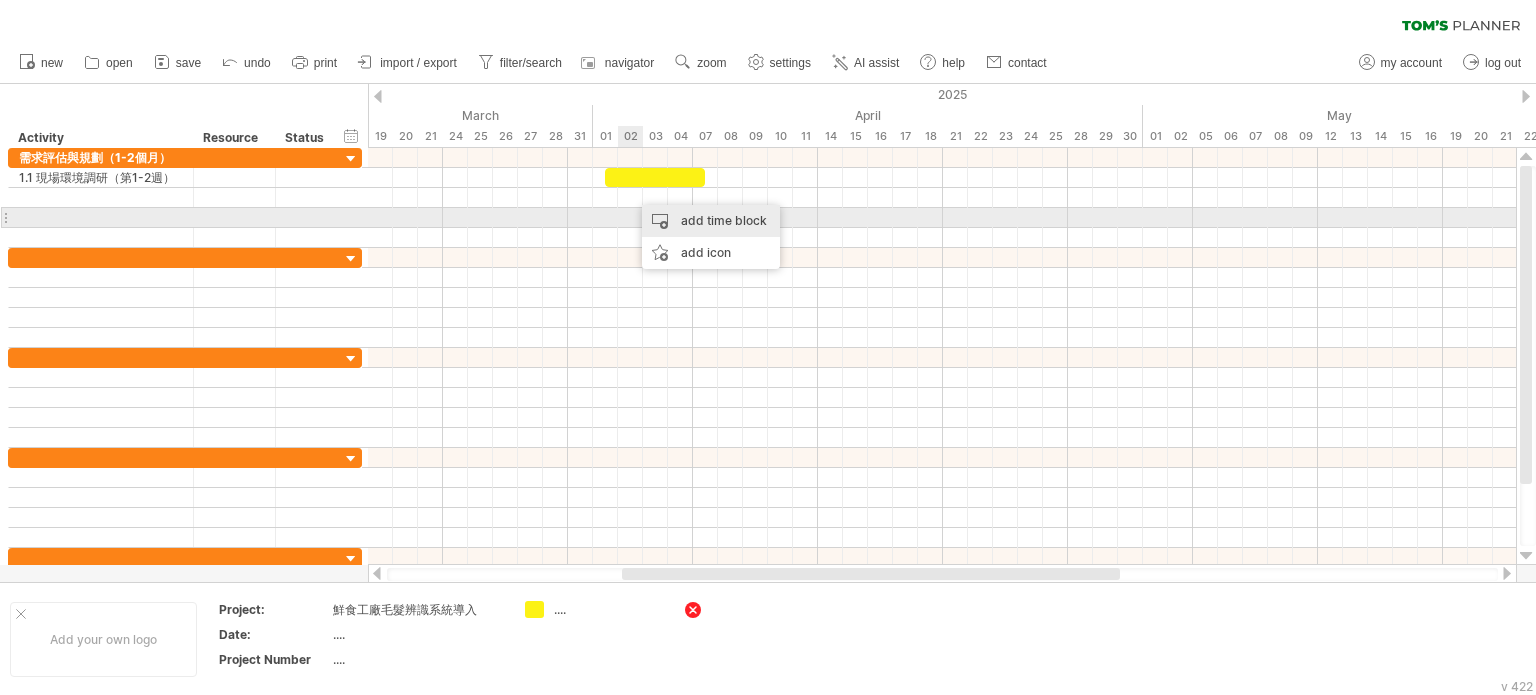 click on "add time block" at bounding box center (711, 221) 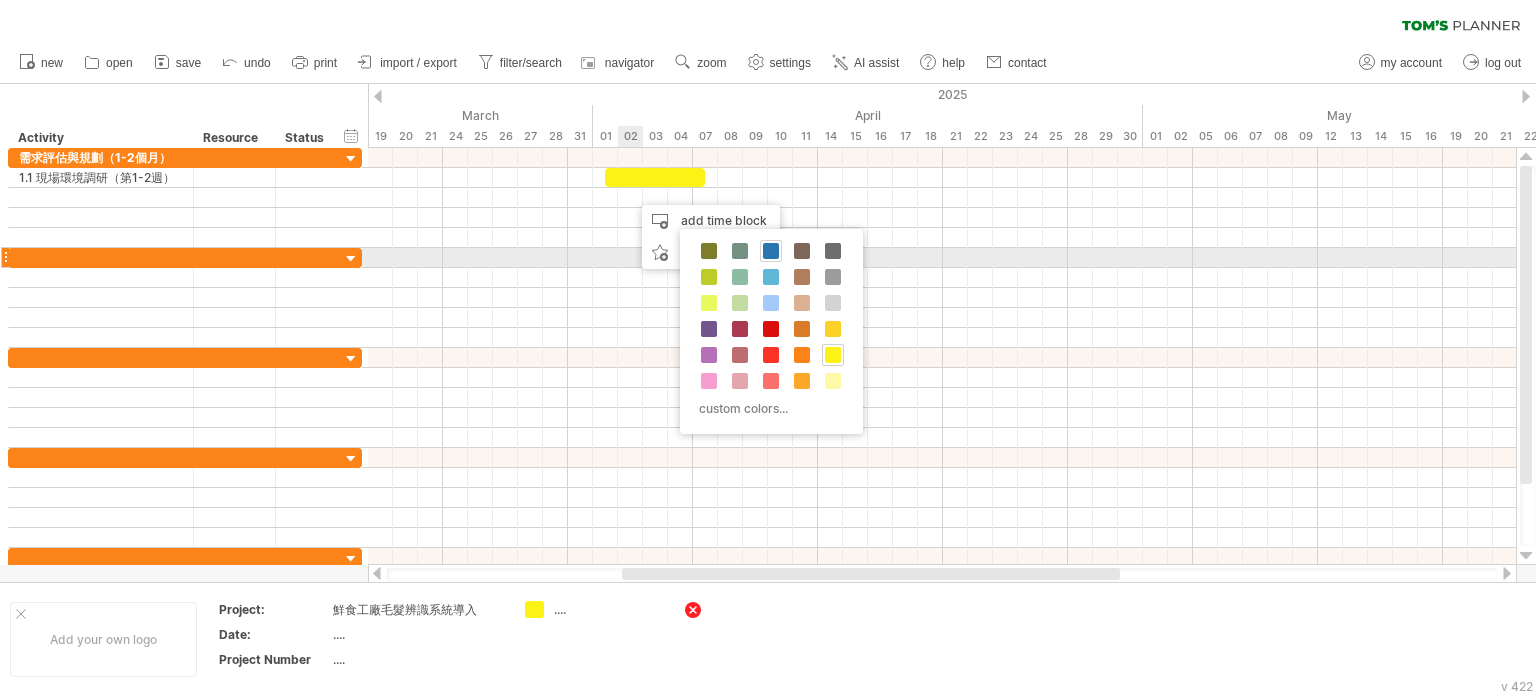 click at bounding box center (771, 251) 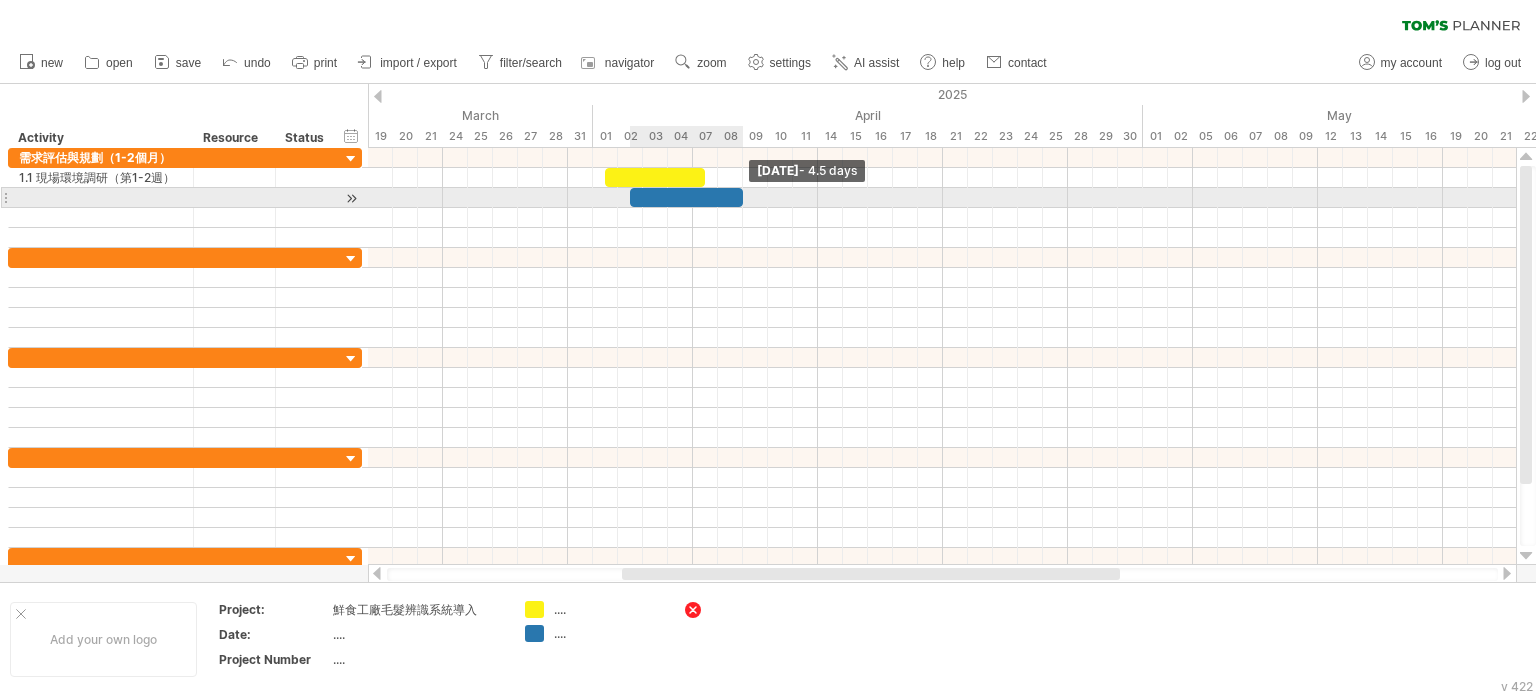 drag, startPoint x: 654, startPoint y: 198, endPoint x: 738, endPoint y: 198, distance: 84 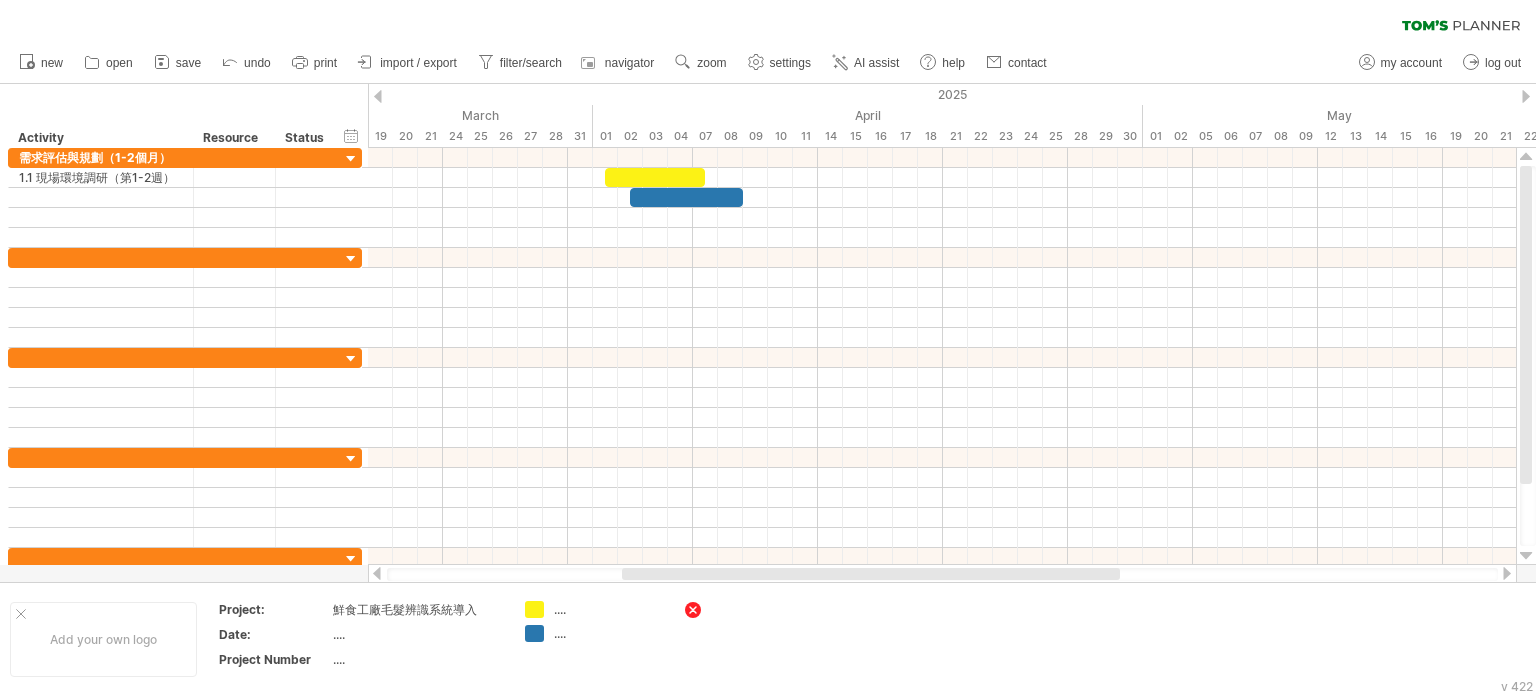 click on "save" at bounding box center [188, 63] 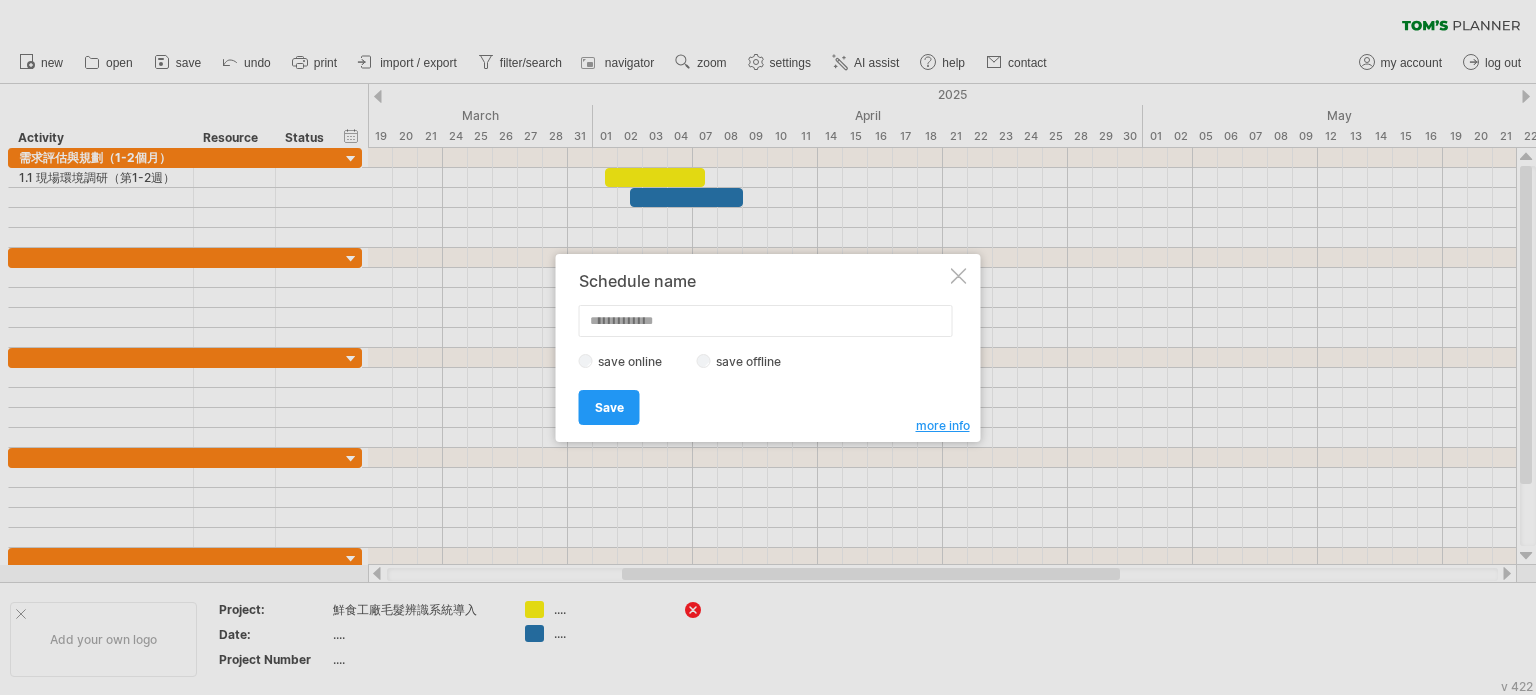 drag, startPoint x: 610, startPoint y: 320, endPoint x: 595, endPoint y: 324, distance: 15.524175 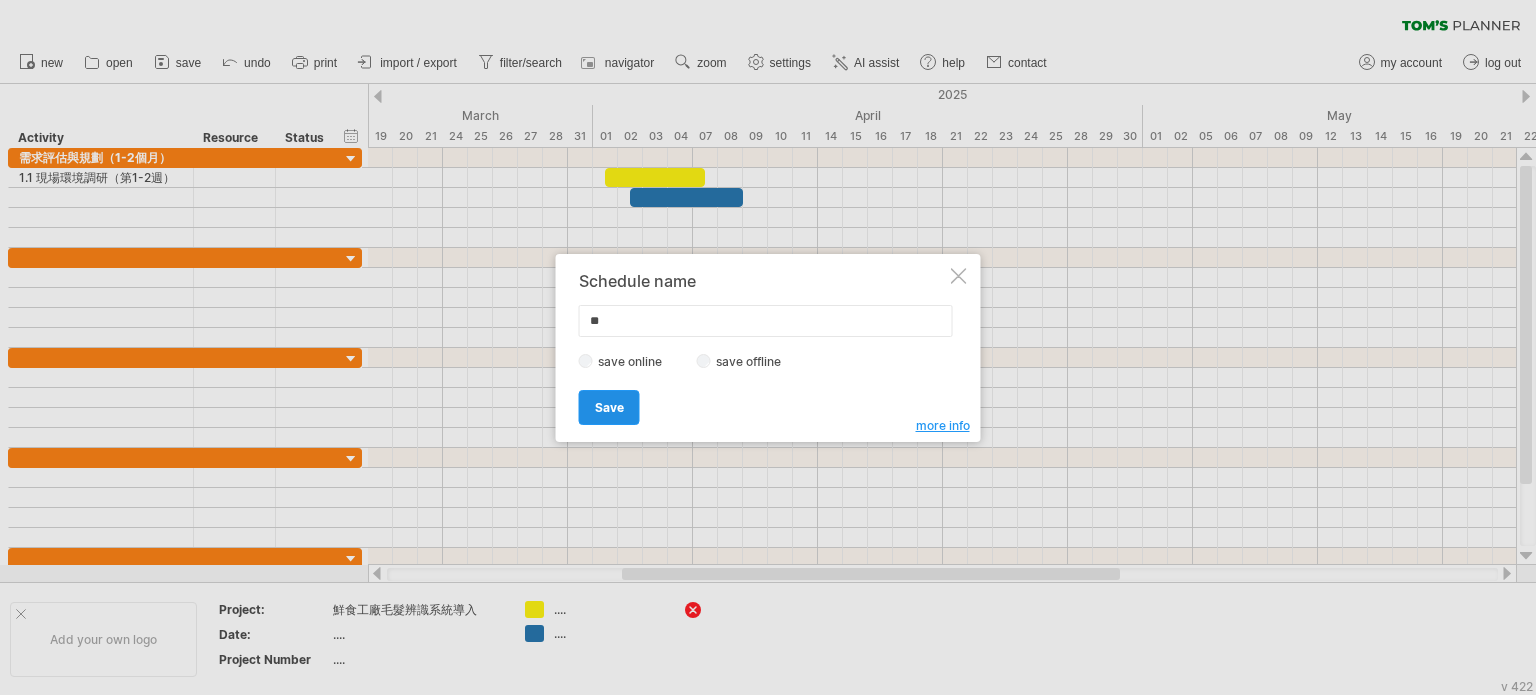 type on "**" 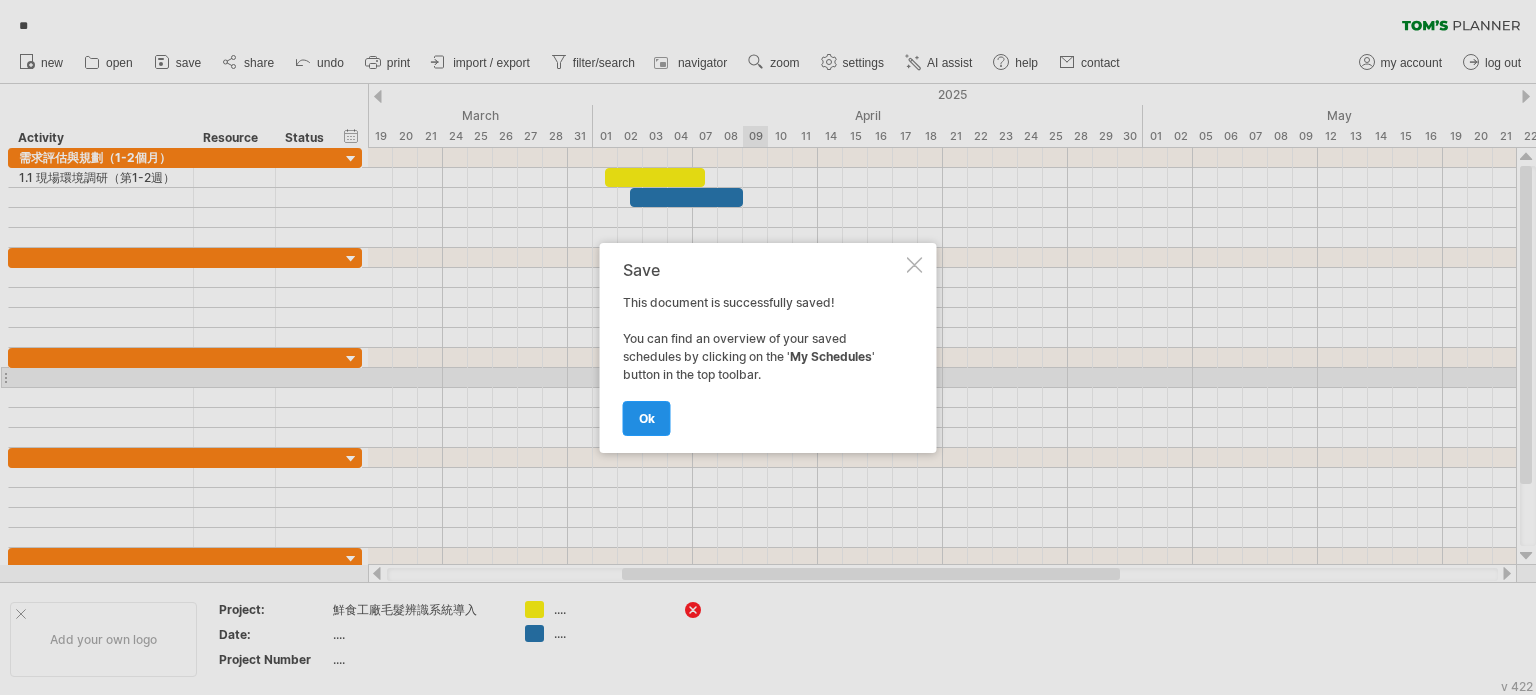 click on "ok" at bounding box center (647, 418) 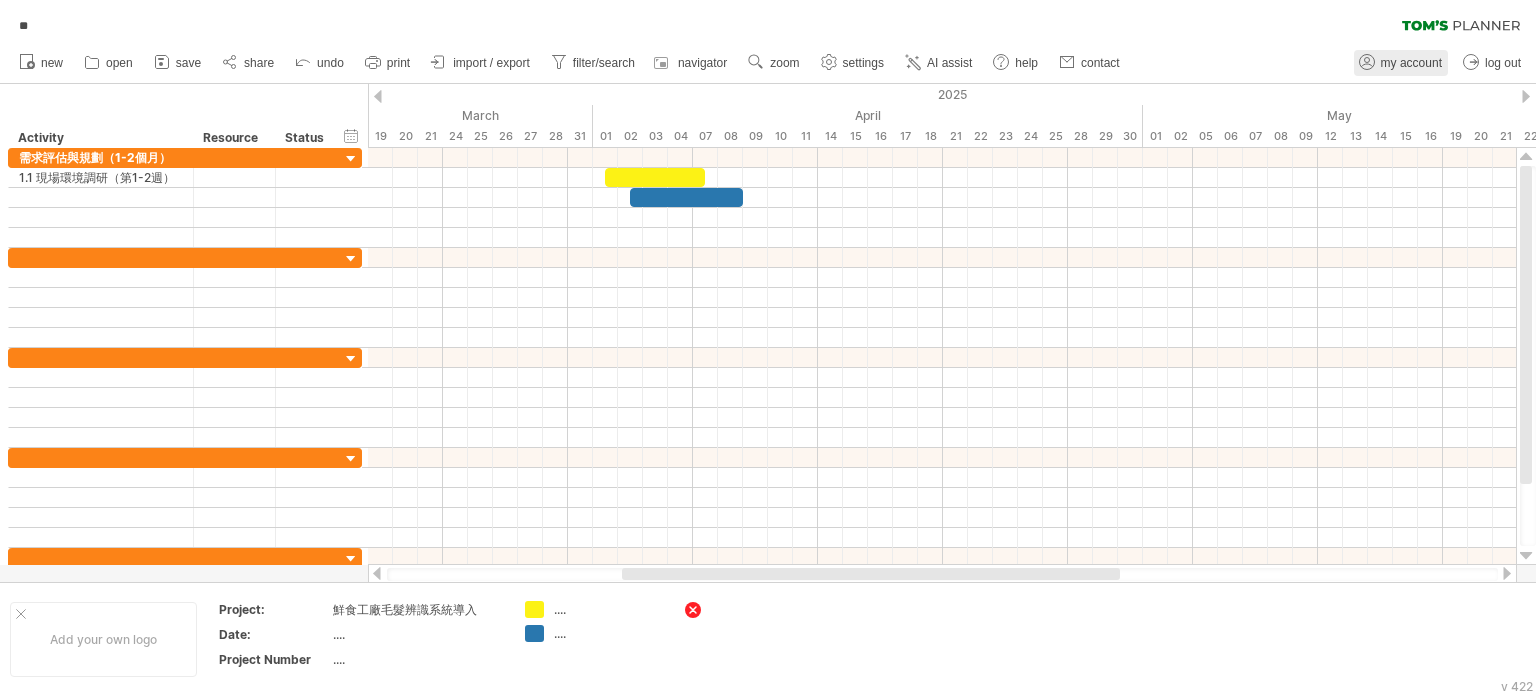 click on "my account" at bounding box center [1411, 63] 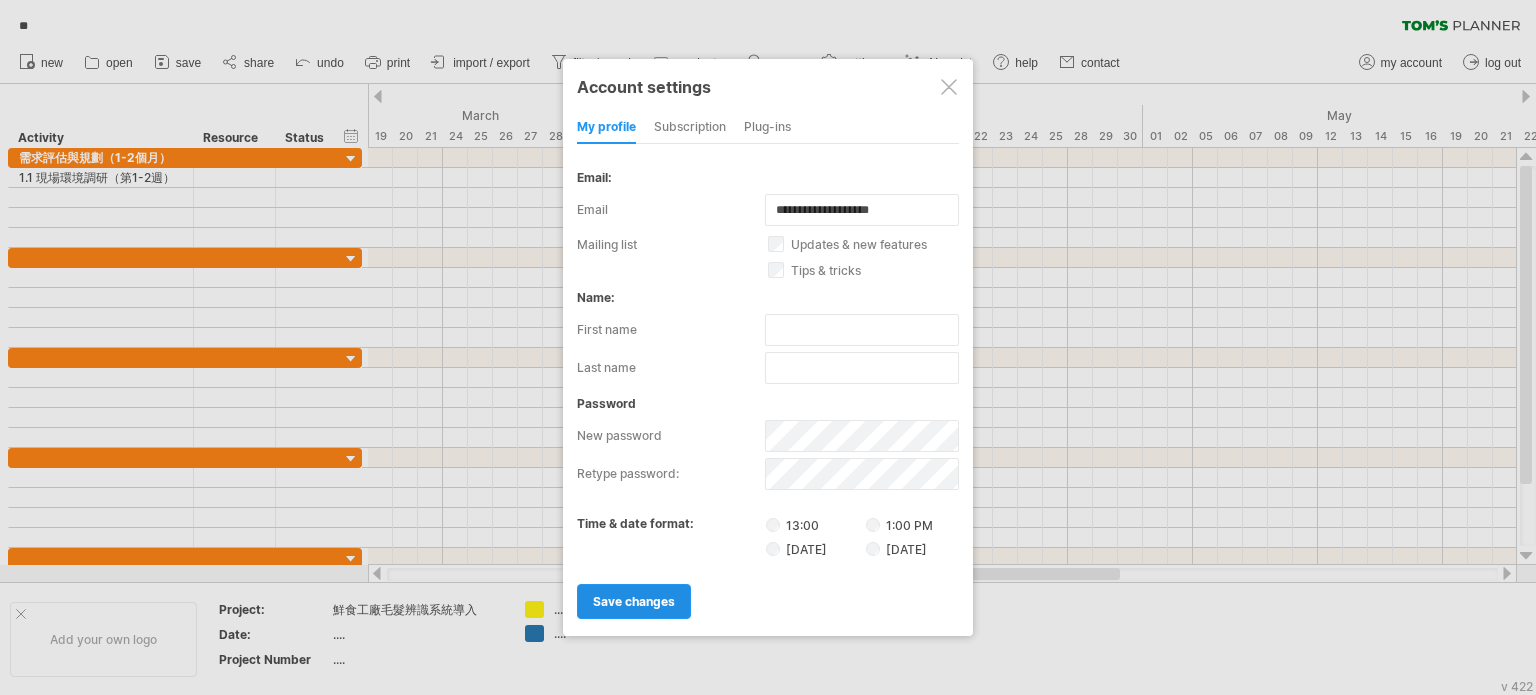 click on "save changes" at bounding box center [634, 601] 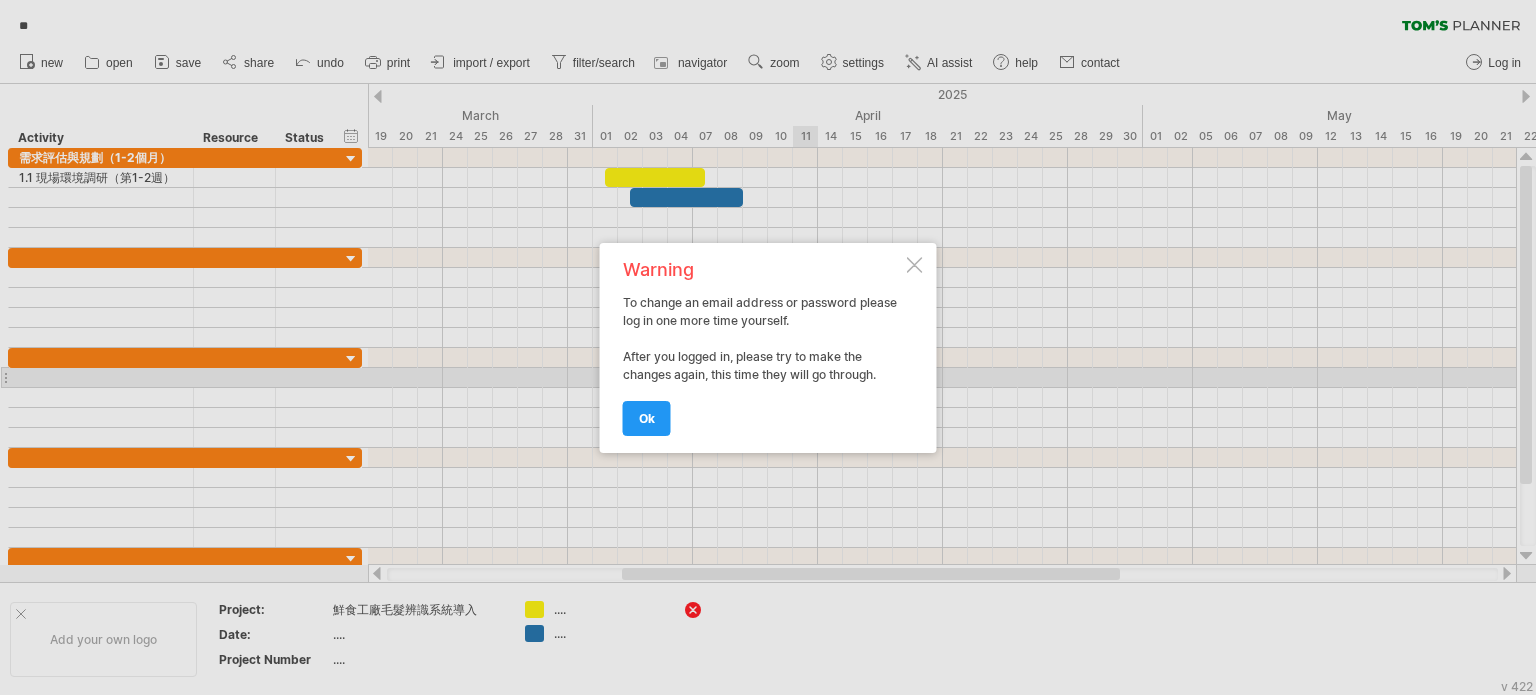 click at bounding box center (915, 265) 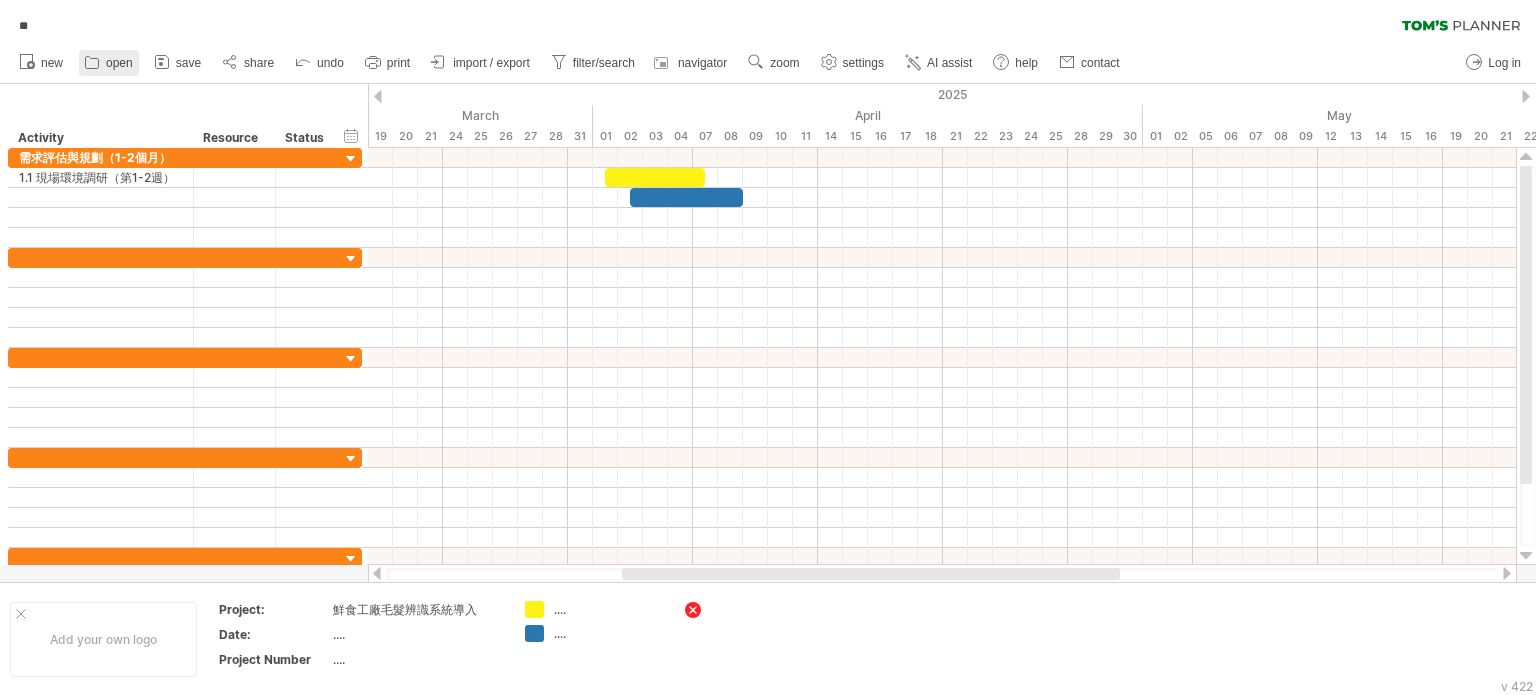 click on "open" at bounding box center [119, 63] 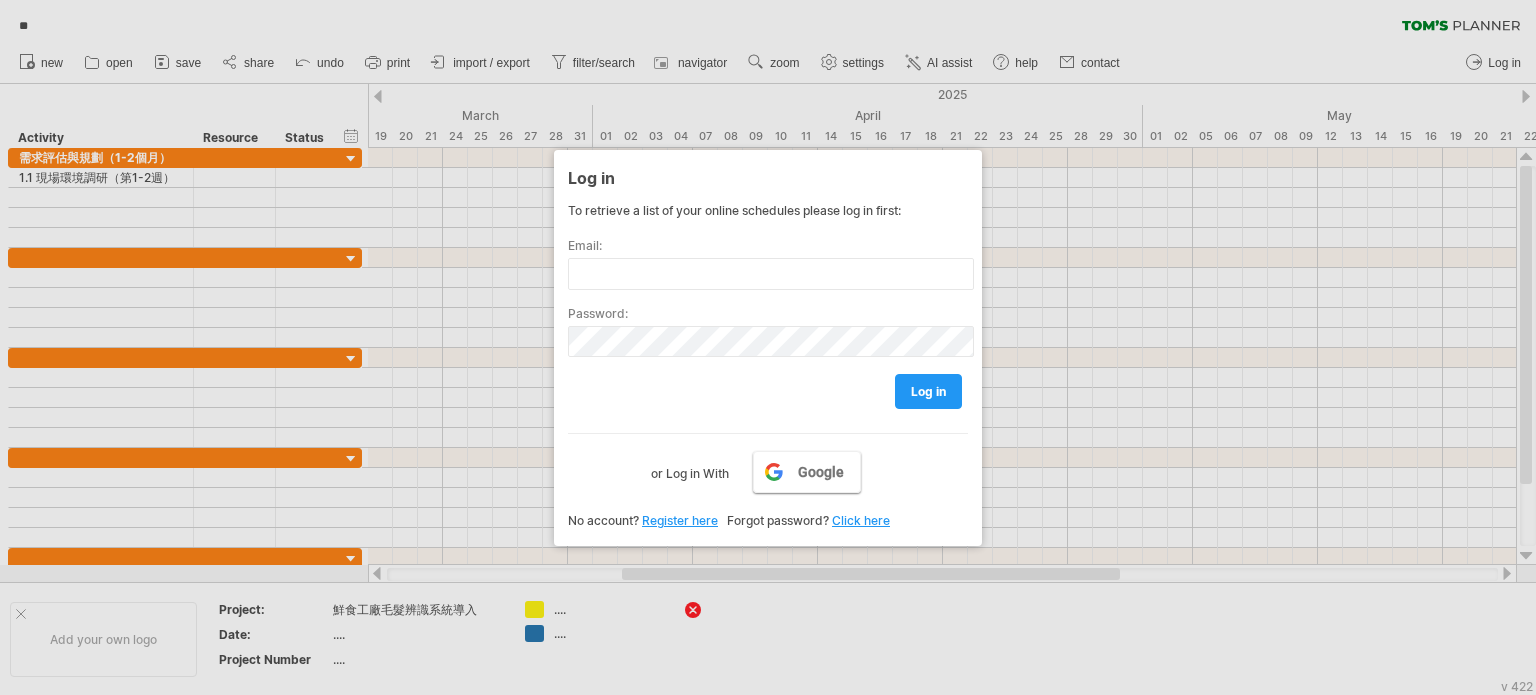 click on "Google" at bounding box center [821, 472] 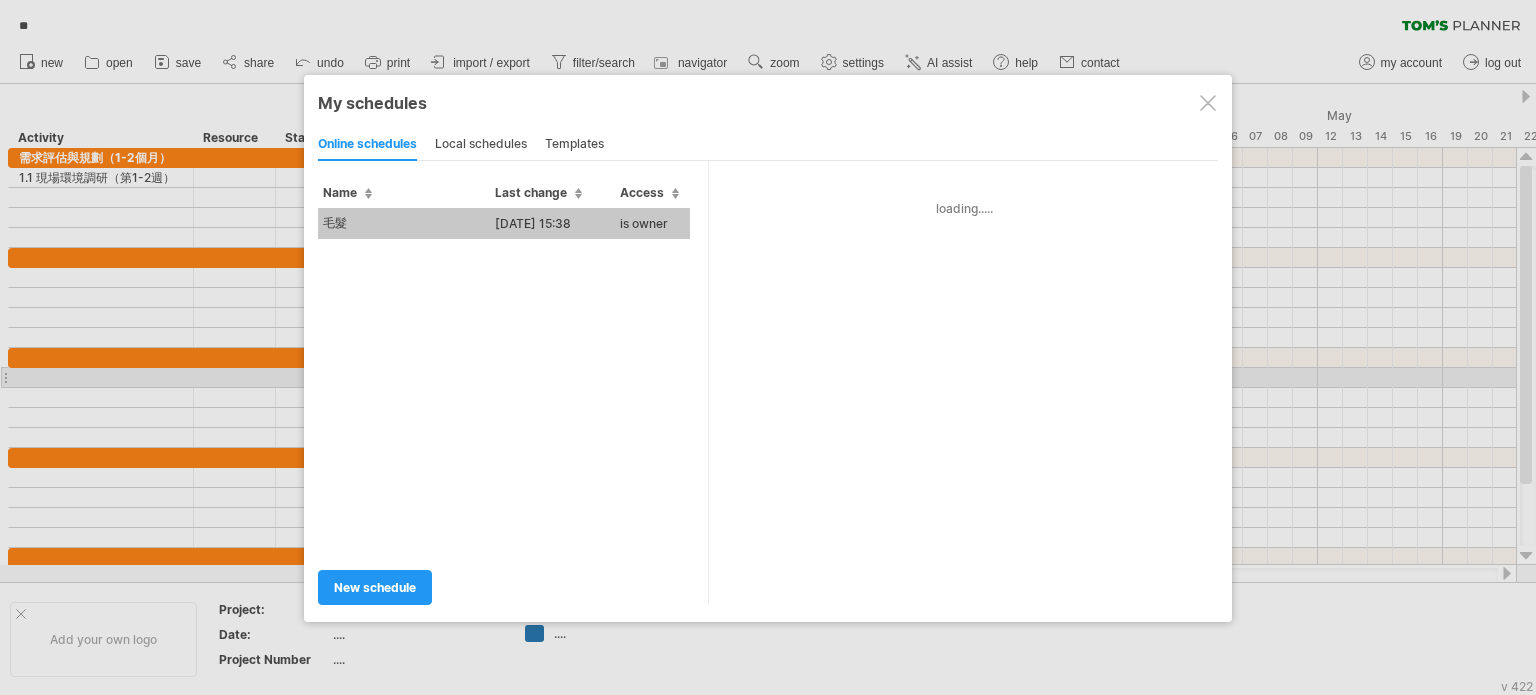 type on "**" 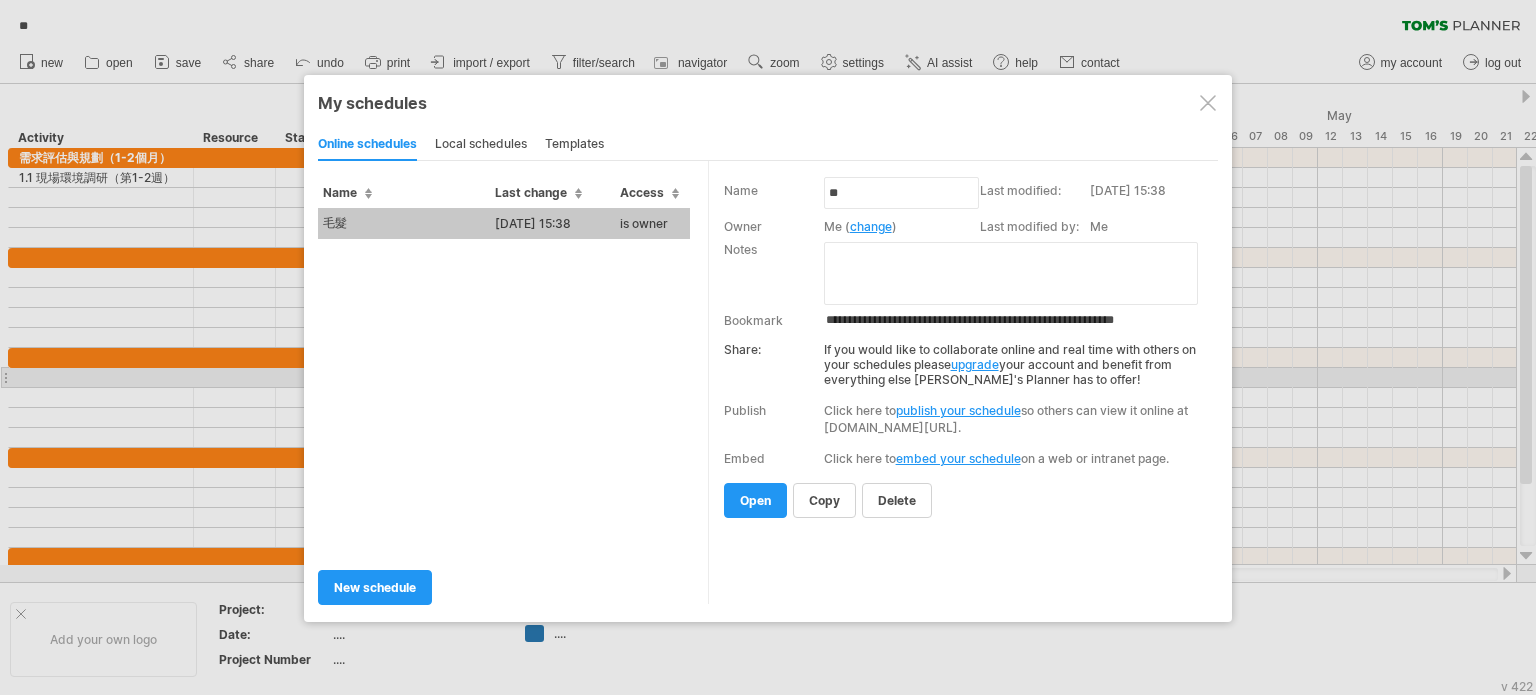 click at bounding box center (1208, 103) 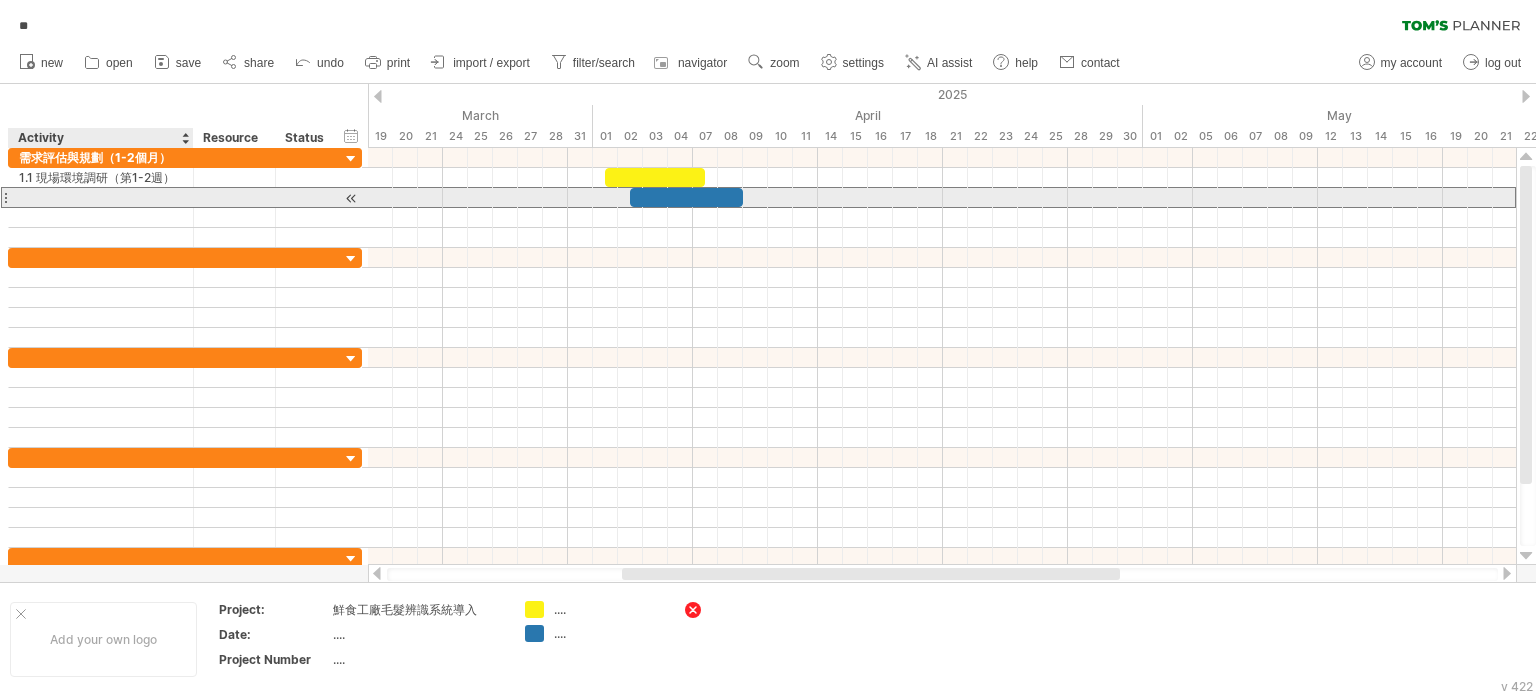 click at bounding box center [101, 197] 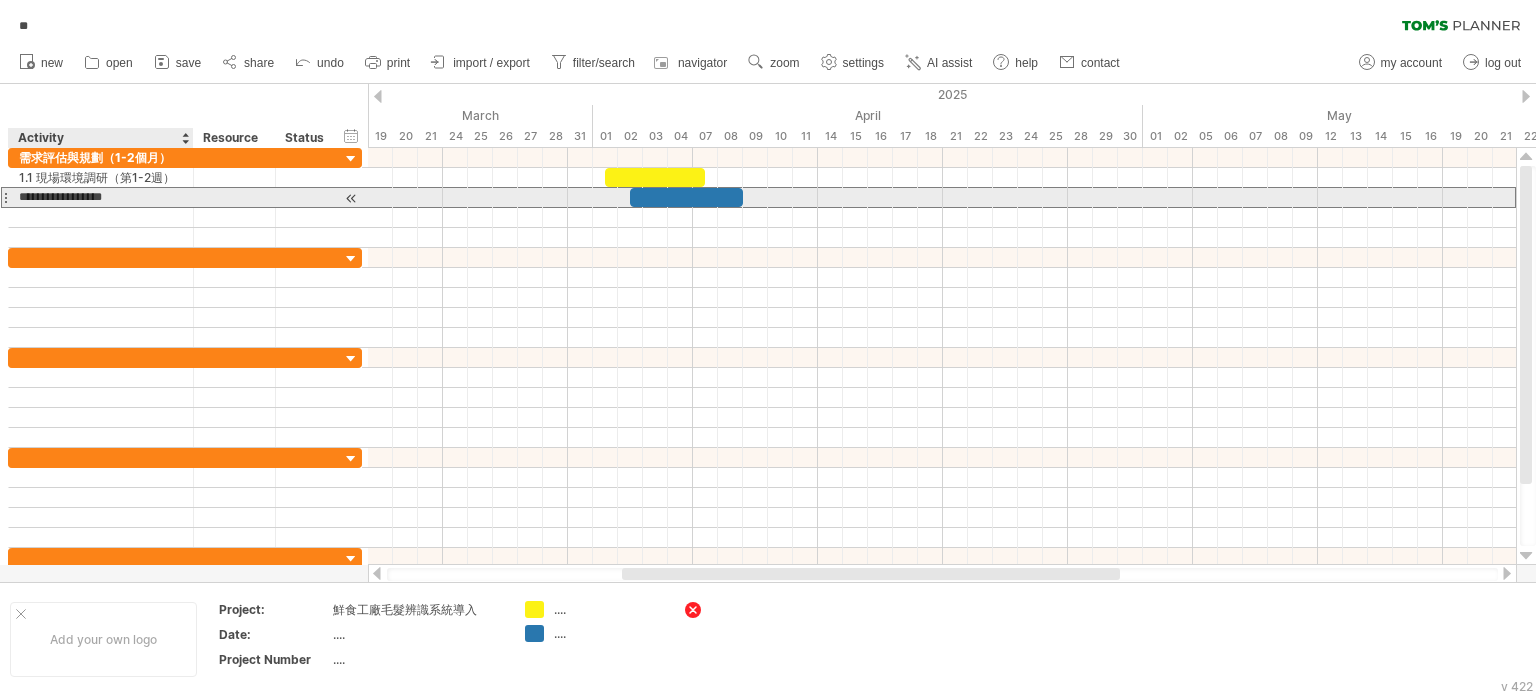 click on "**********" at bounding box center [101, 197] 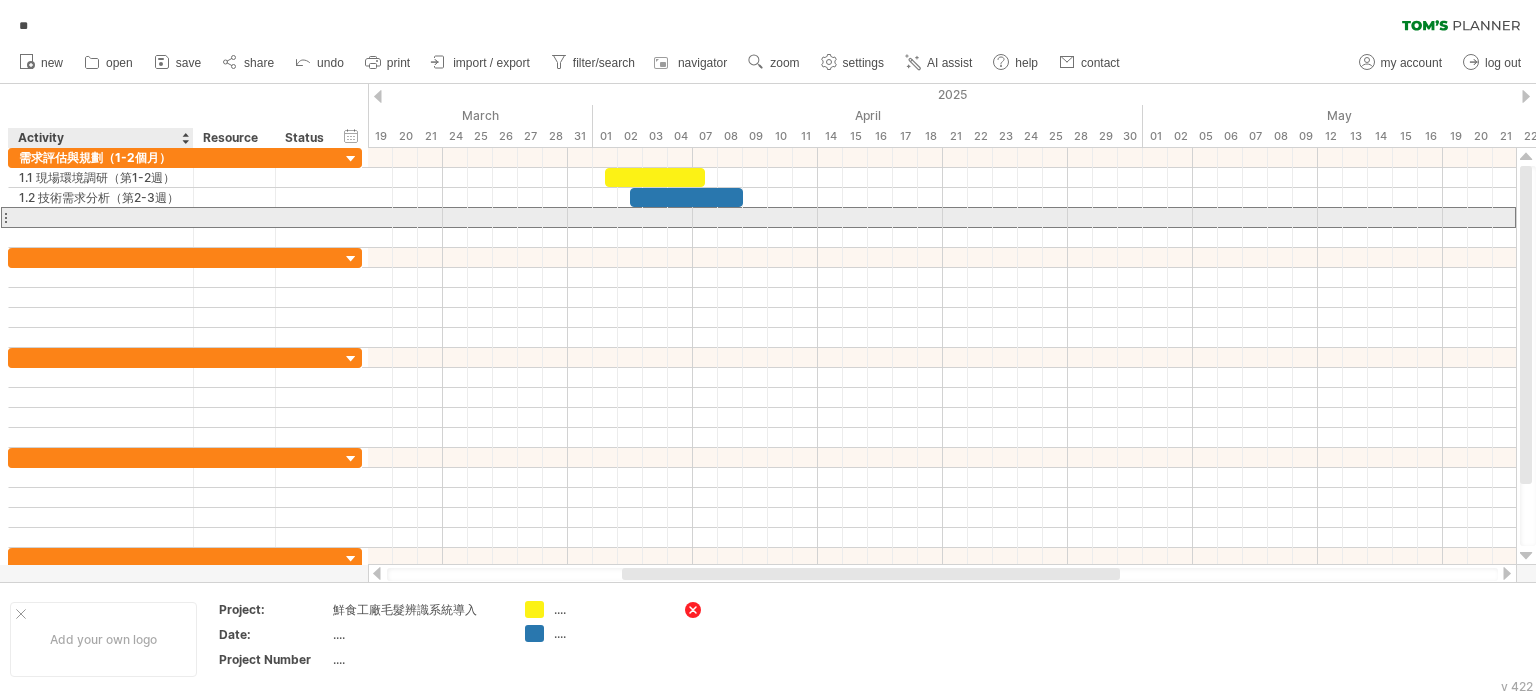 click at bounding box center [101, 217] 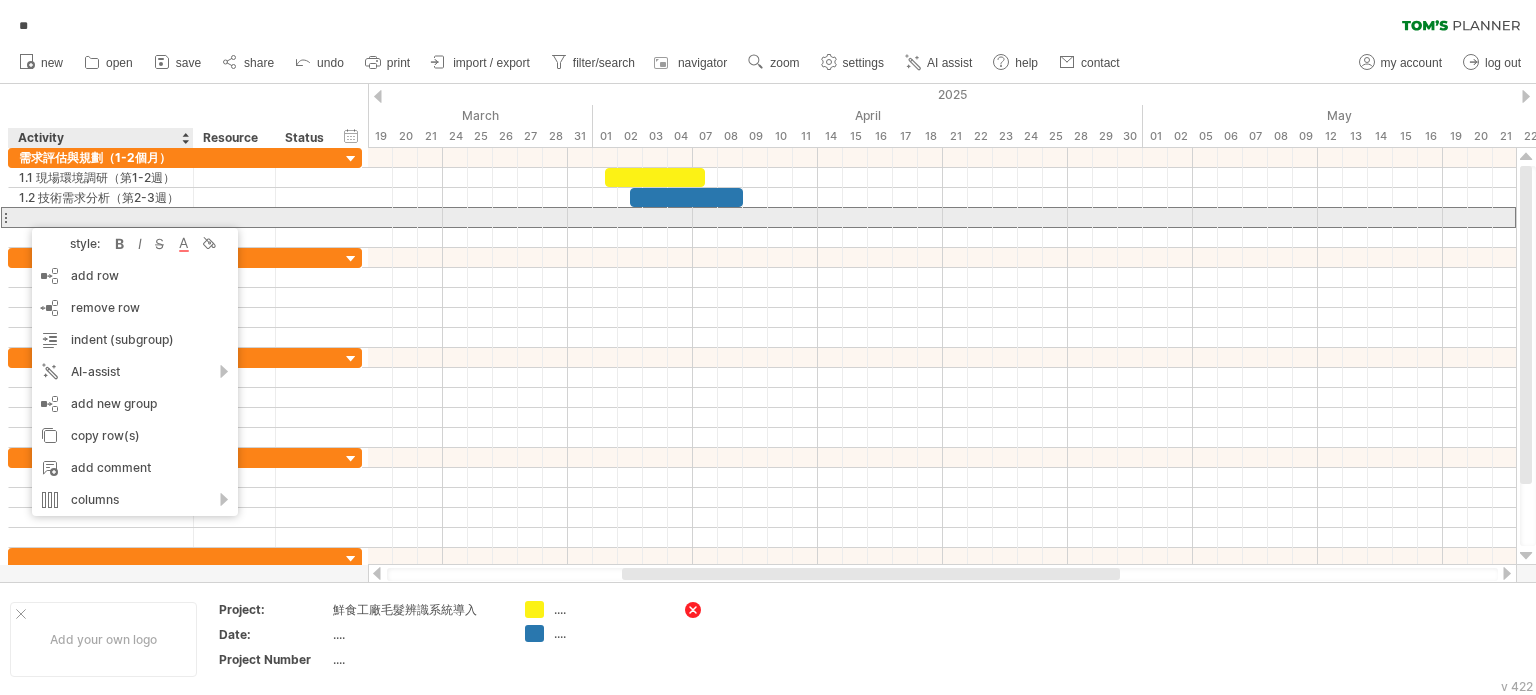 click at bounding box center (101, 217) 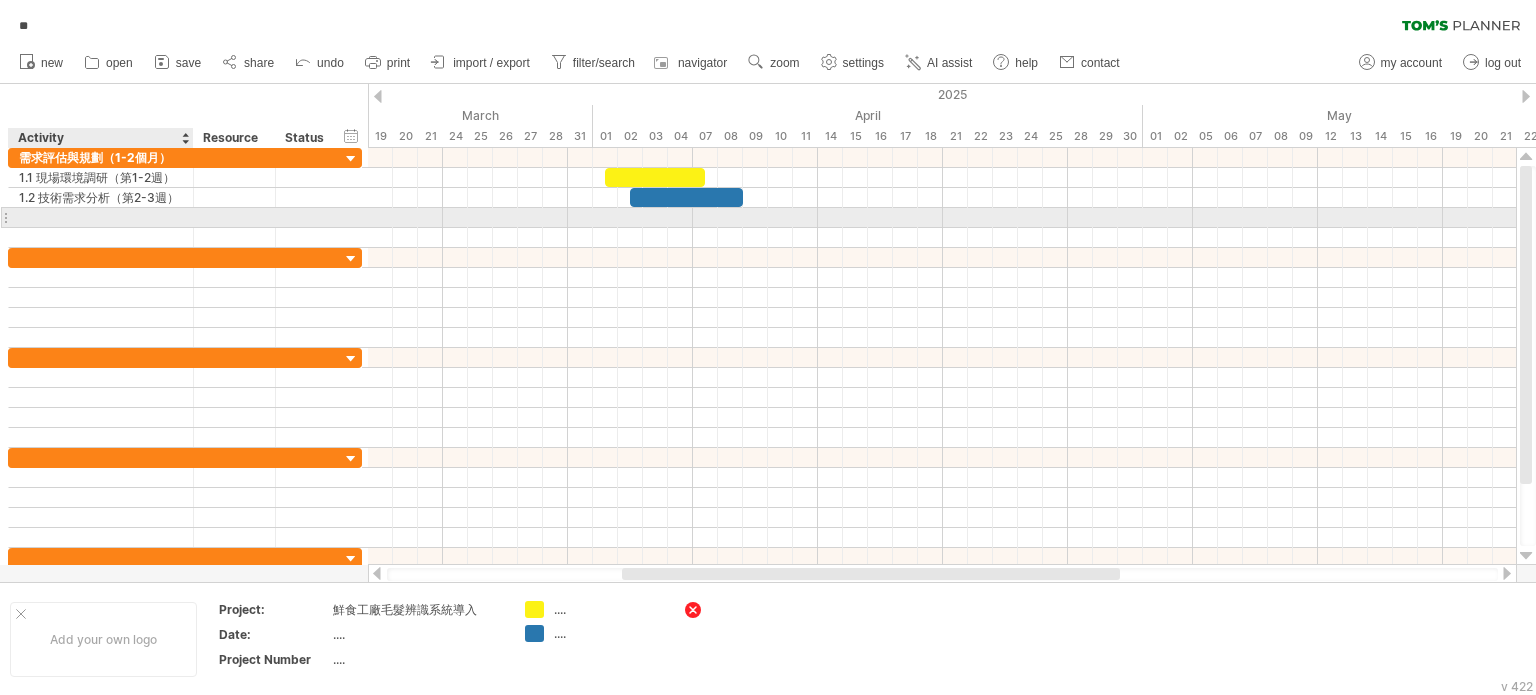paste on "**********" 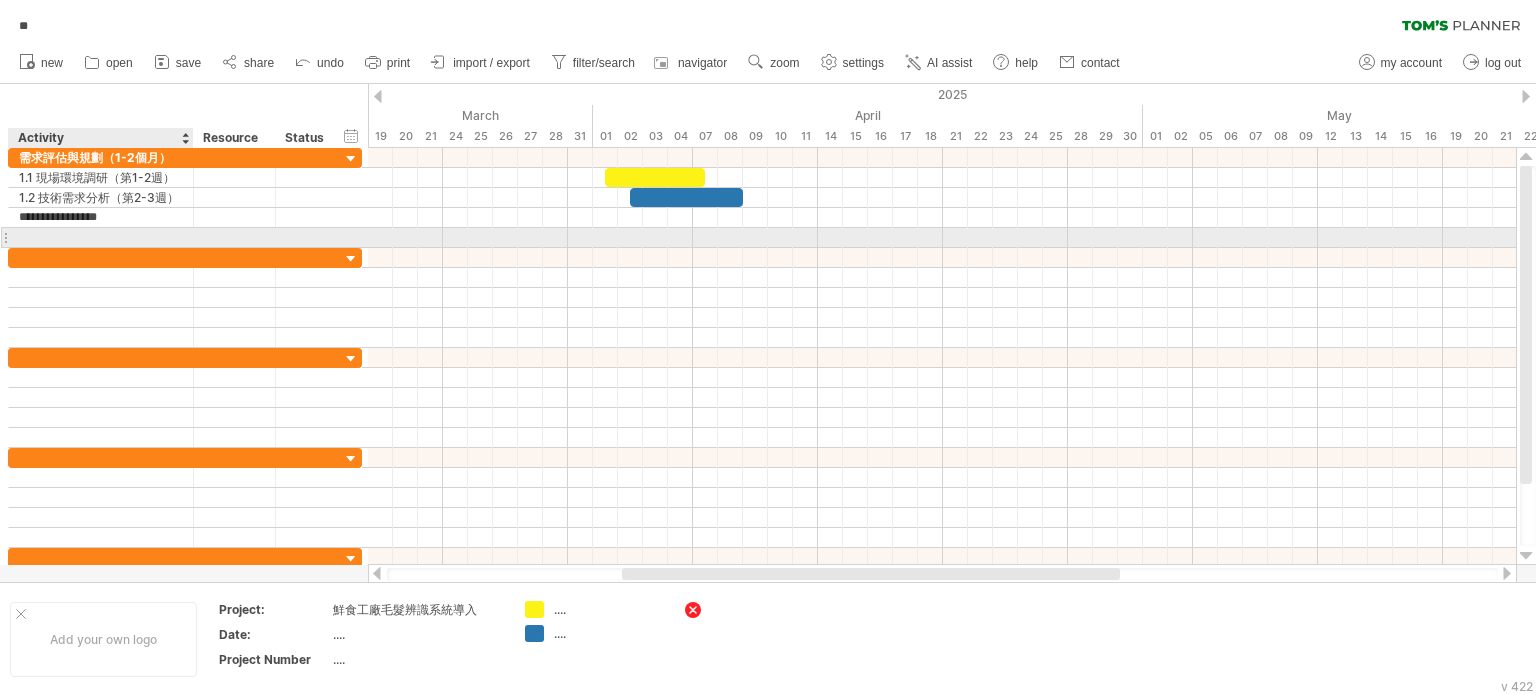 click at bounding box center (101, 237) 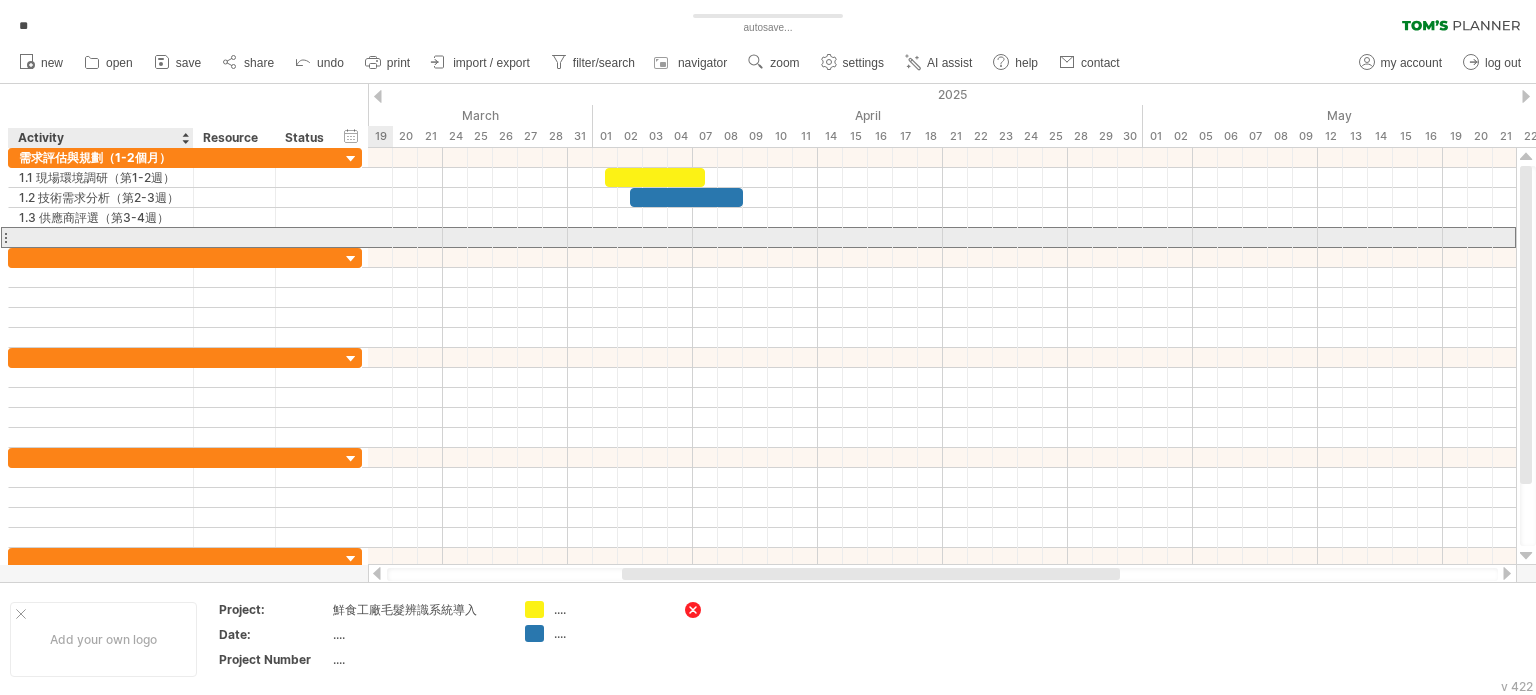 click at bounding box center [101, 237] 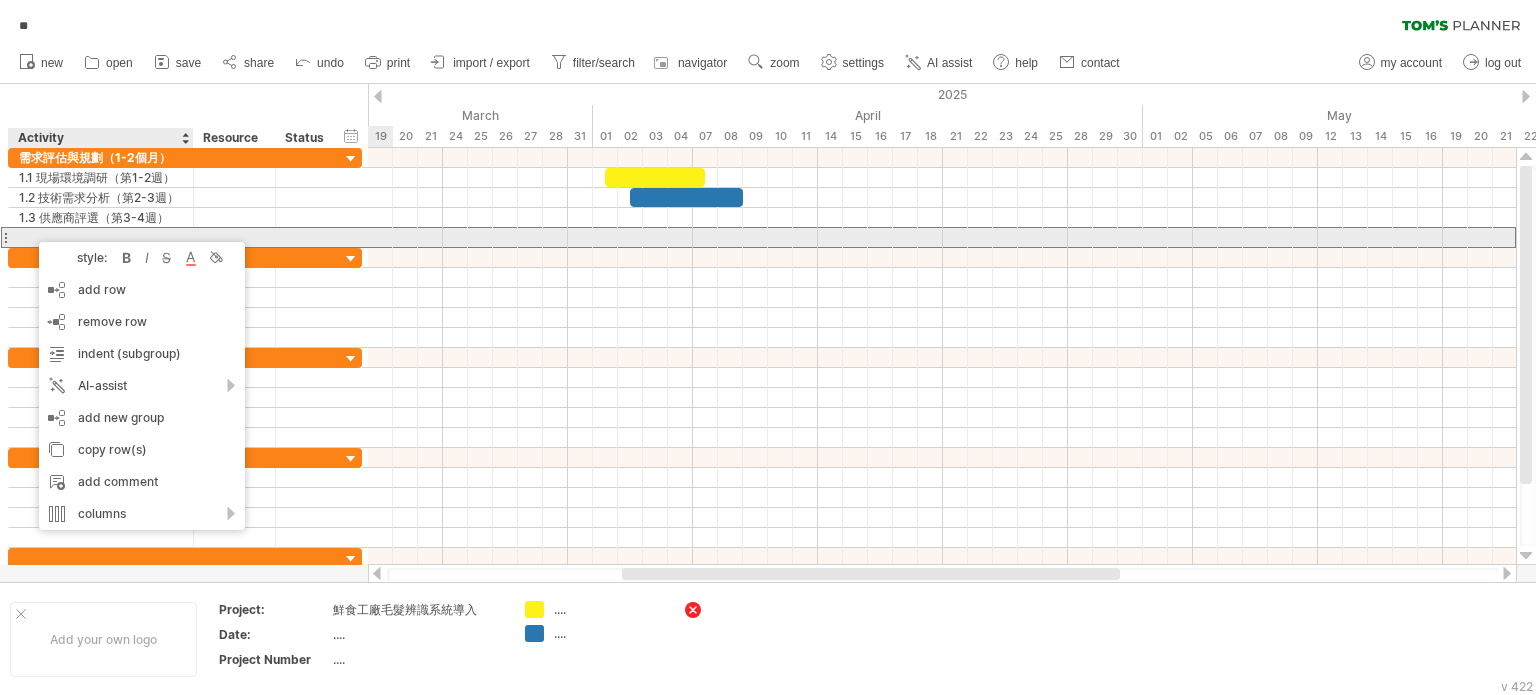 click at bounding box center (101, 237) 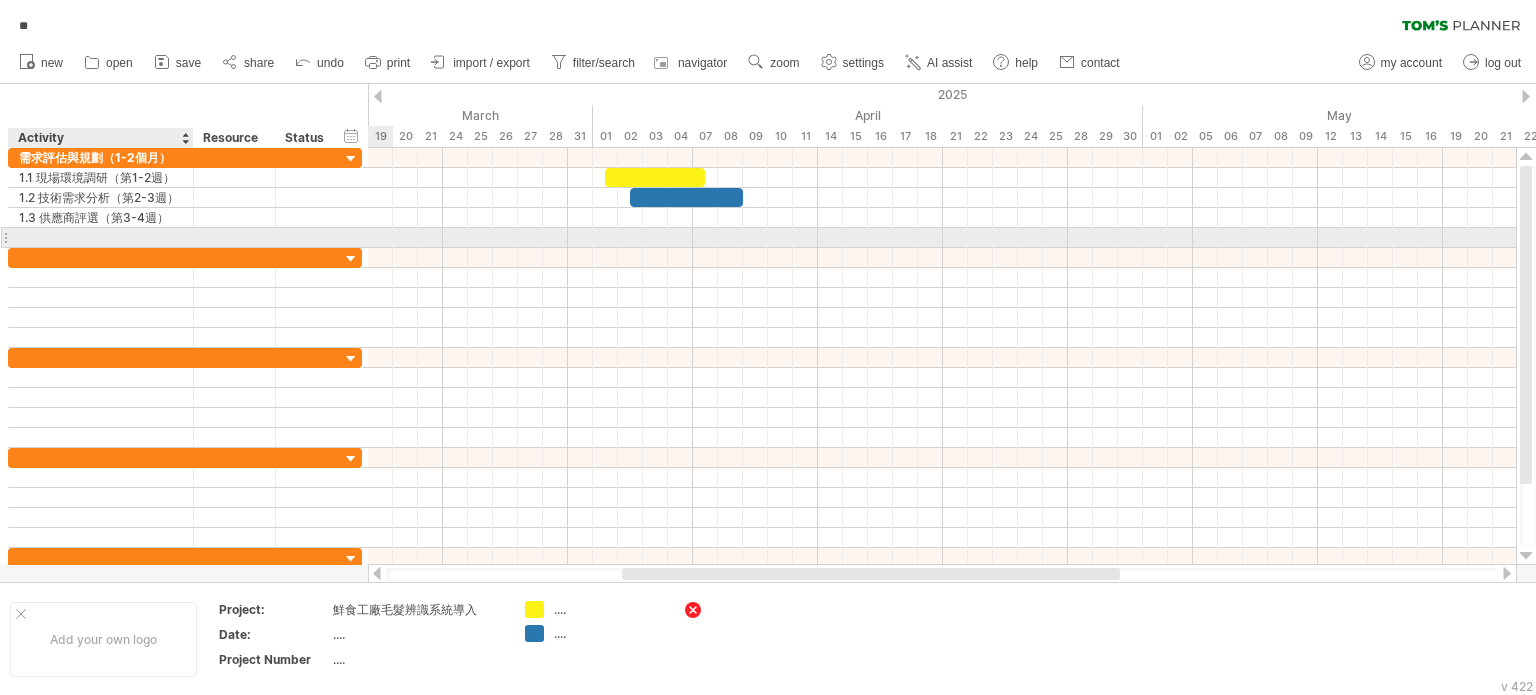 paste on "**********" 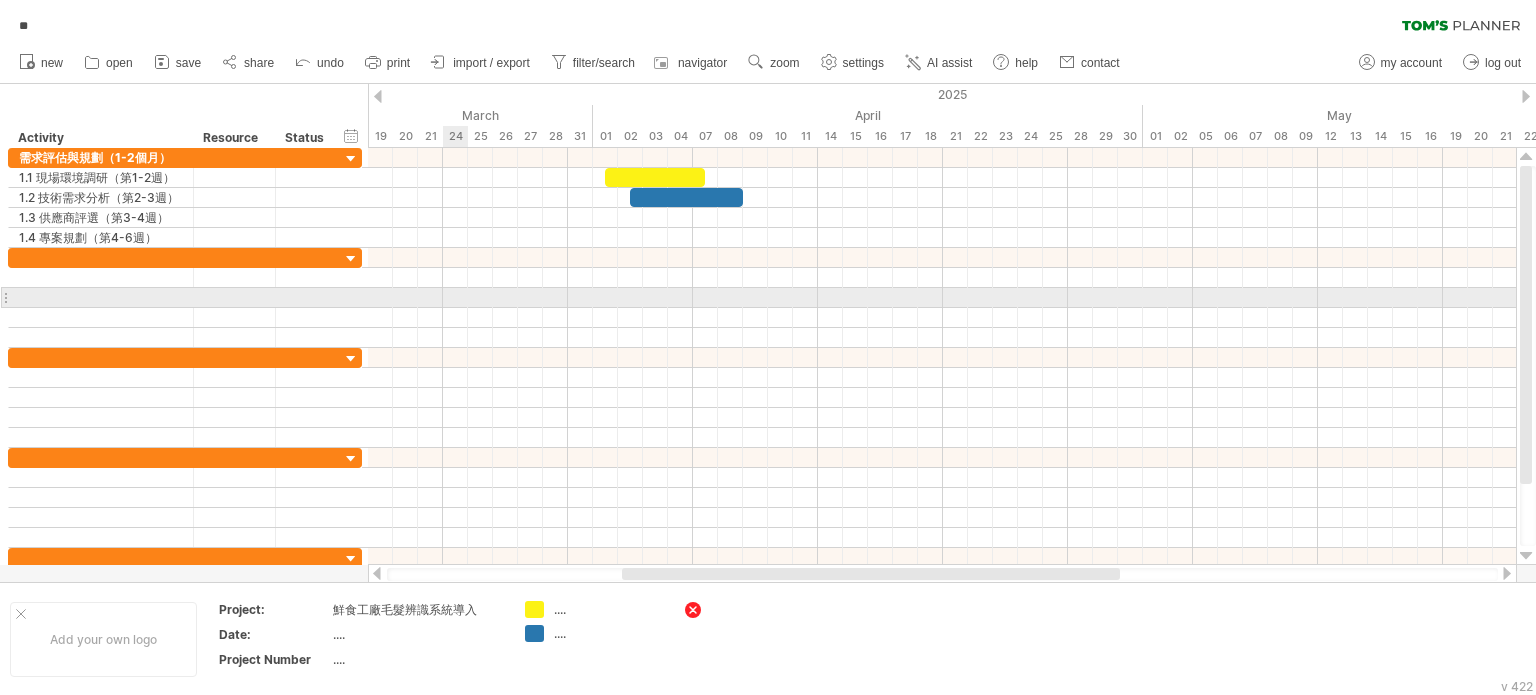 click at bounding box center (942, 298) 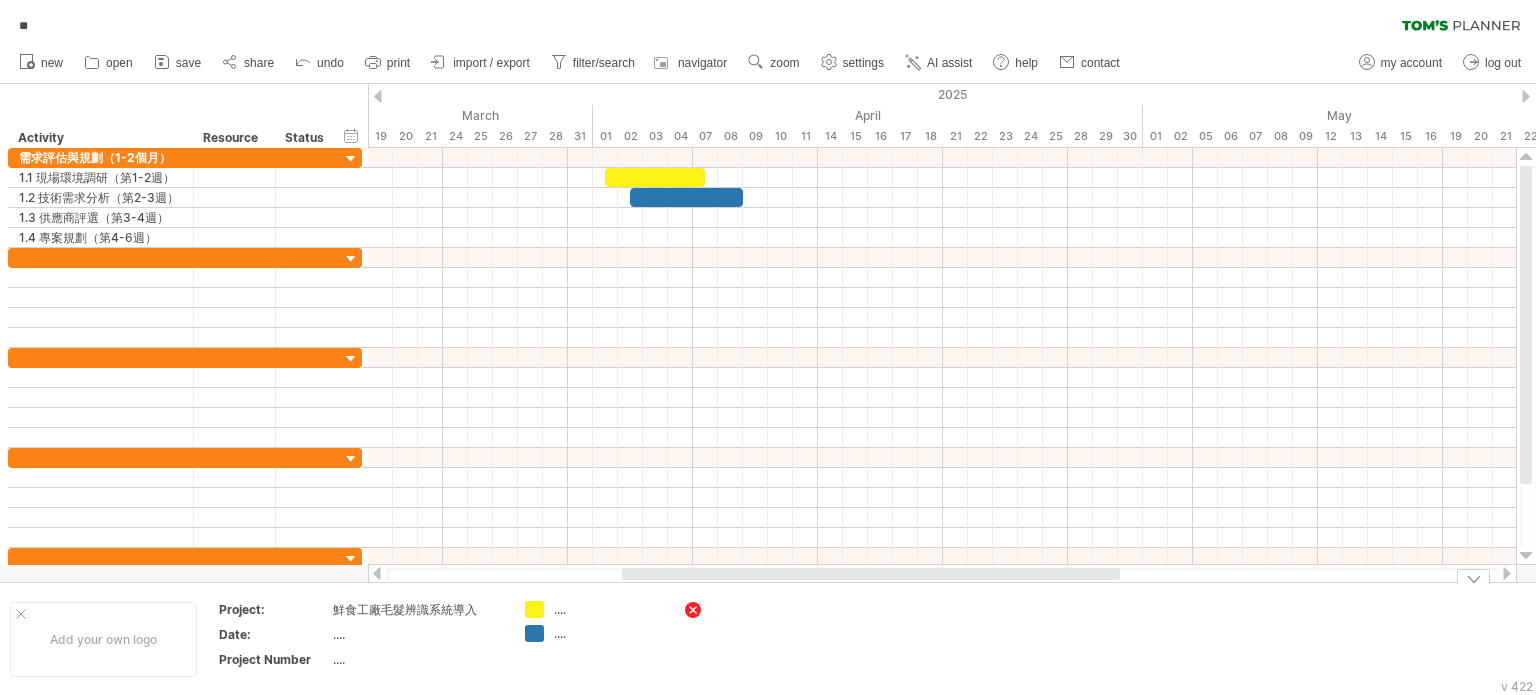 click on "Trying to reach [DOMAIN_NAME]
Connected again...
0%
autosave...
**
clear filter
reapply filter" at bounding box center (768, 347) 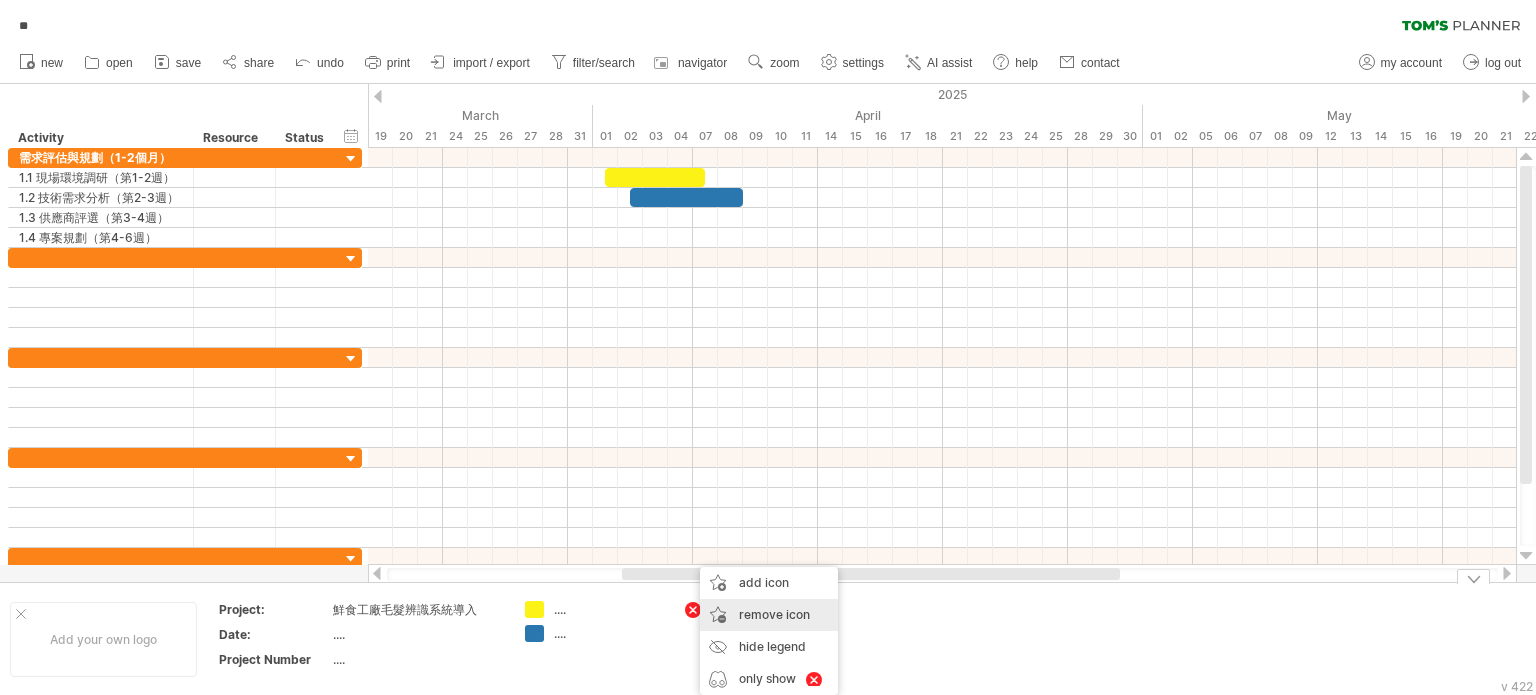 click on "remove icon" at bounding box center [774, 614] 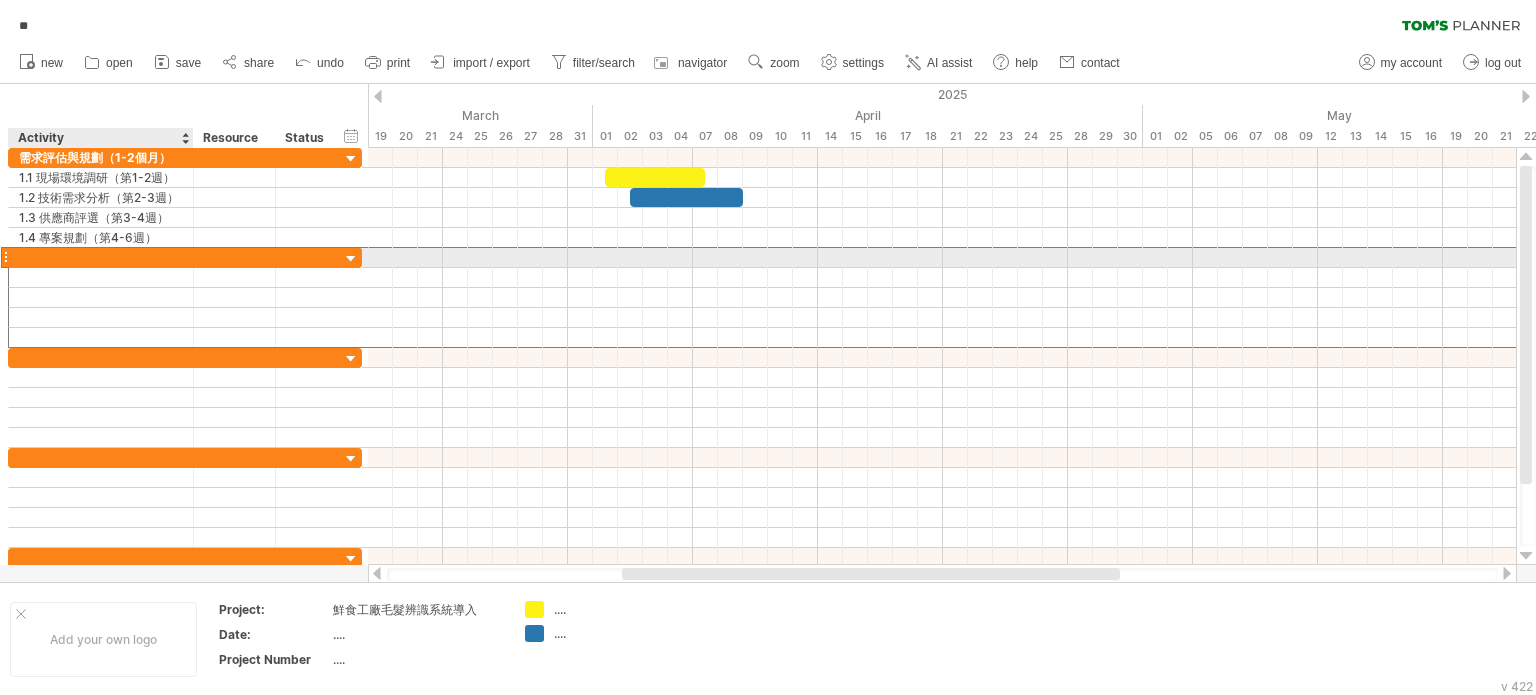 click at bounding box center (101, 257) 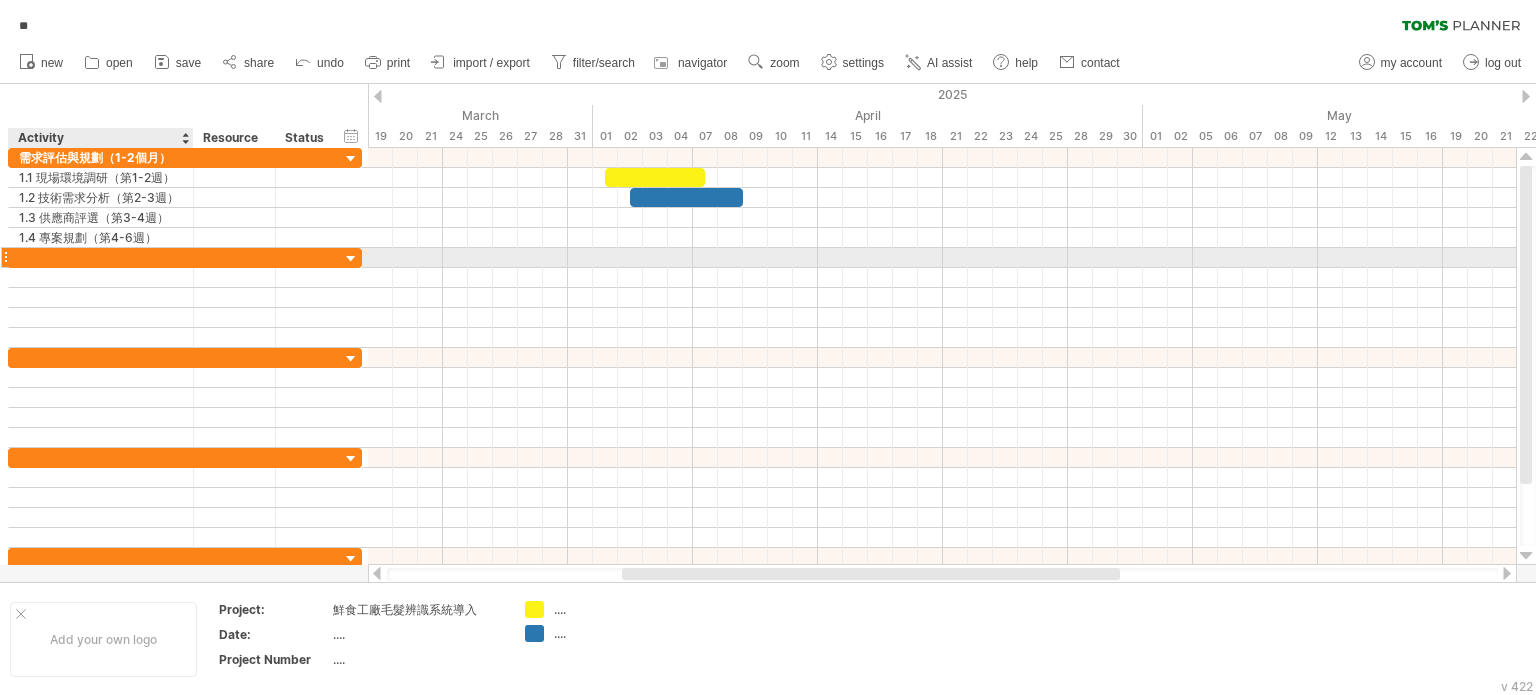paste on "**********" 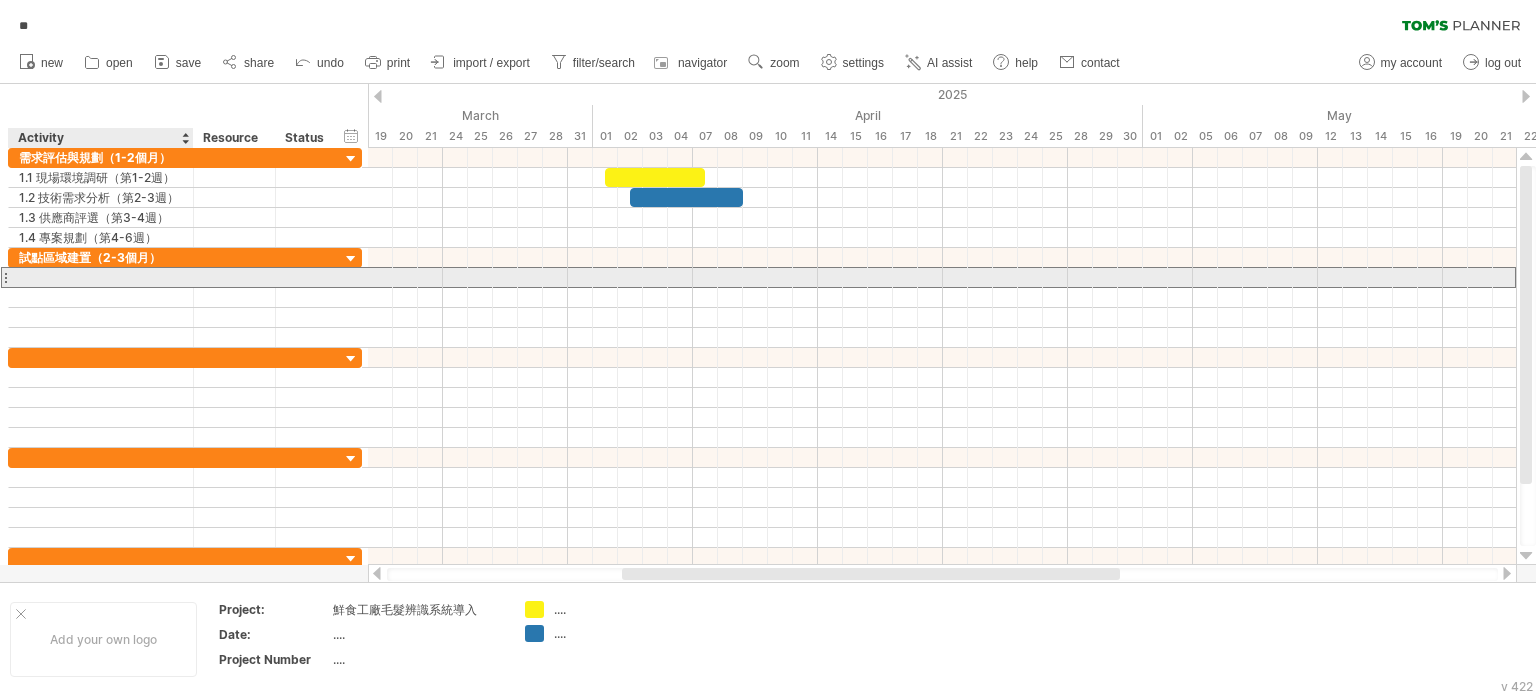 click at bounding box center [101, 277] 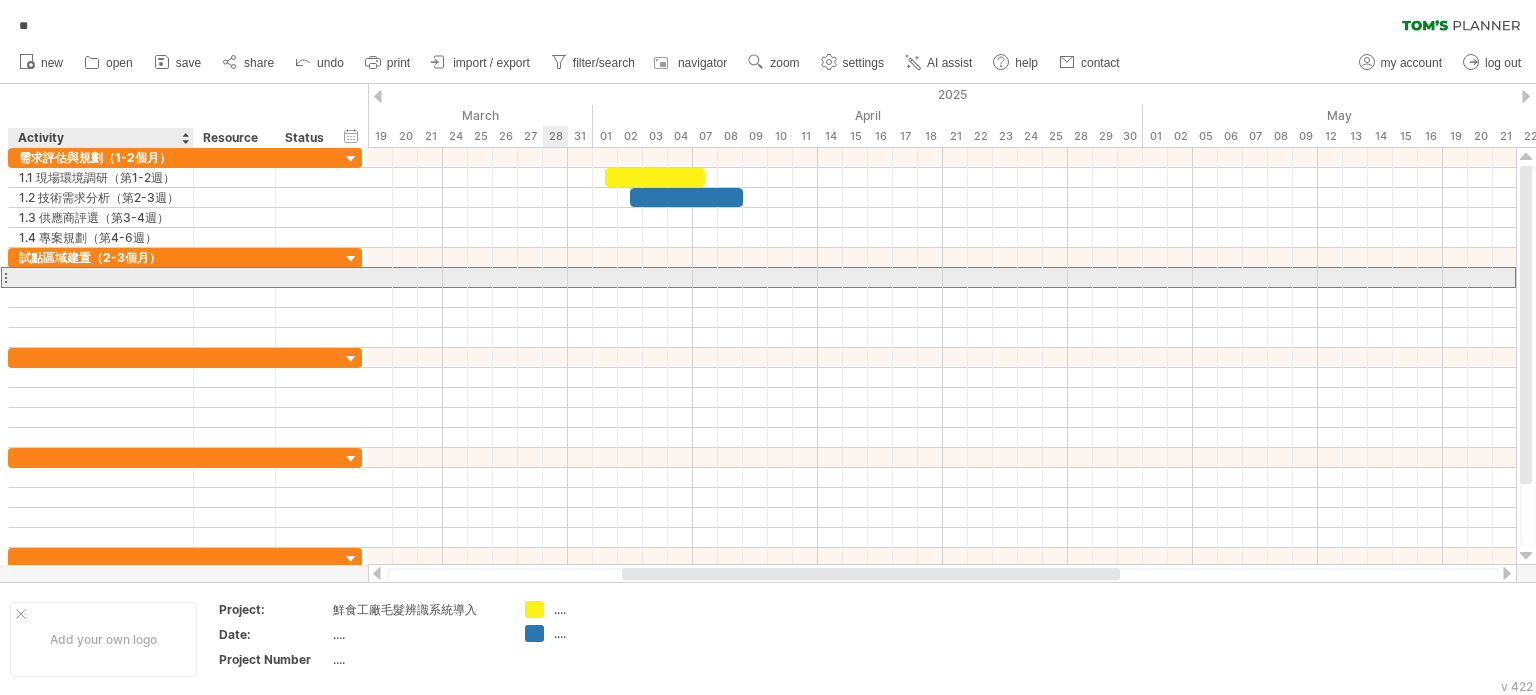 click at bounding box center (101, 277) 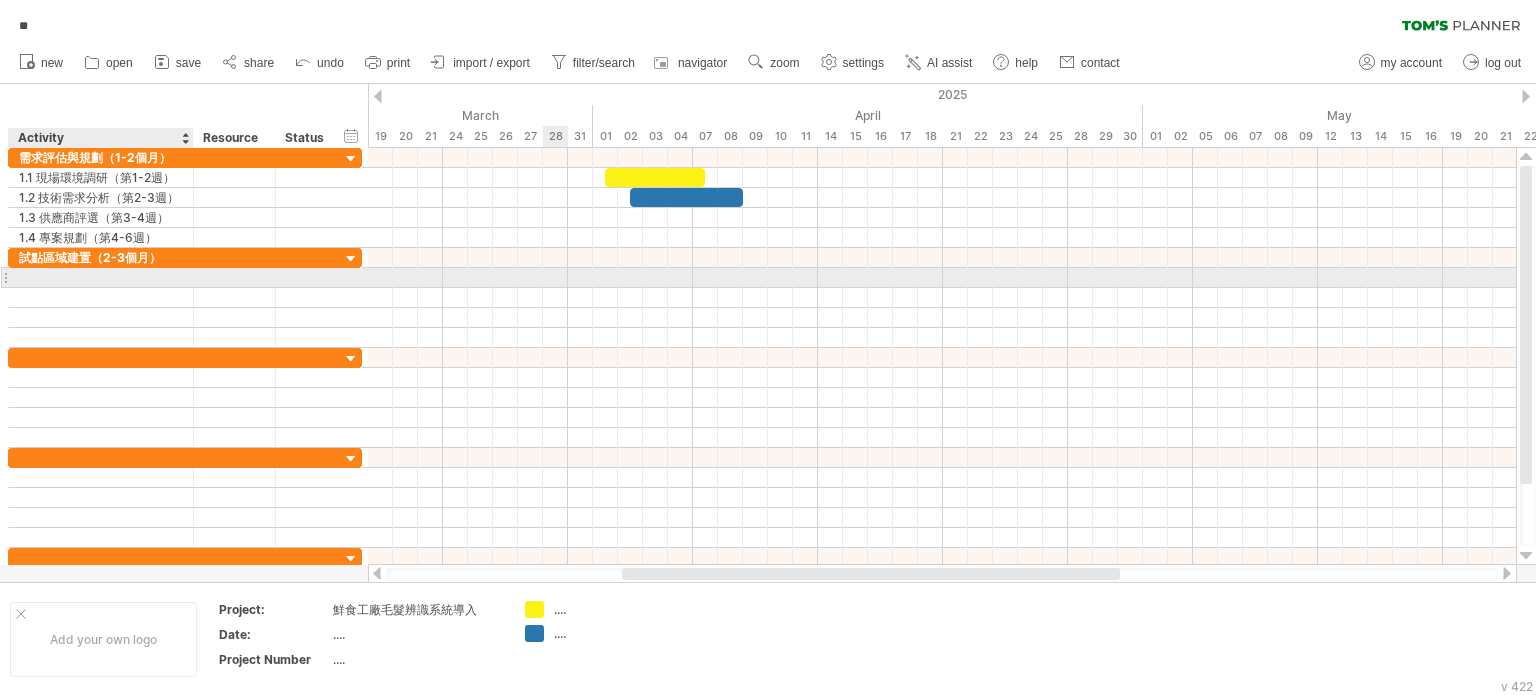 paste on "**********" 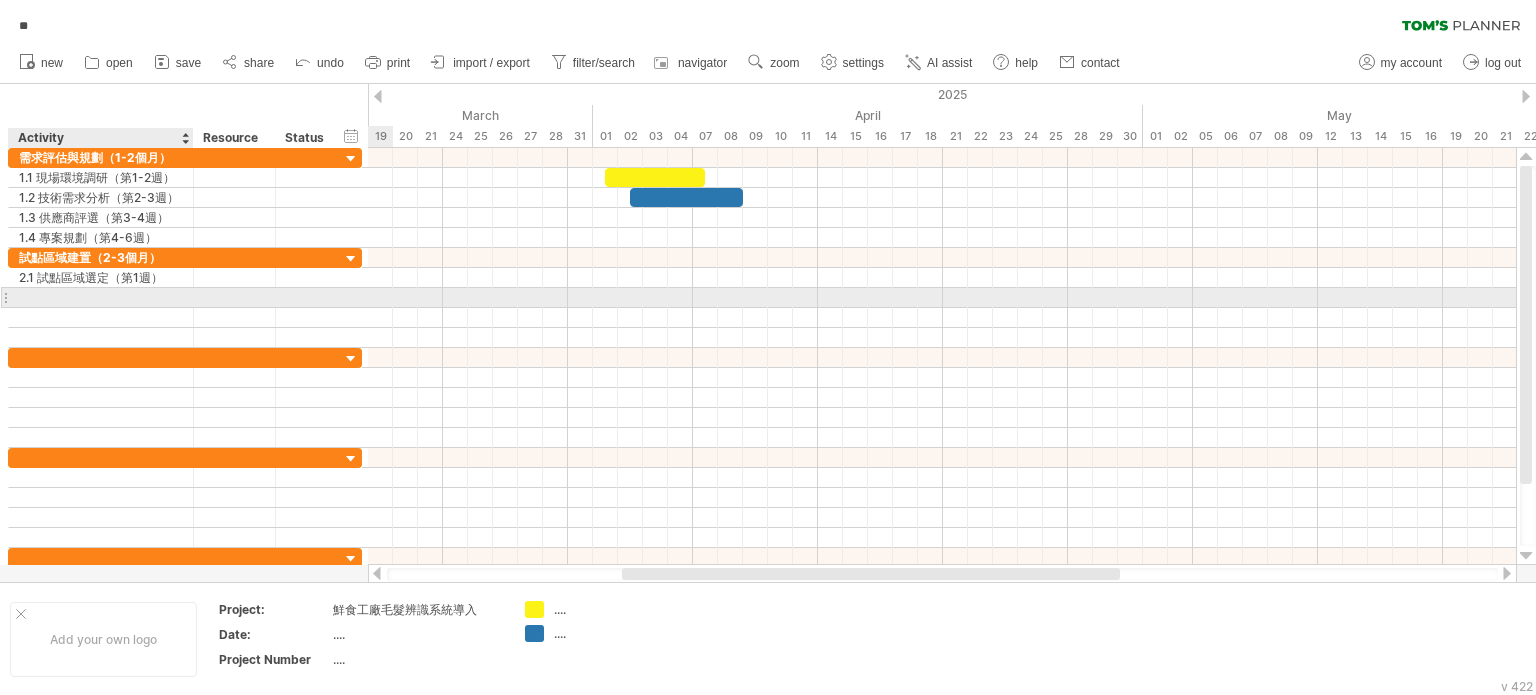 click at bounding box center (101, 297) 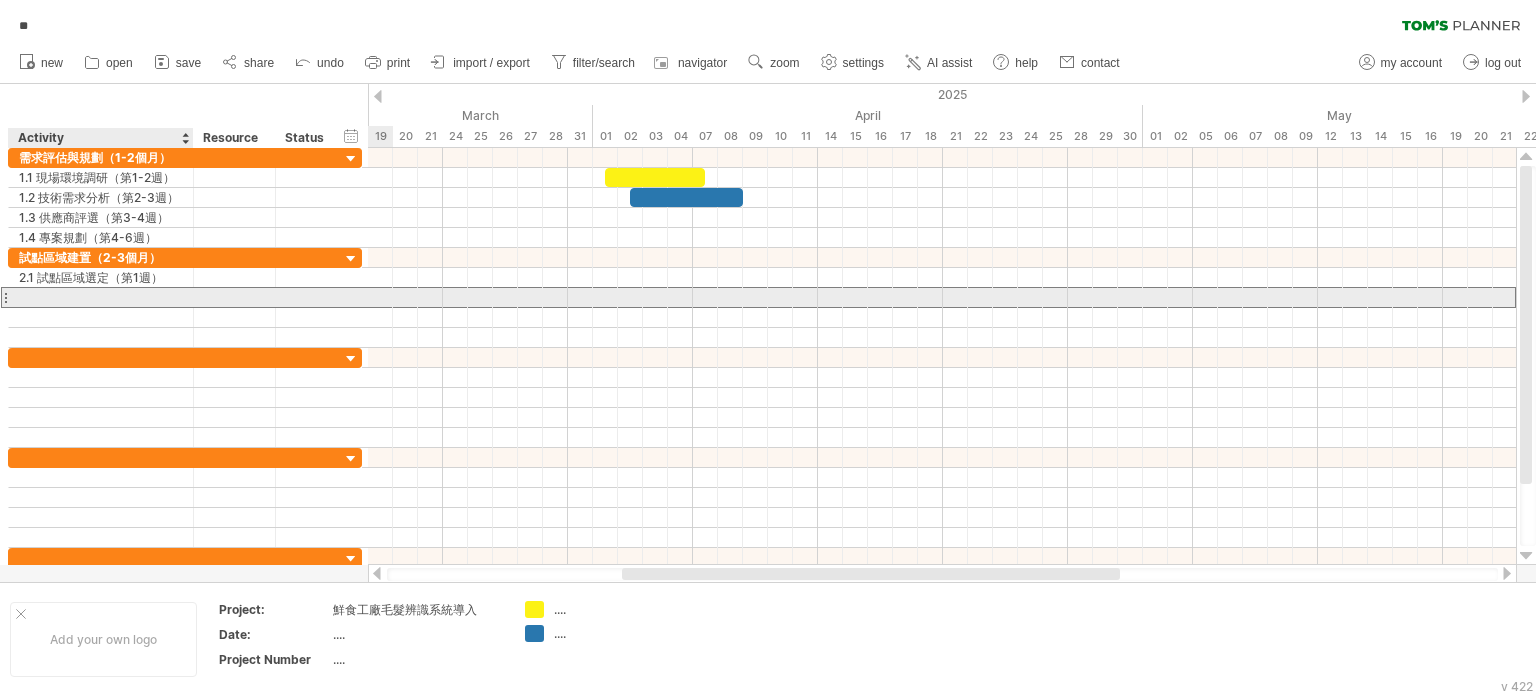 paste on "**********" 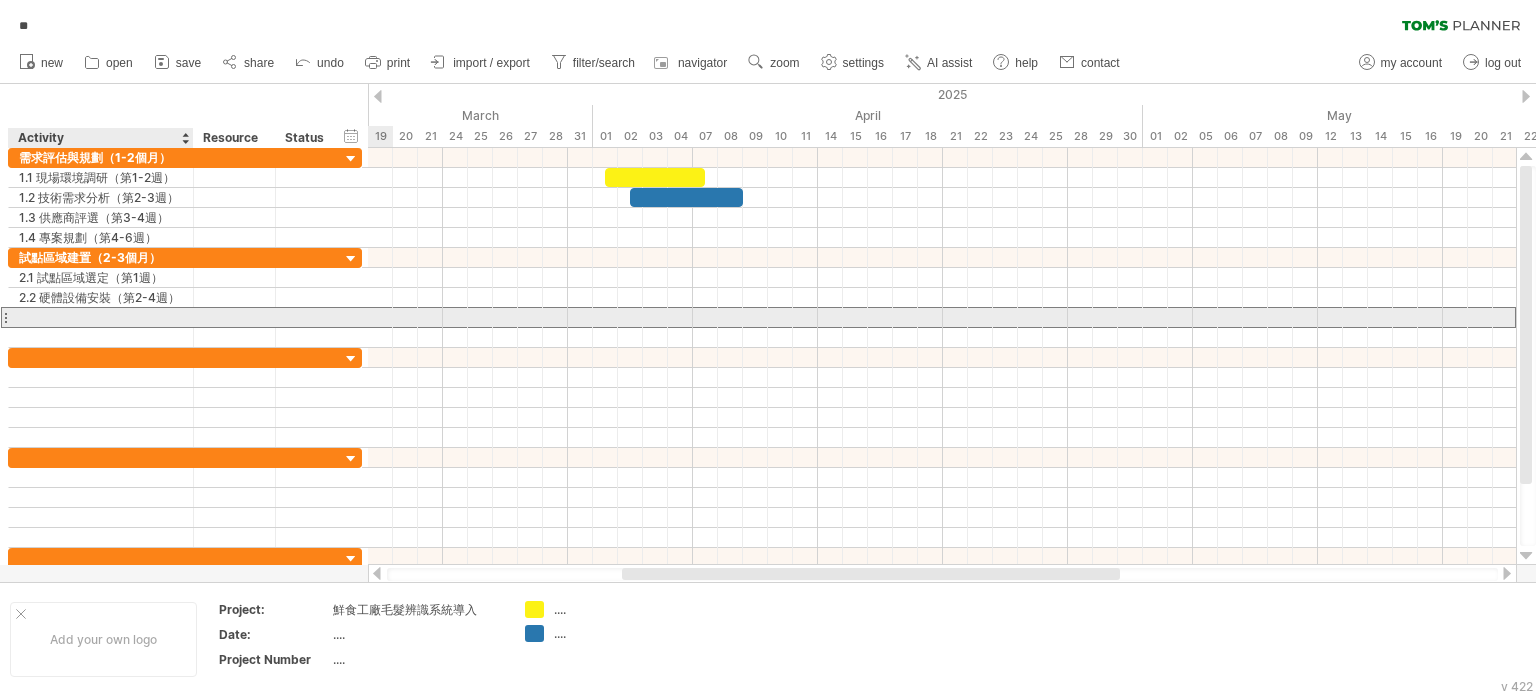 click at bounding box center (101, 317) 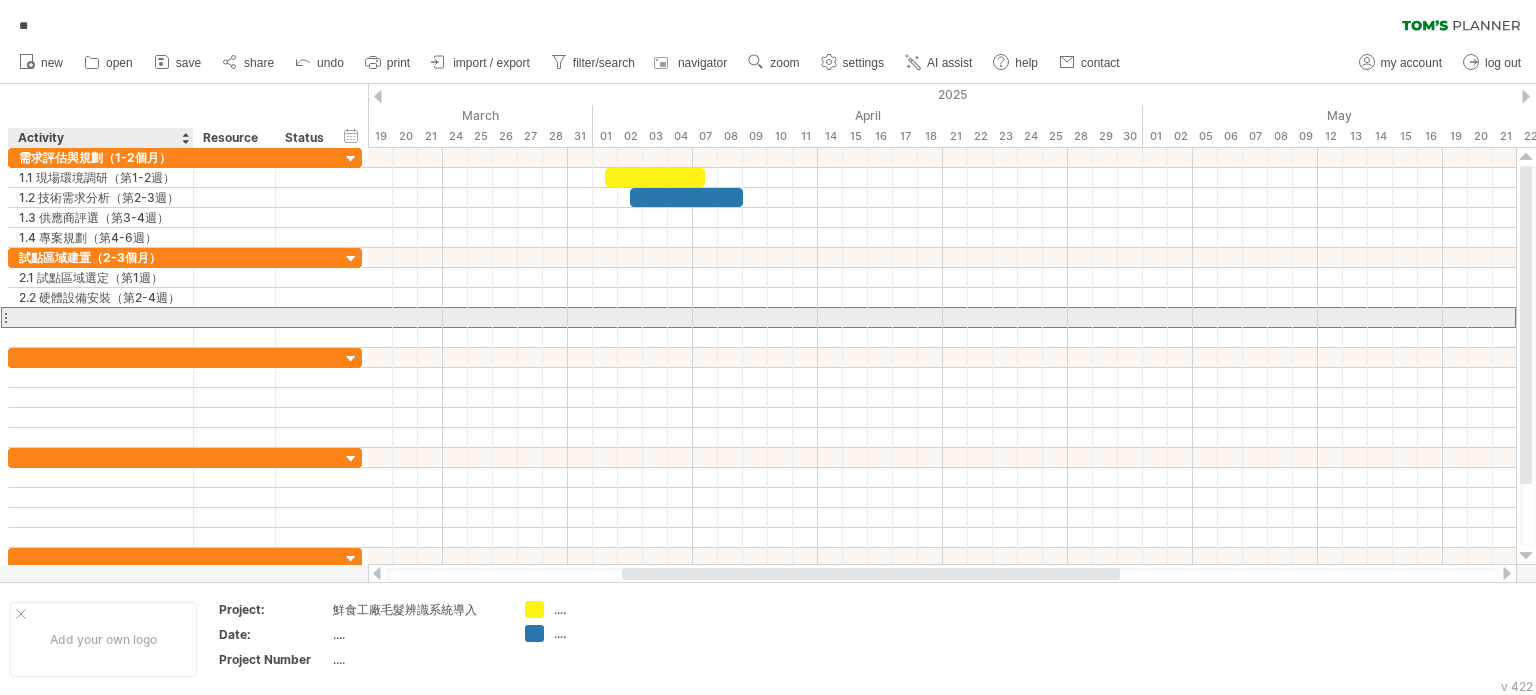 click at bounding box center (101, 317) 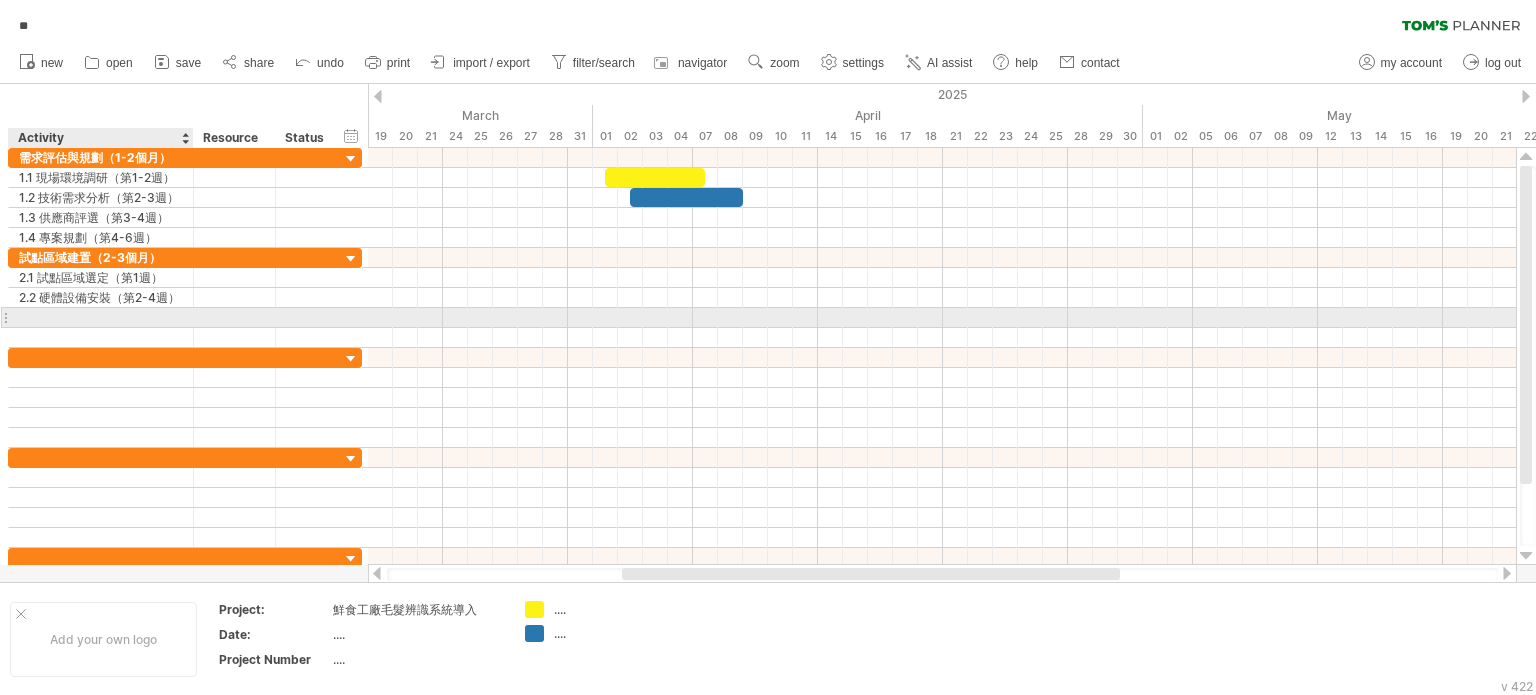 paste on "**********" 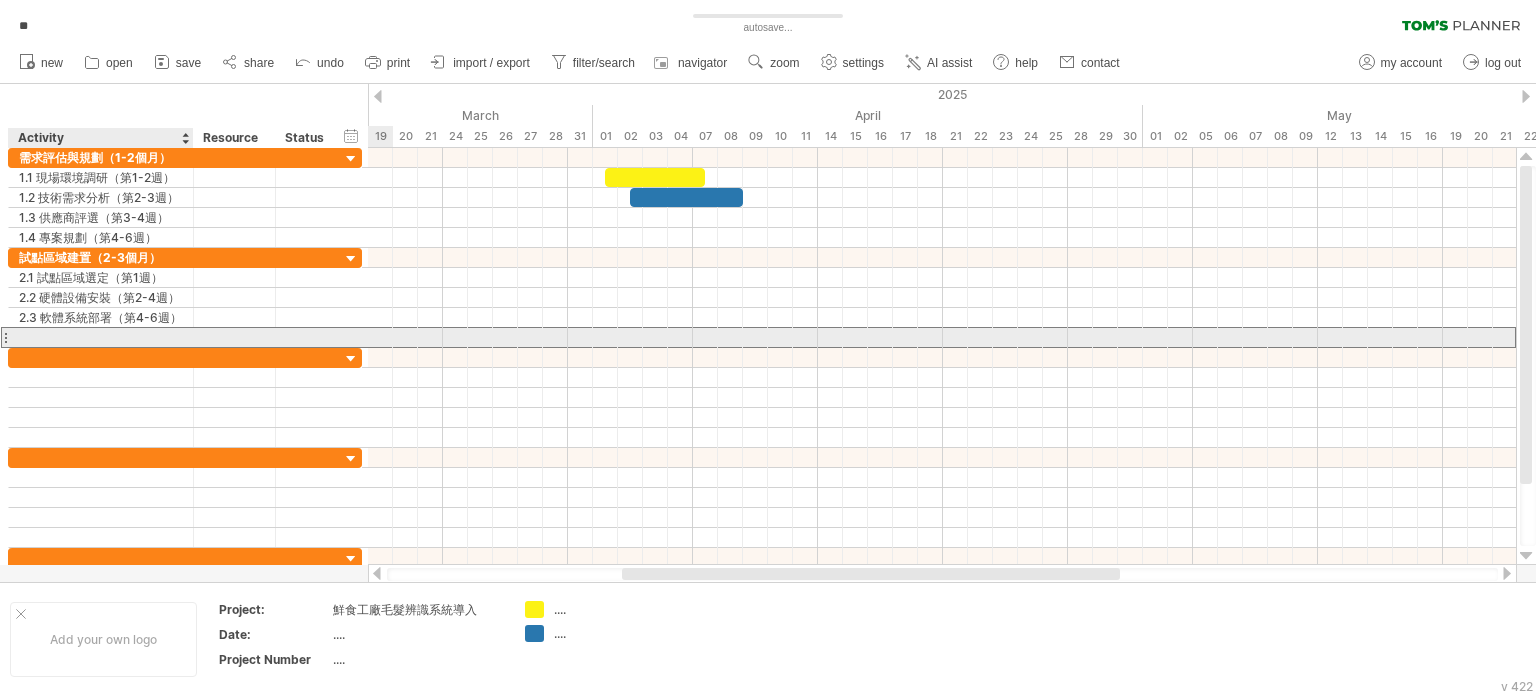 click at bounding box center (101, 337) 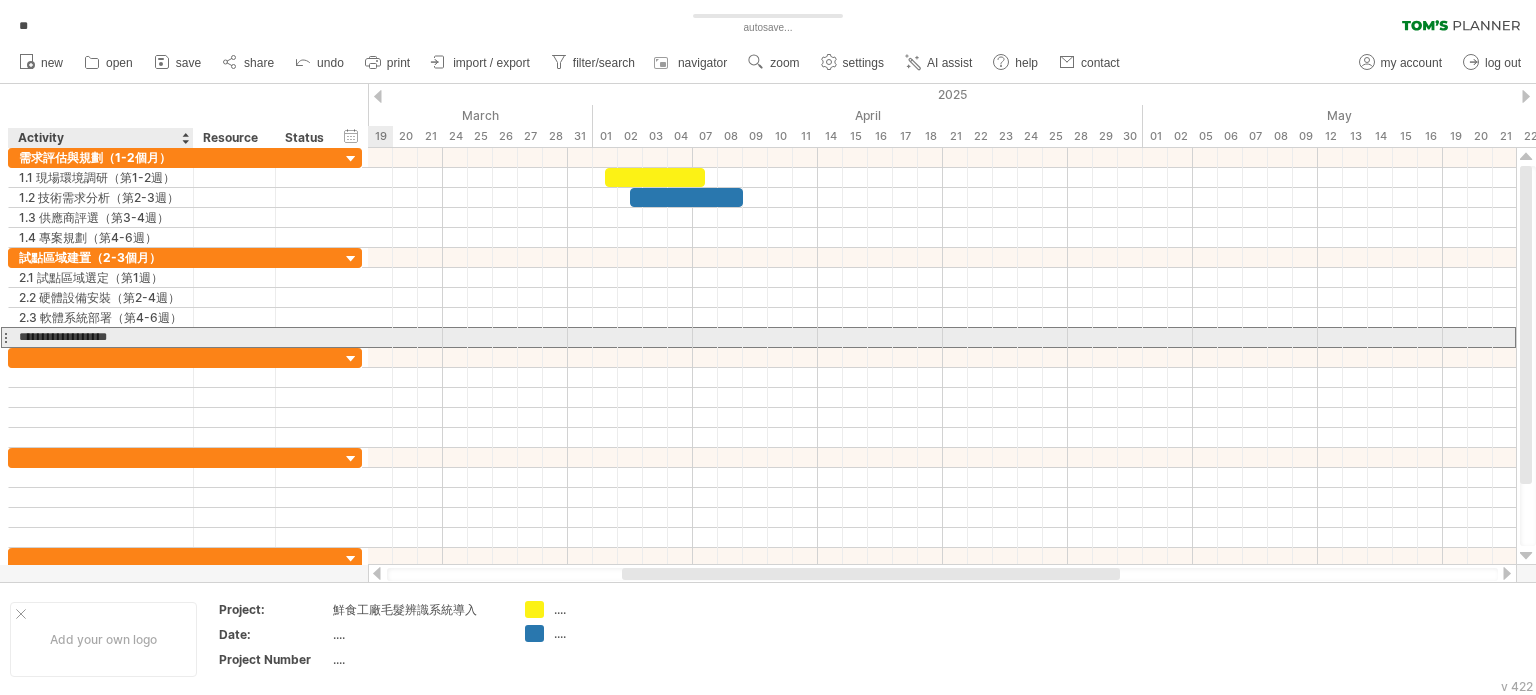scroll, scrollTop: 0, scrollLeft: 10, axis: horizontal 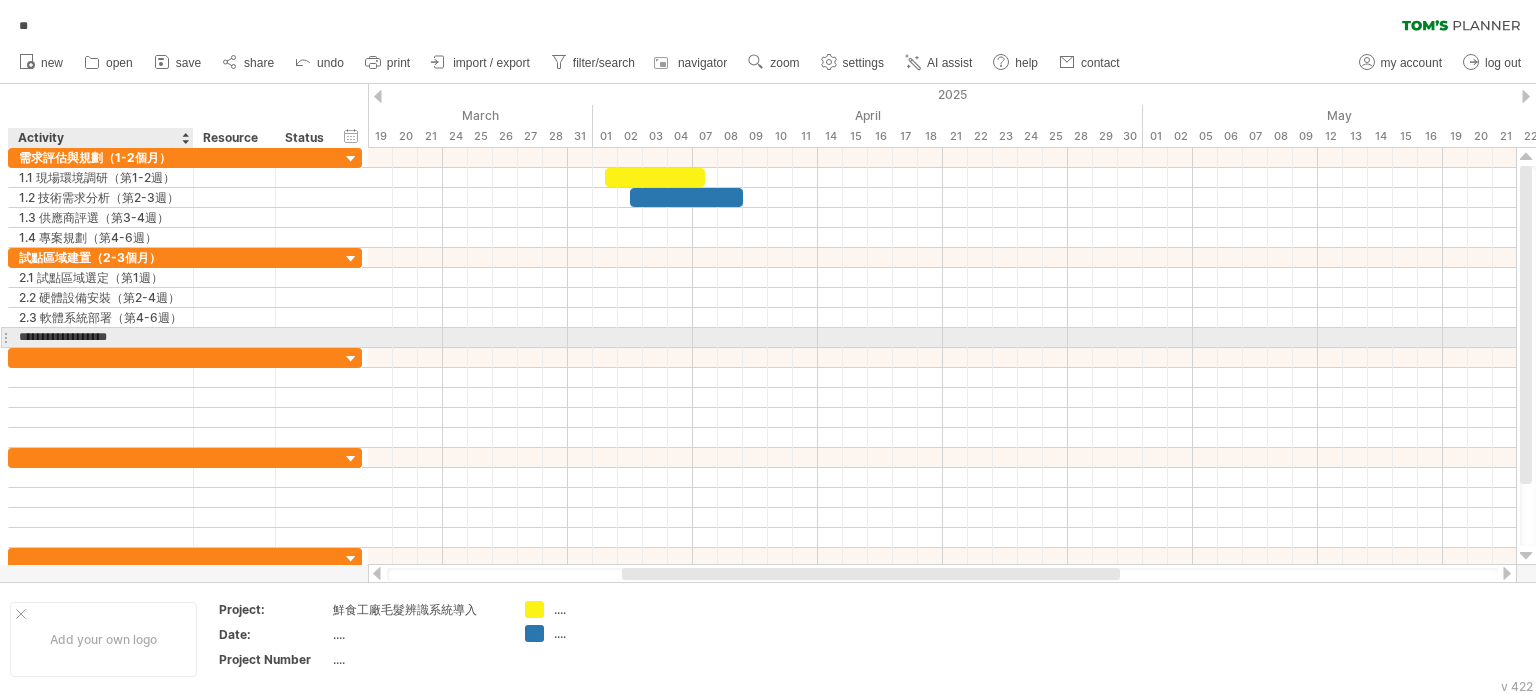 click on "**********" at bounding box center [101, 337] 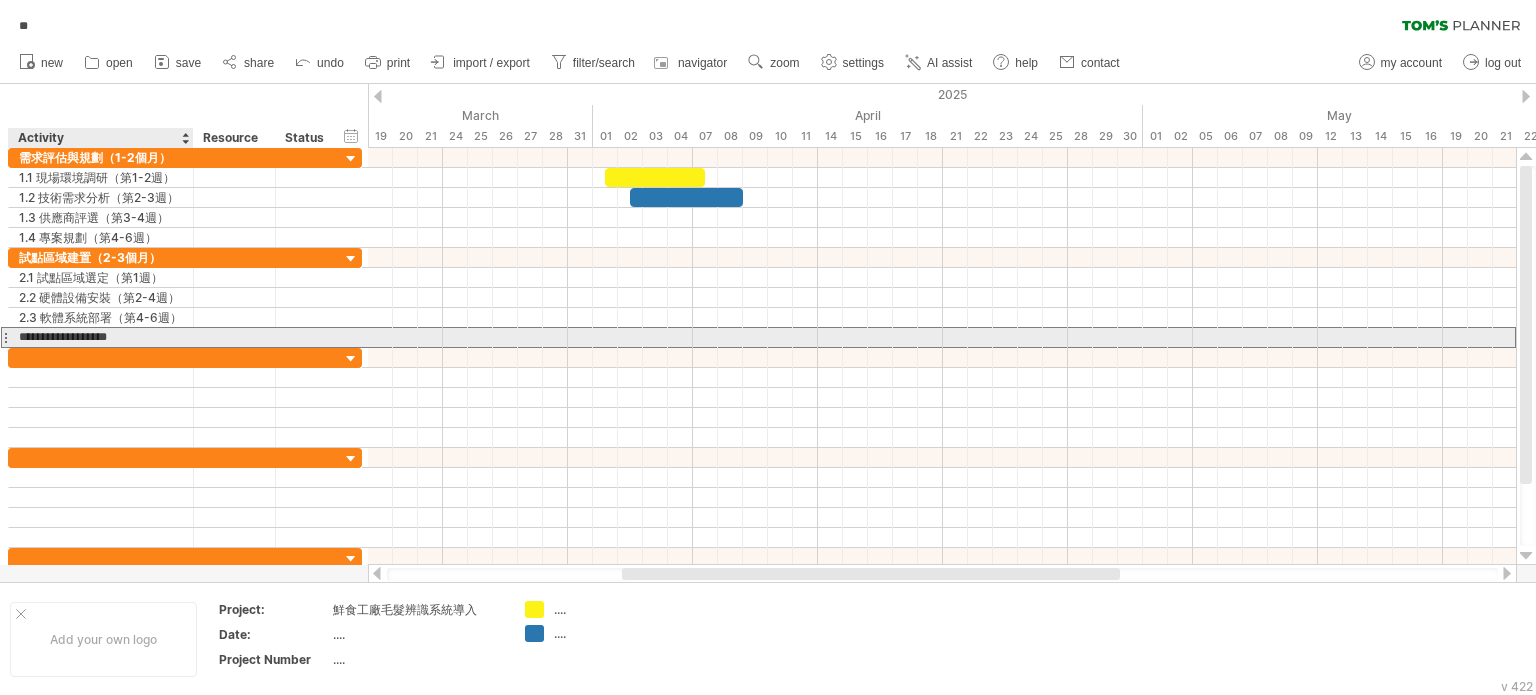 click on "**********" at bounding box center [101, 337] 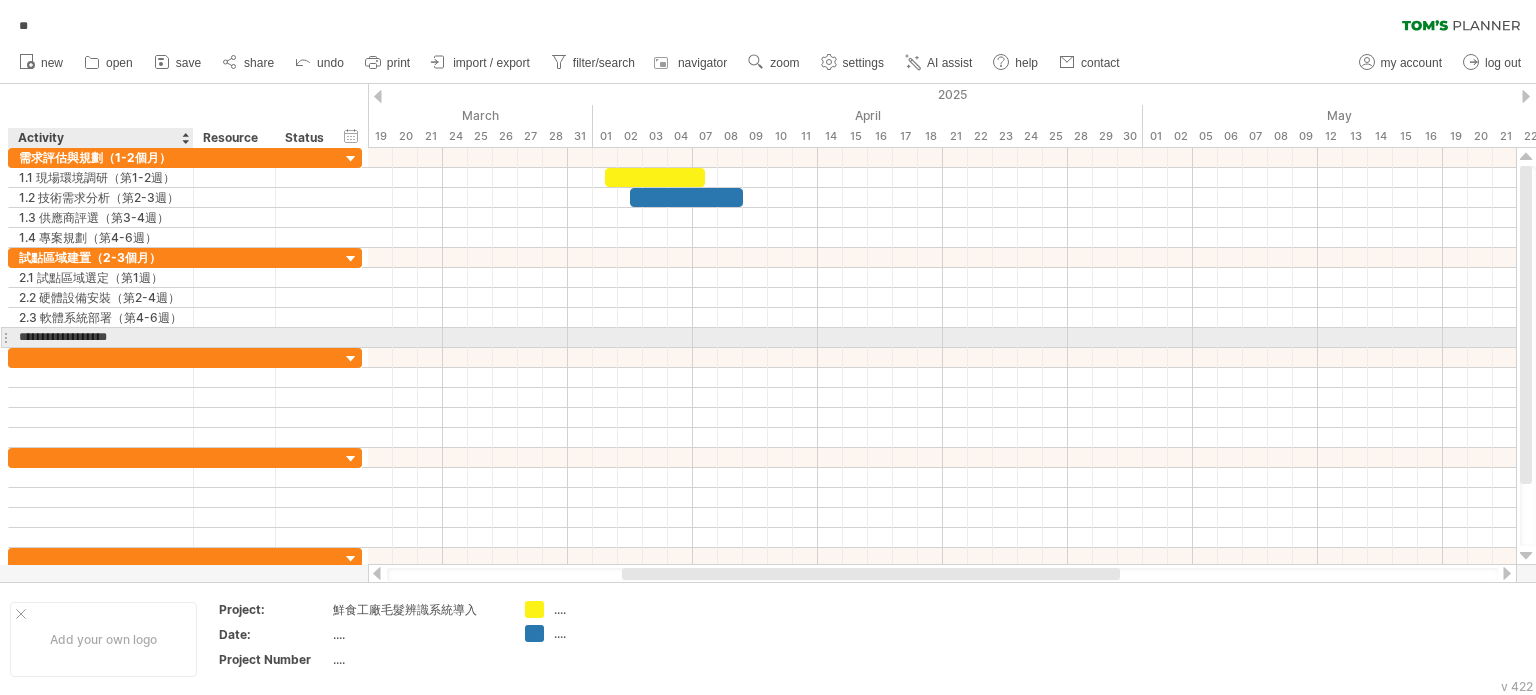 click on "**********" at bounding box center [101, 337] 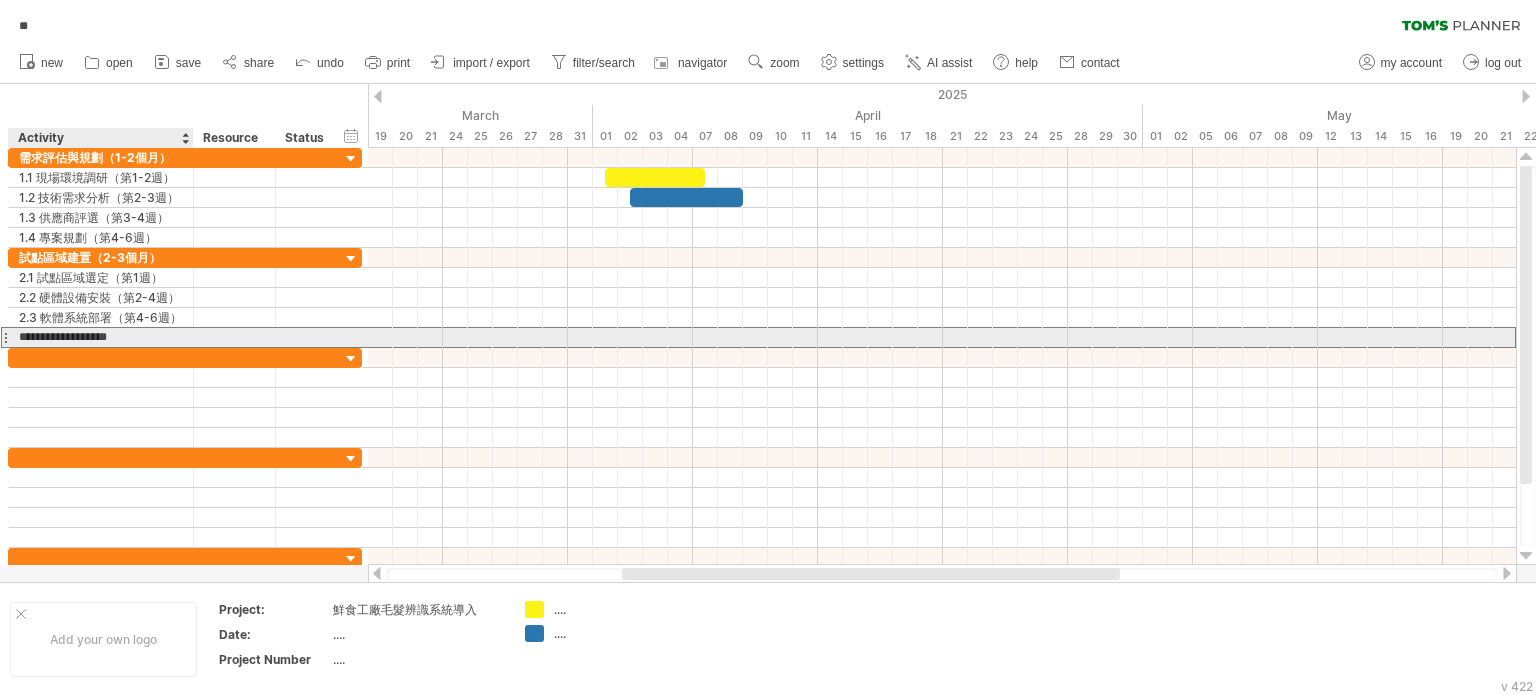 click on "**********" at bounding box center [101, 337] 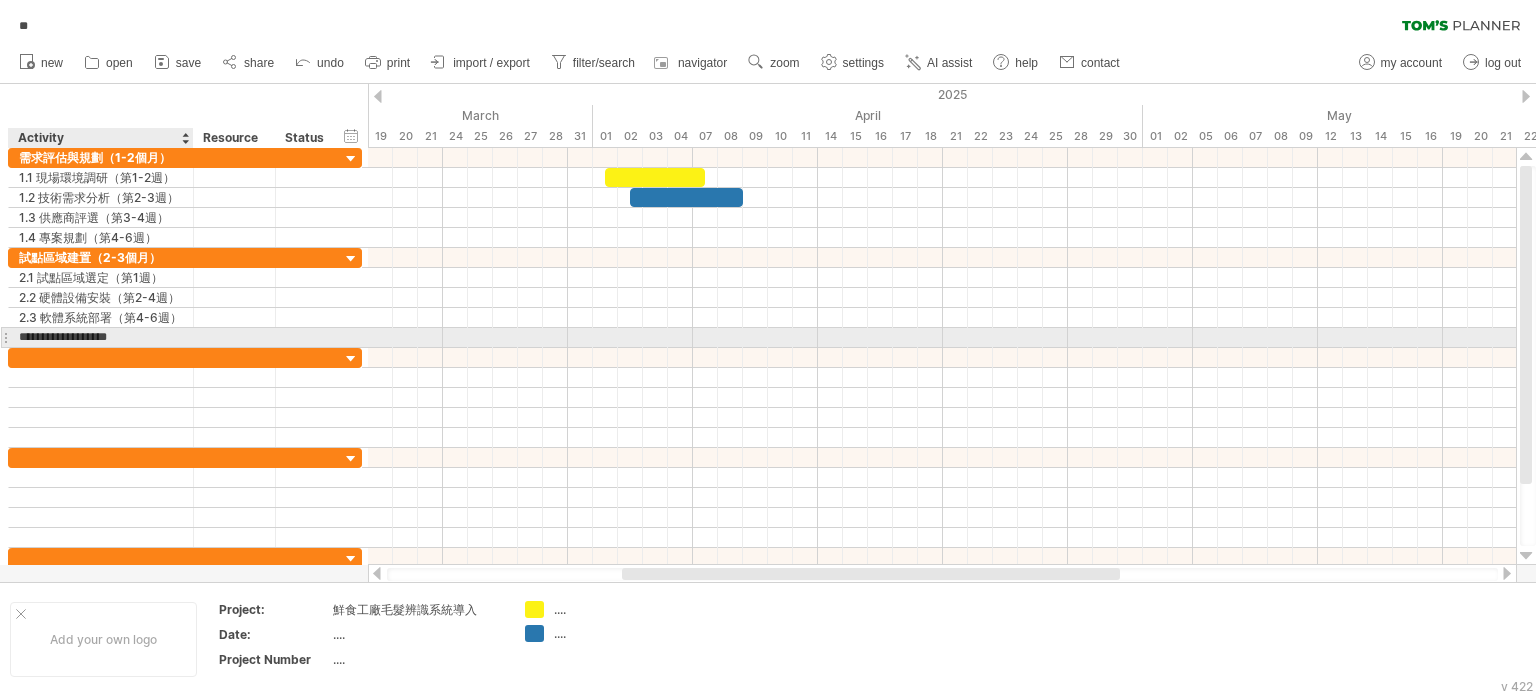 click on "**********" at bounding box center (101, 337) 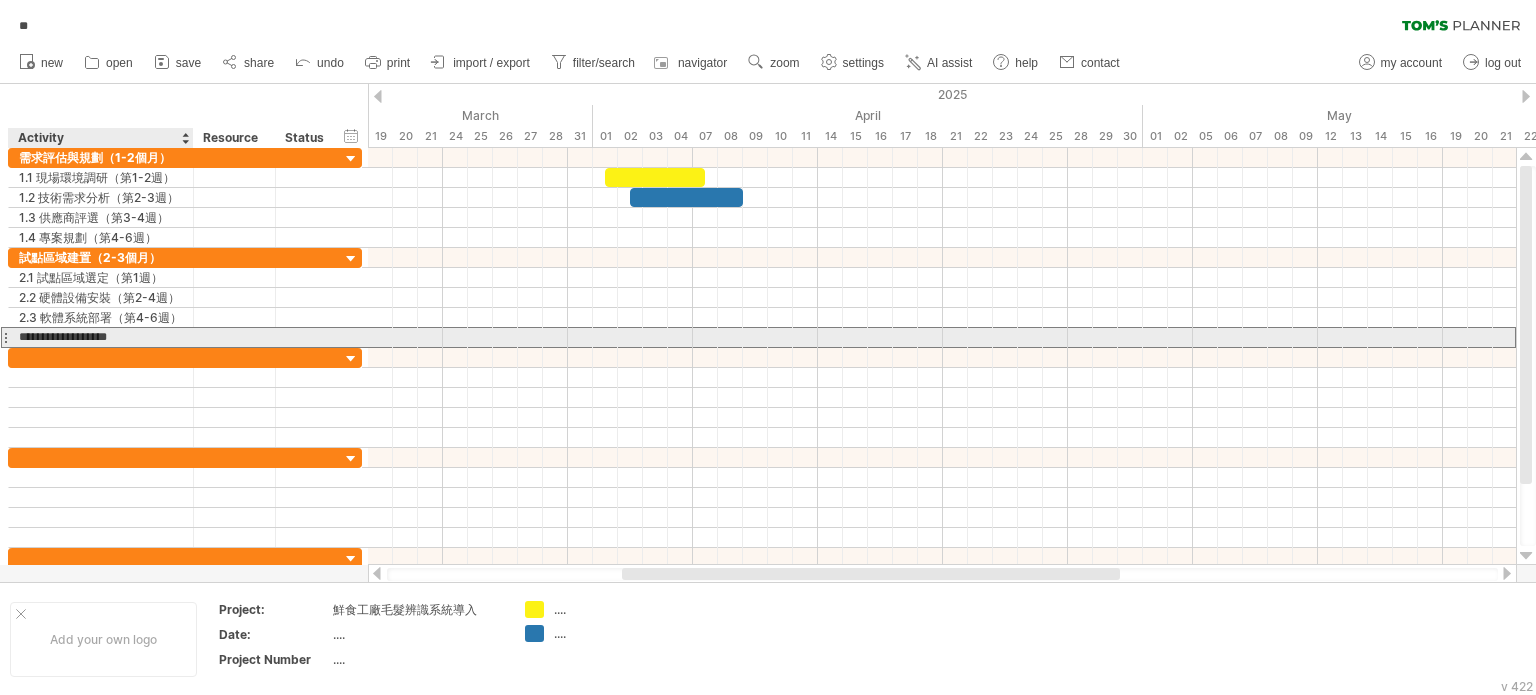 click on "**********" at bounding box center (101, 337) 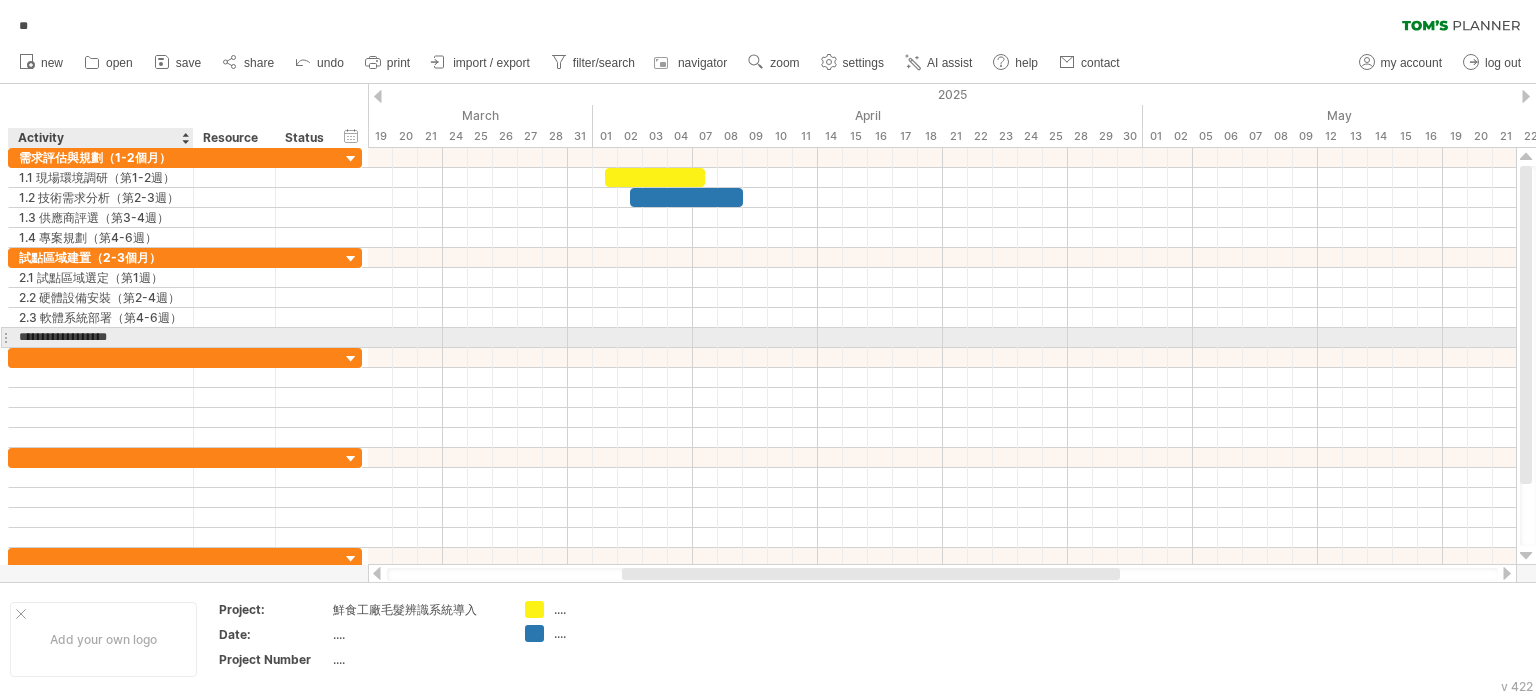 click on "**********" at bounding box center (101, 337) 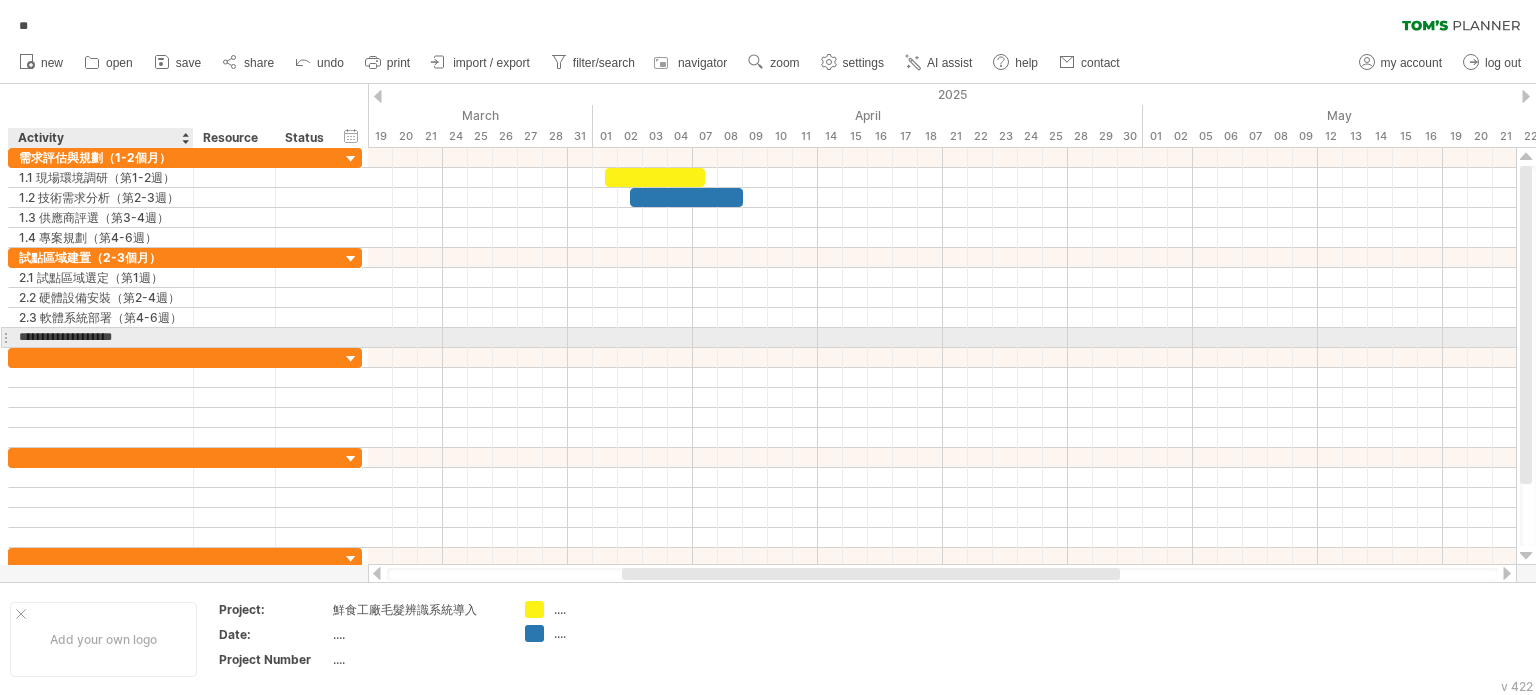 type on "**********" 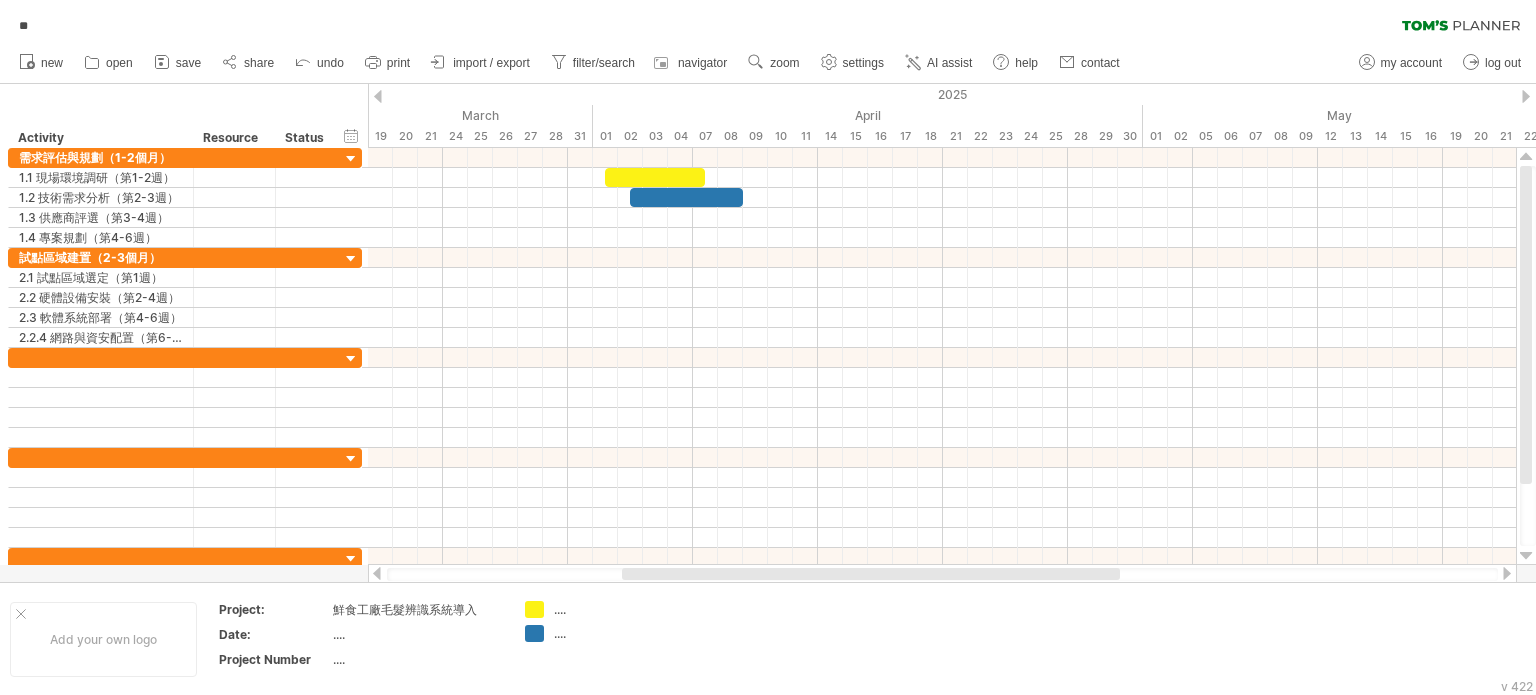 scroll, scrollTop: 0, scrollLeft: 0, axis: both 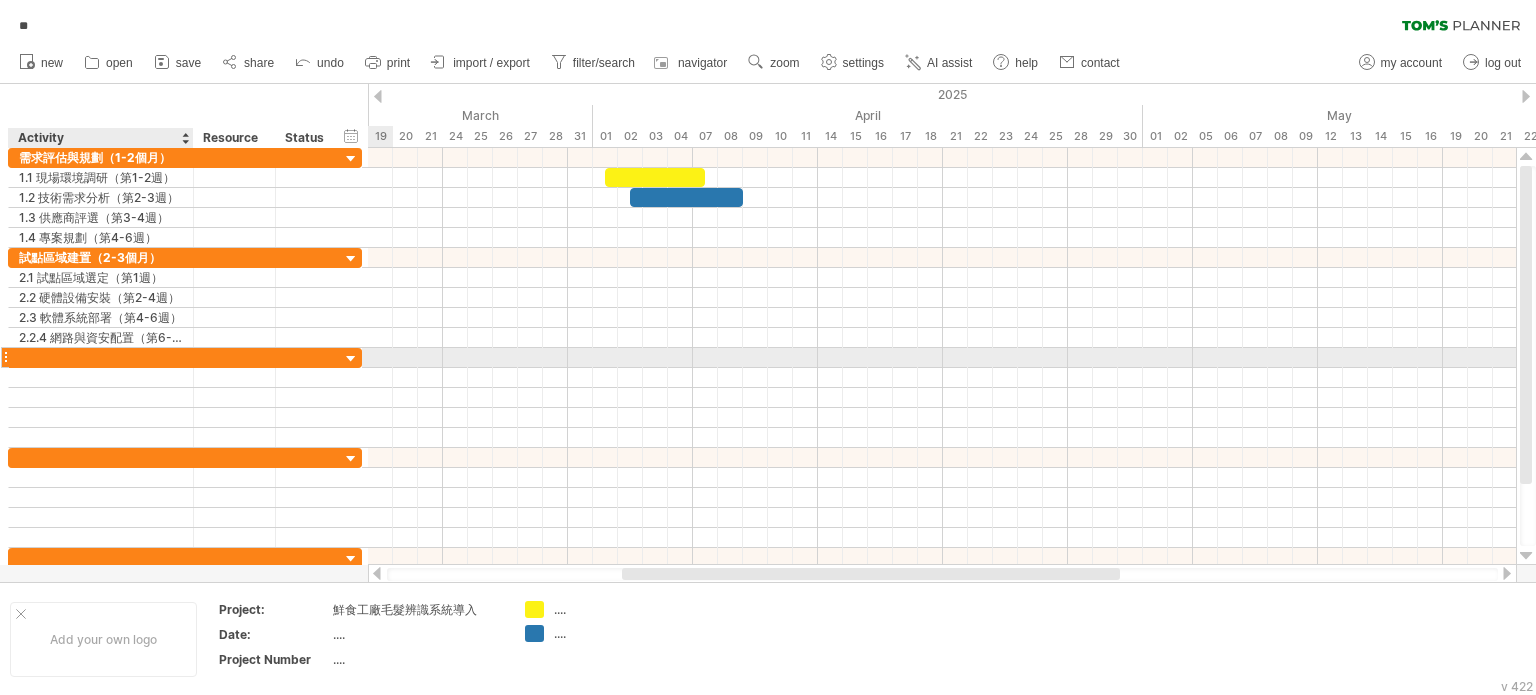 click at bounding box center (101, 357) 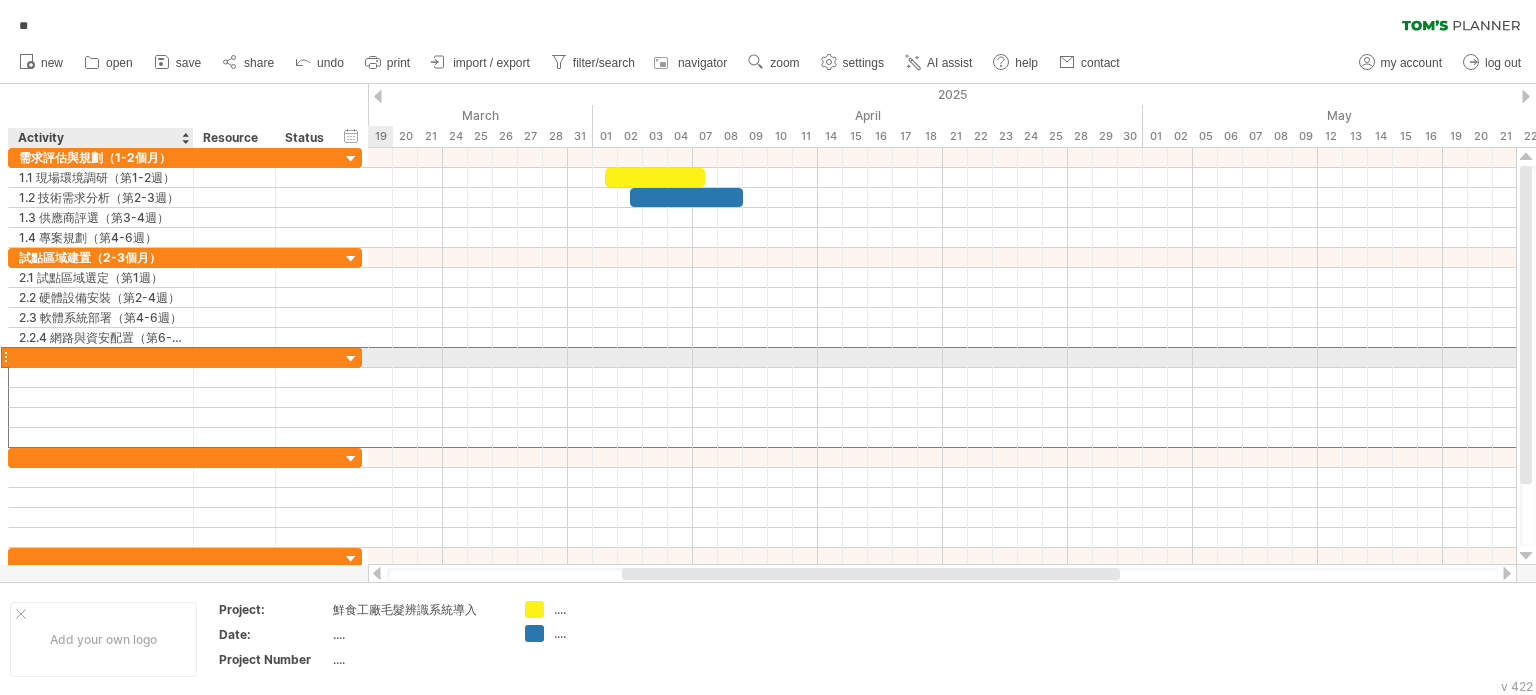 paste on "**********" 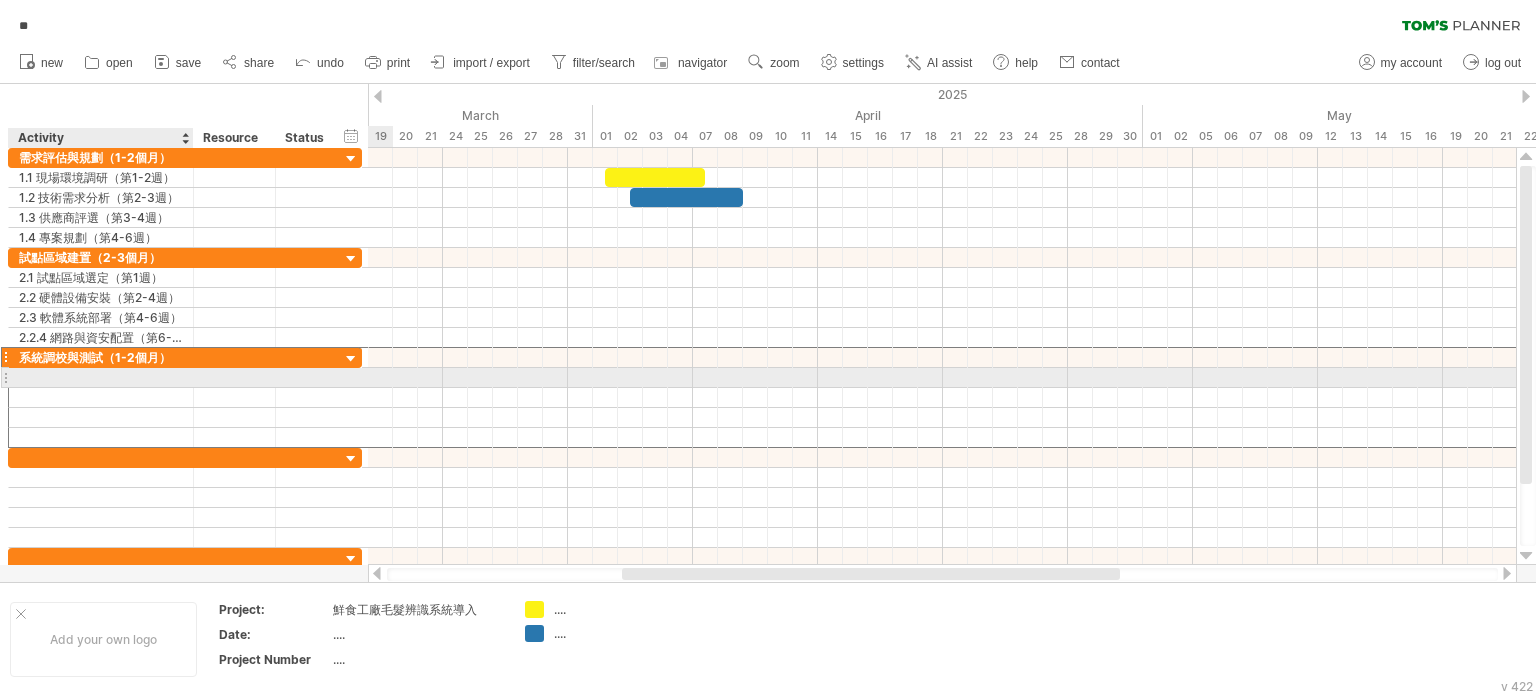 click at bounding box center [101, 377] 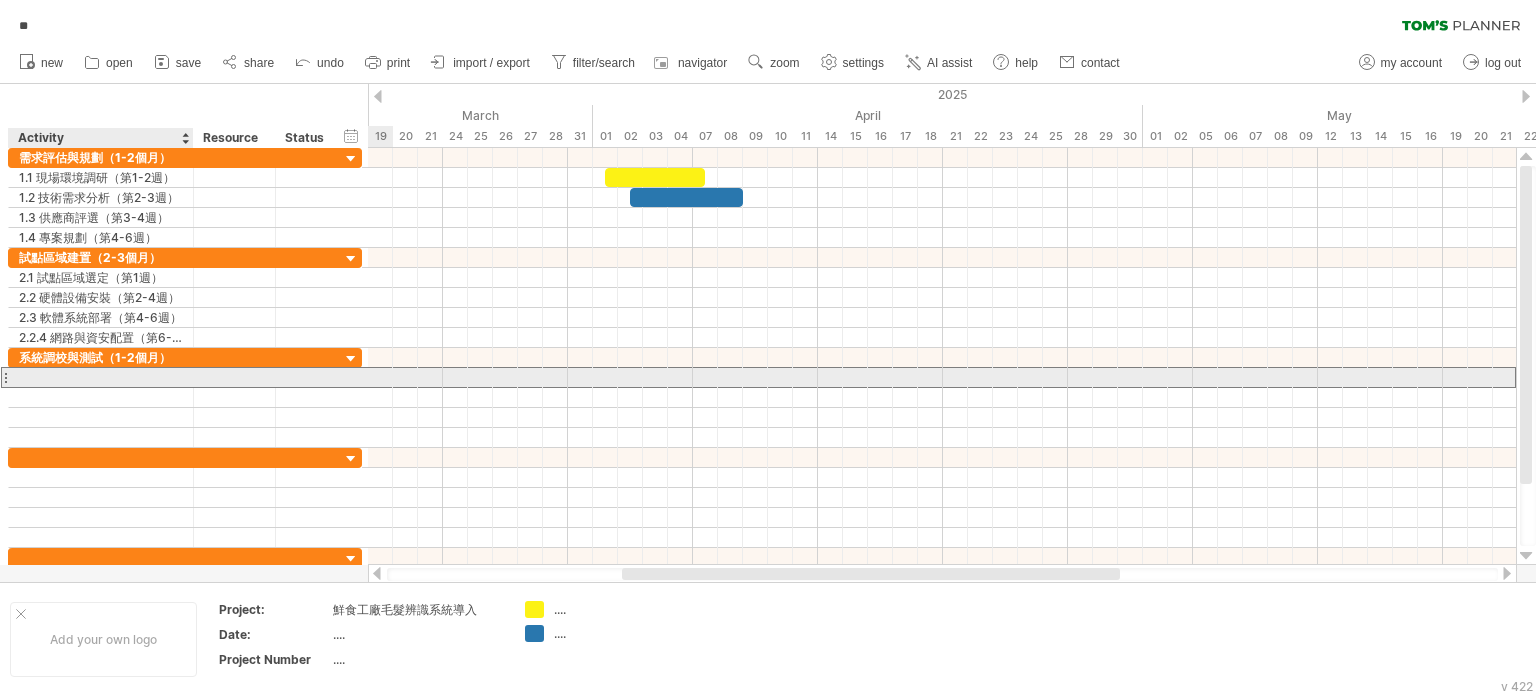paste on "**********" 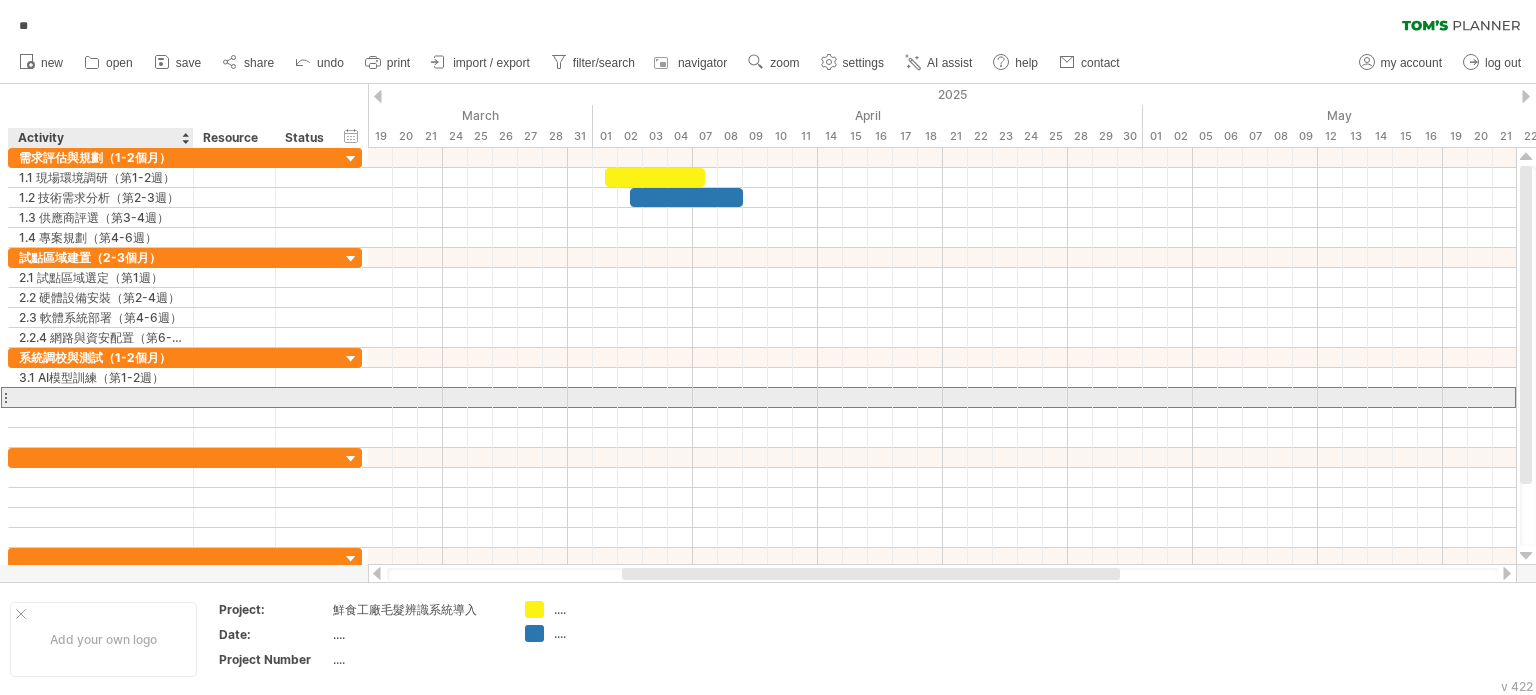 click at bounding box center [101, 397] 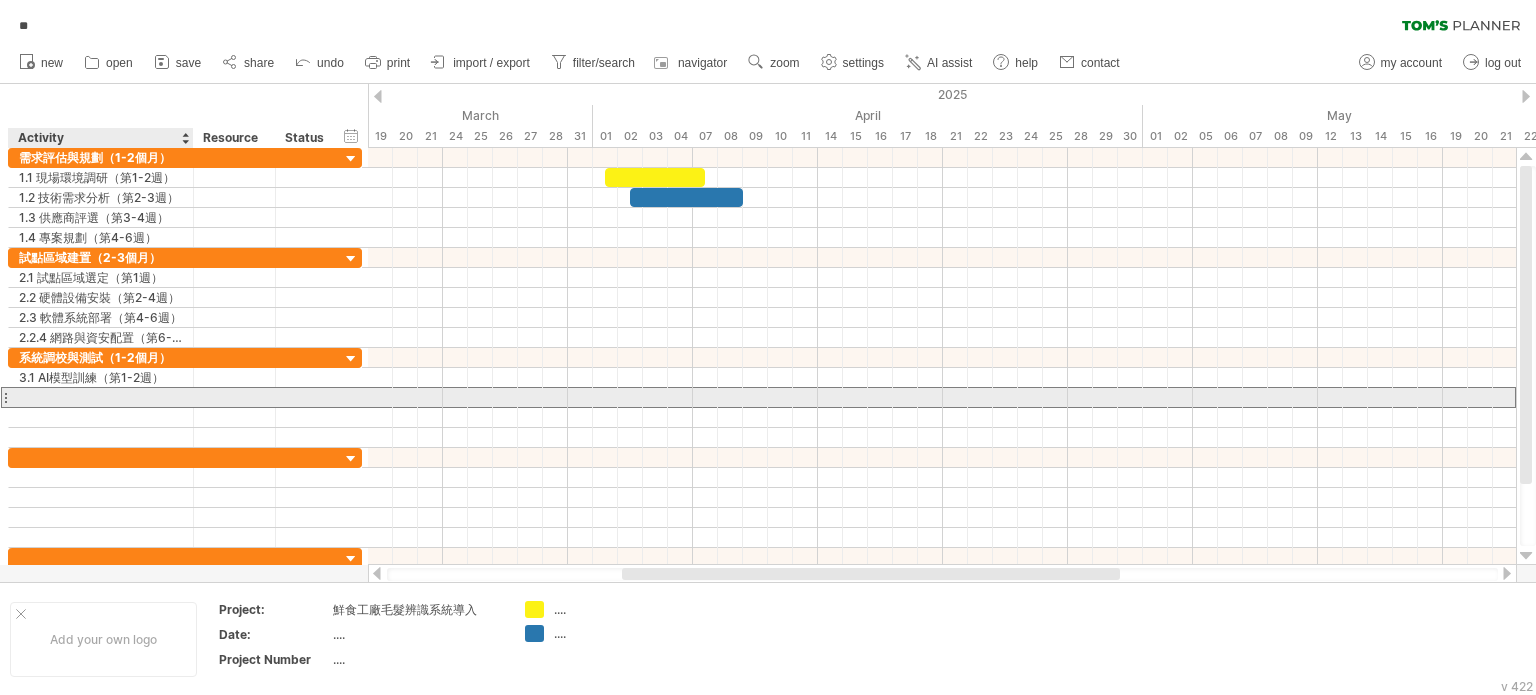 paste on "**********" 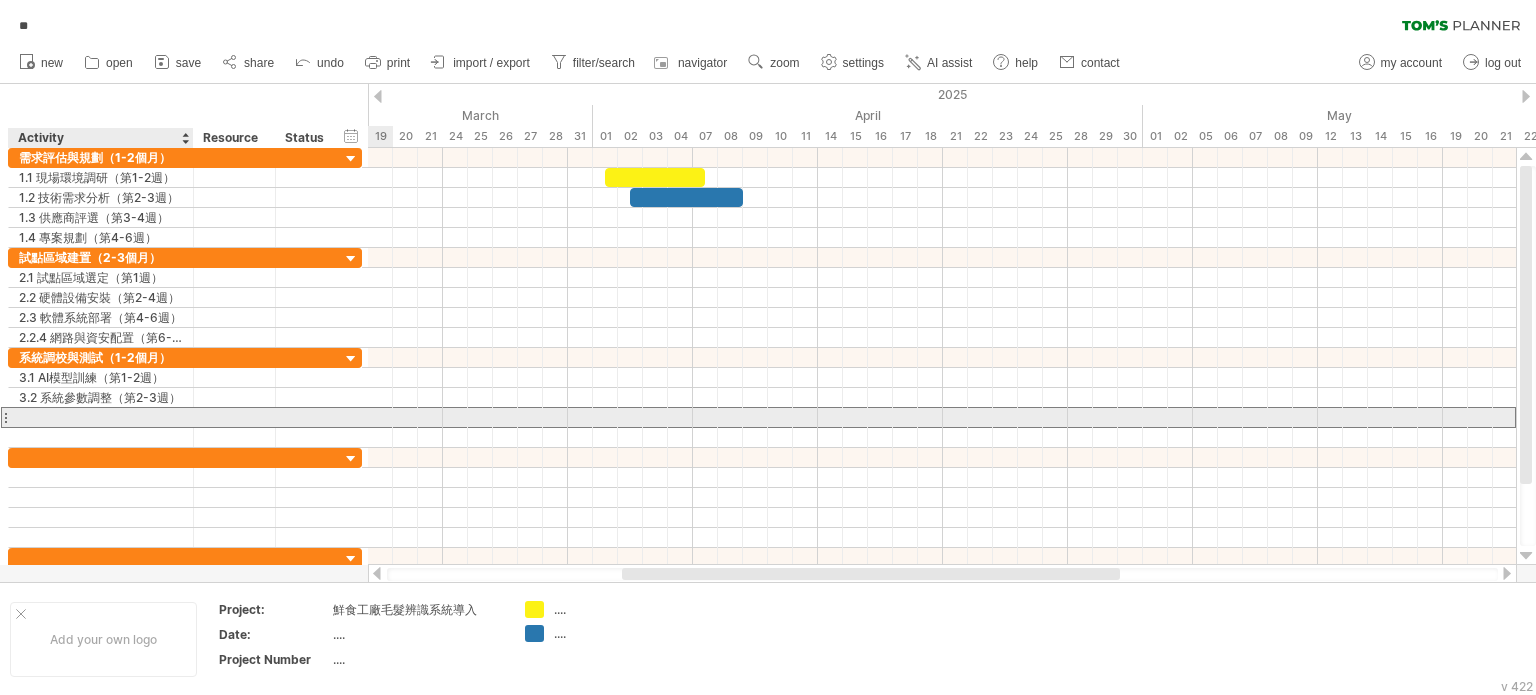 click at bounding box center (101, 417) 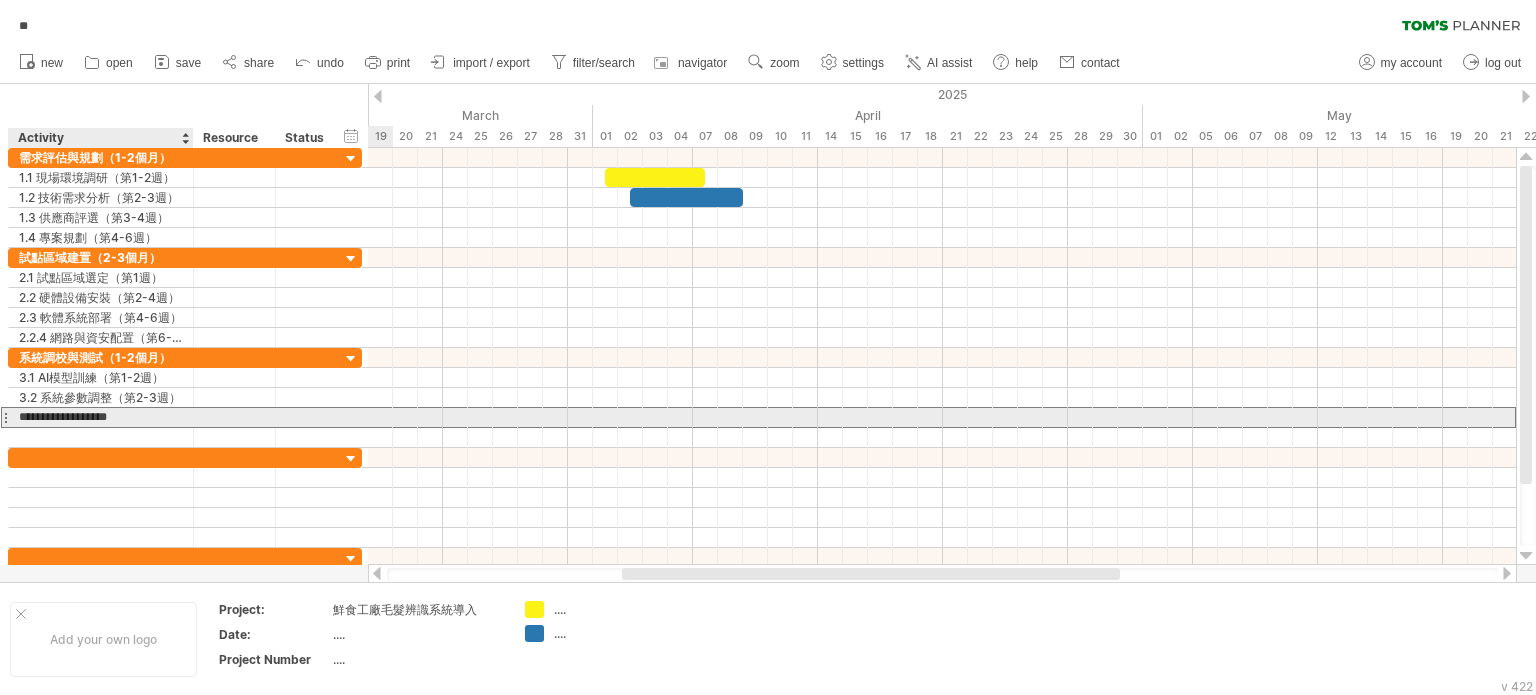 scroll, scrollTop: 0, scrollLeft: 10, axis: horizontal 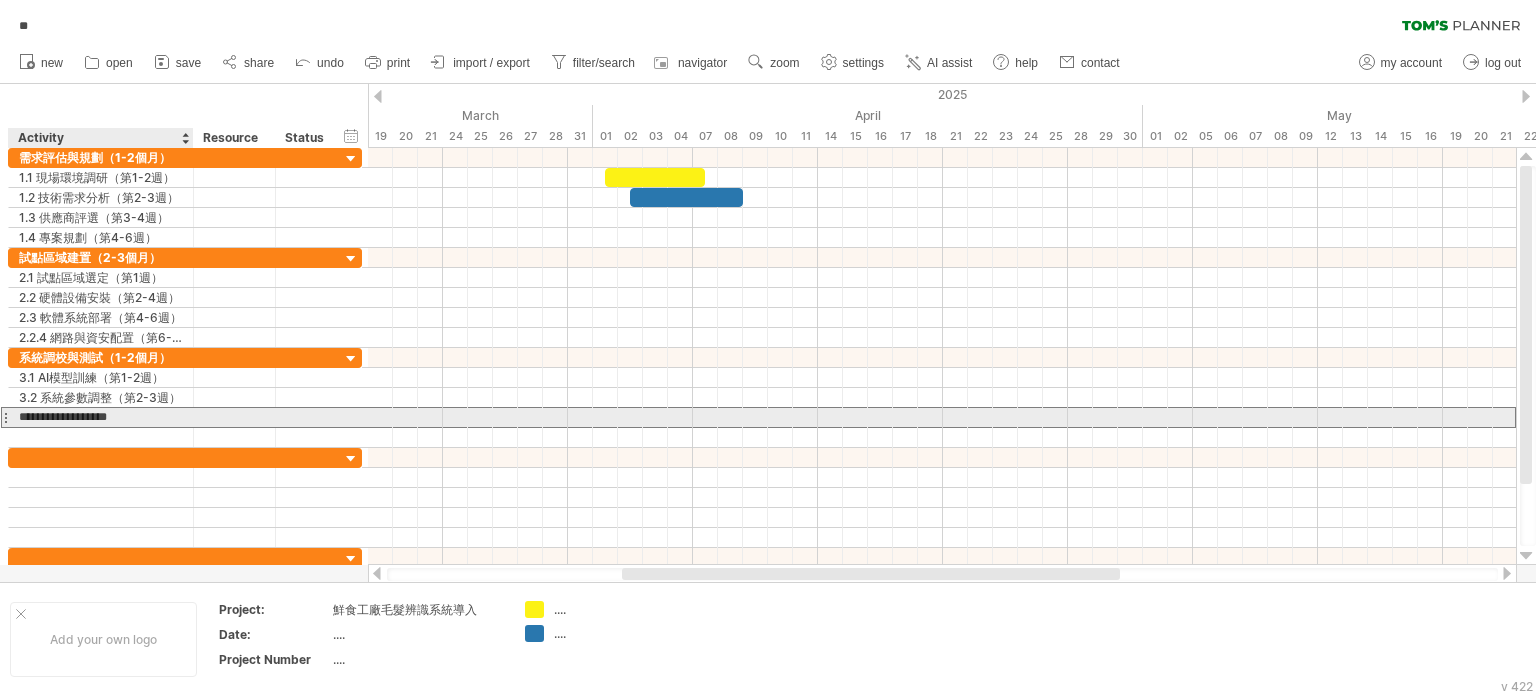 click on "**********" at bounding box center (101, 417) 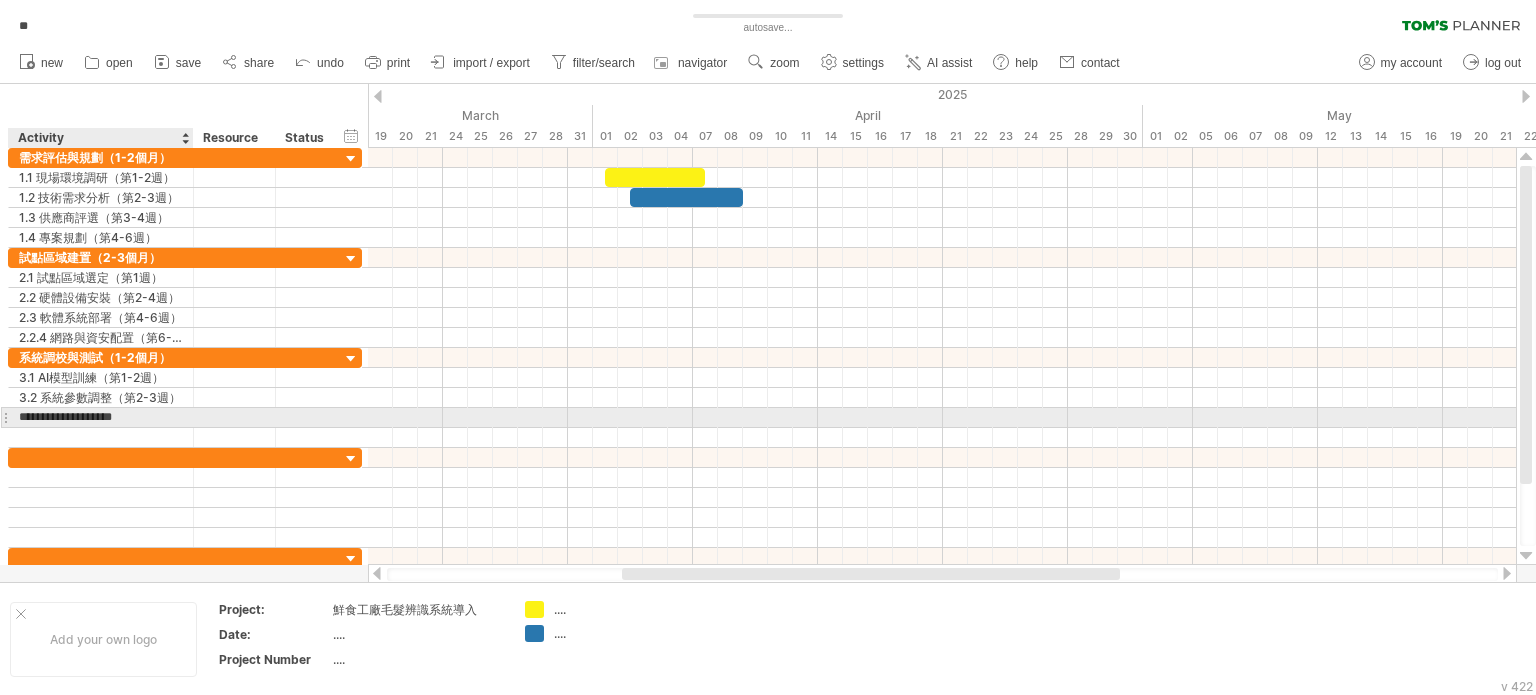 type on "**********" 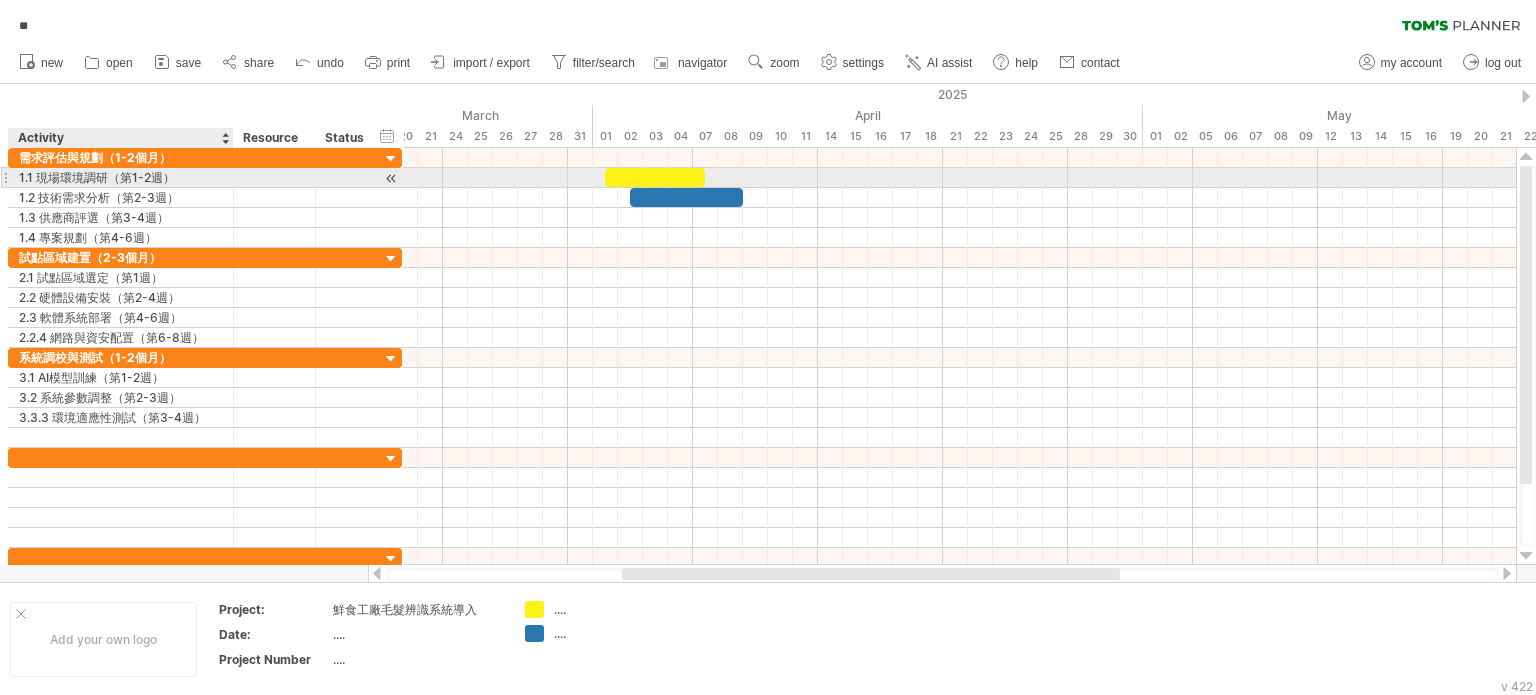 drag, startPoint x: 191, startPoint y: 178, endPoint x: 231, endPoint y: 170, distance: 40.792156 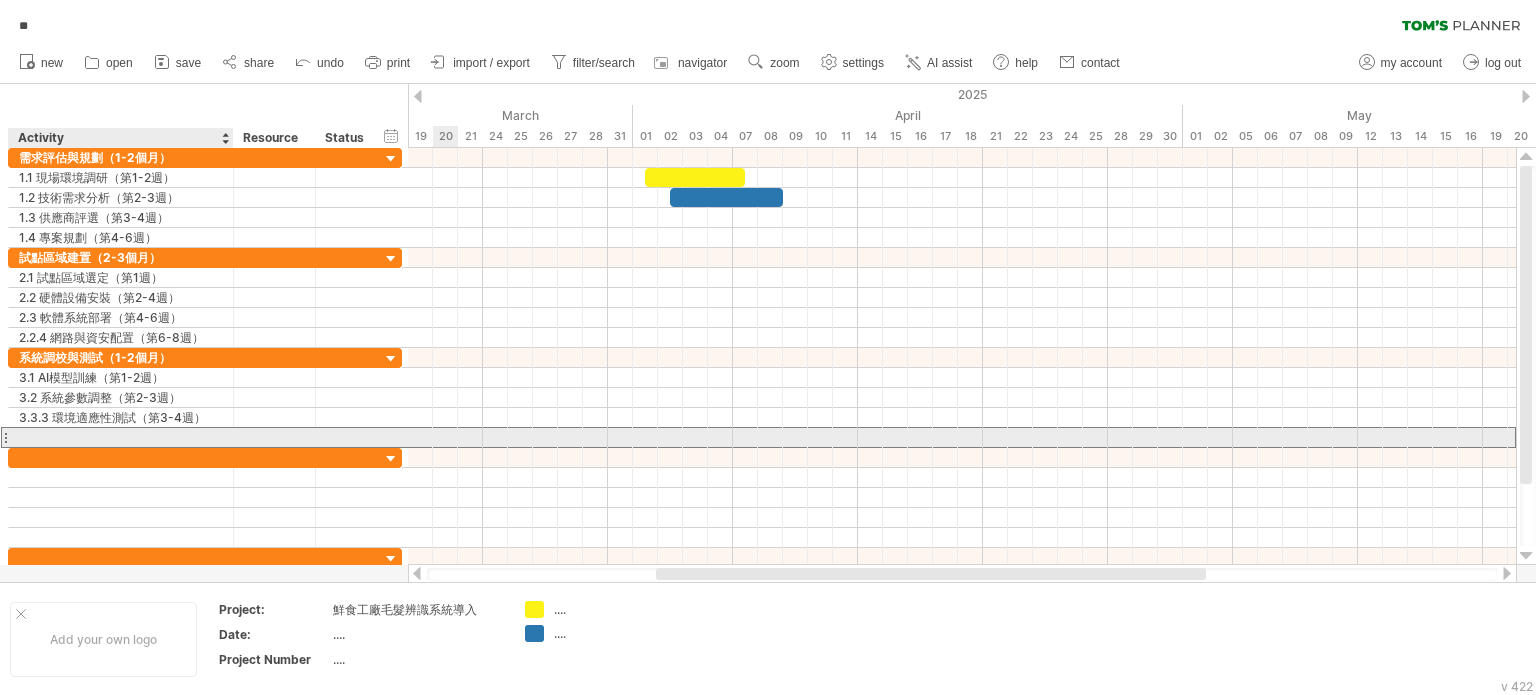 click at bounding box center (121, 437) 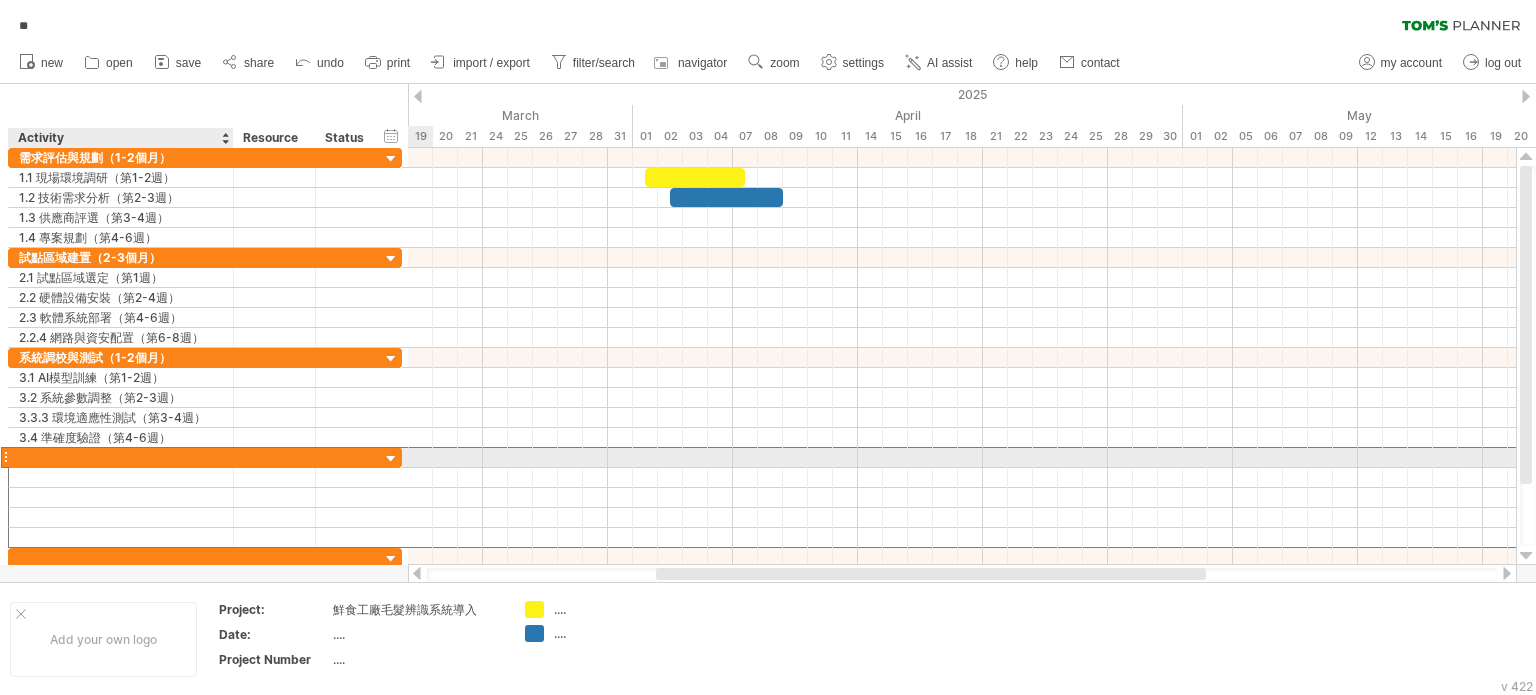 click at bounding box center (121, 457) 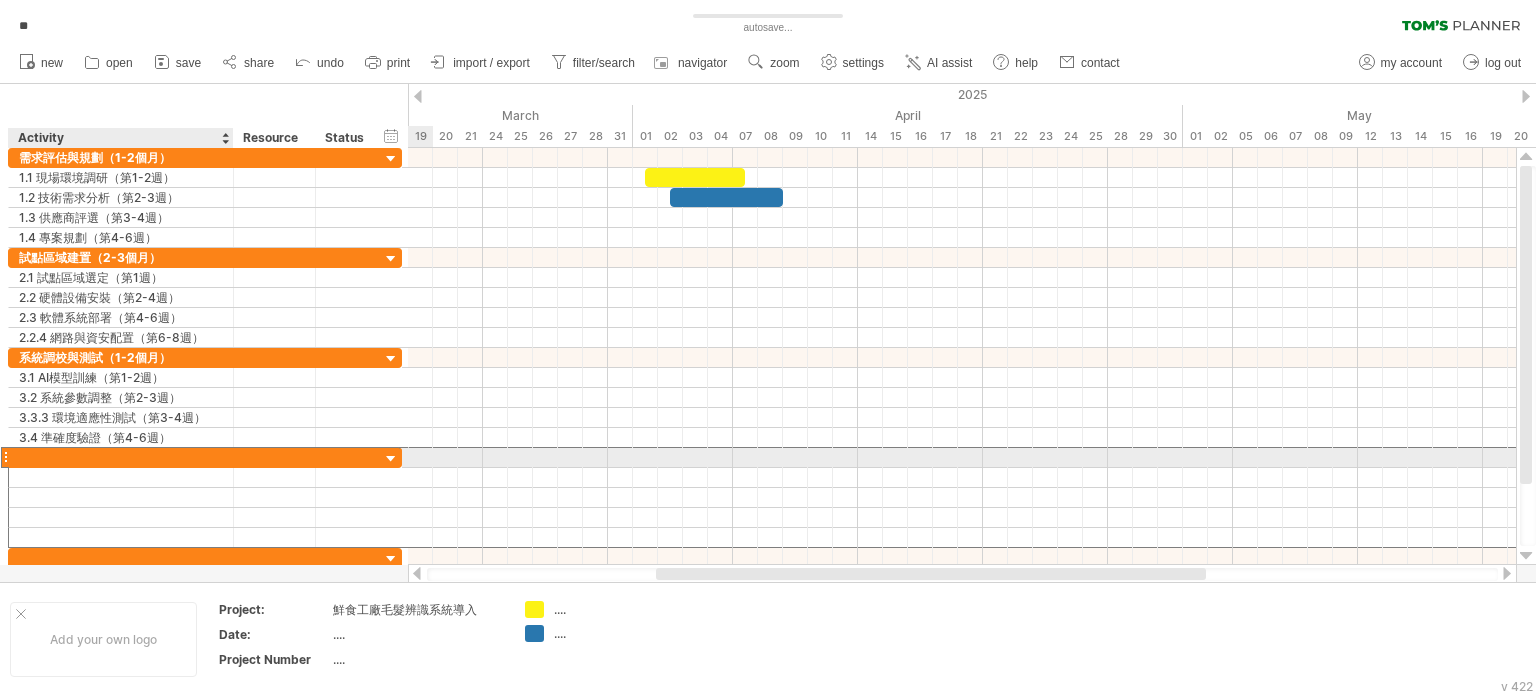 type on "**********" 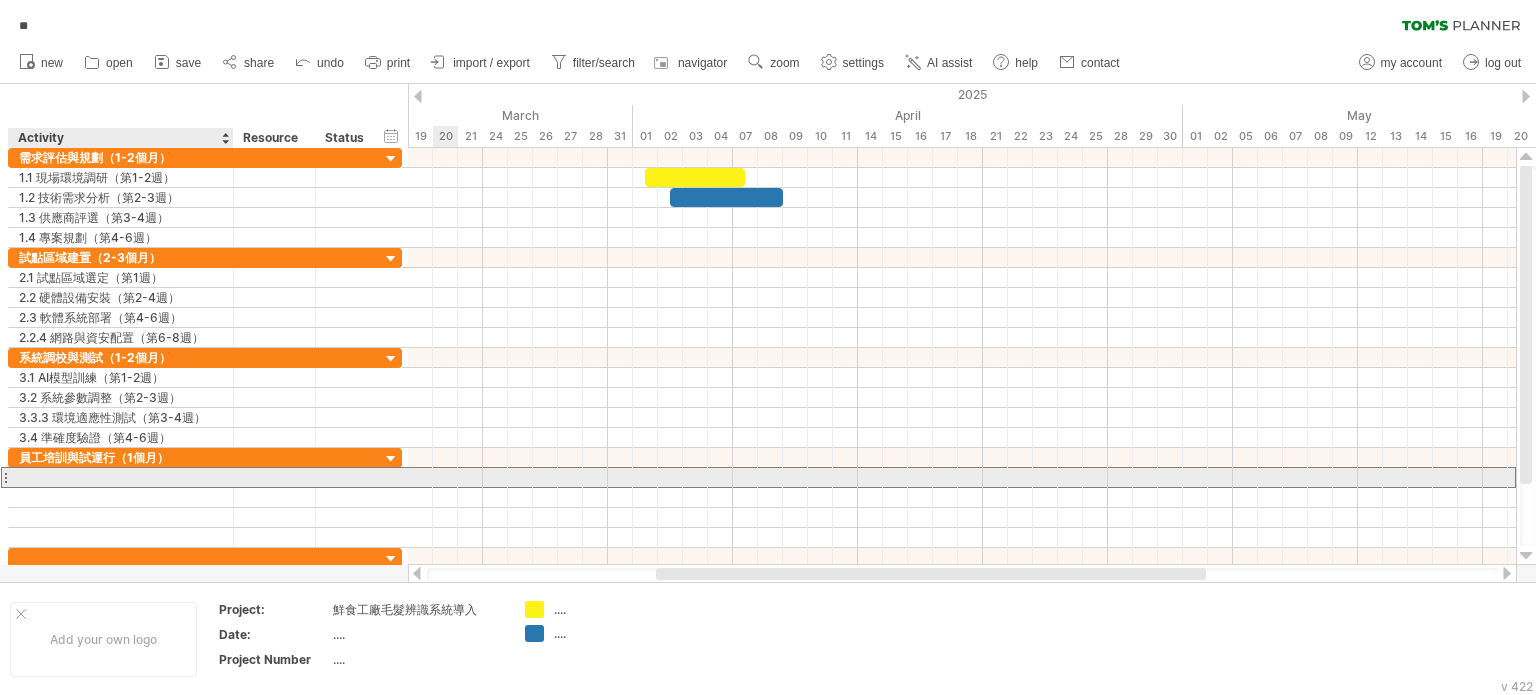 click at bounding box center [121, 477] 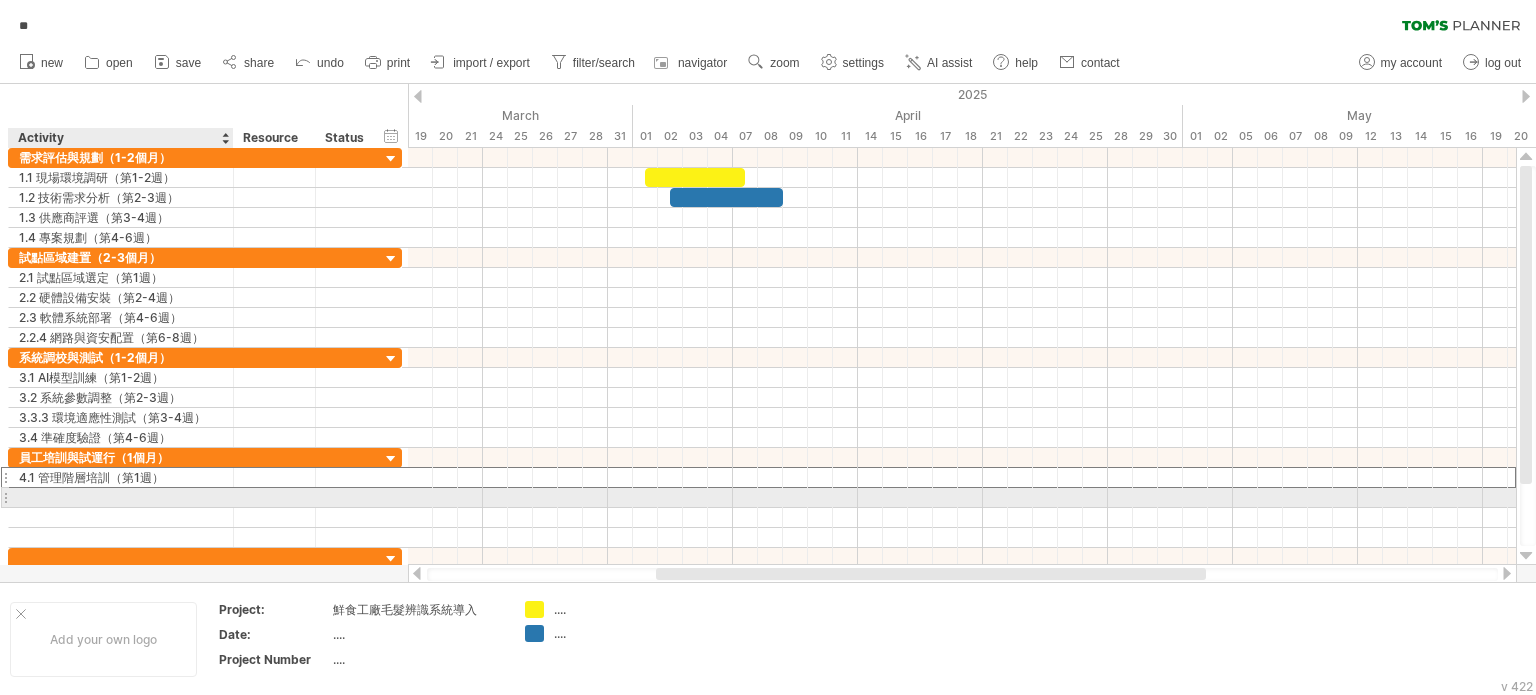 click at bounding box center (121, 497) 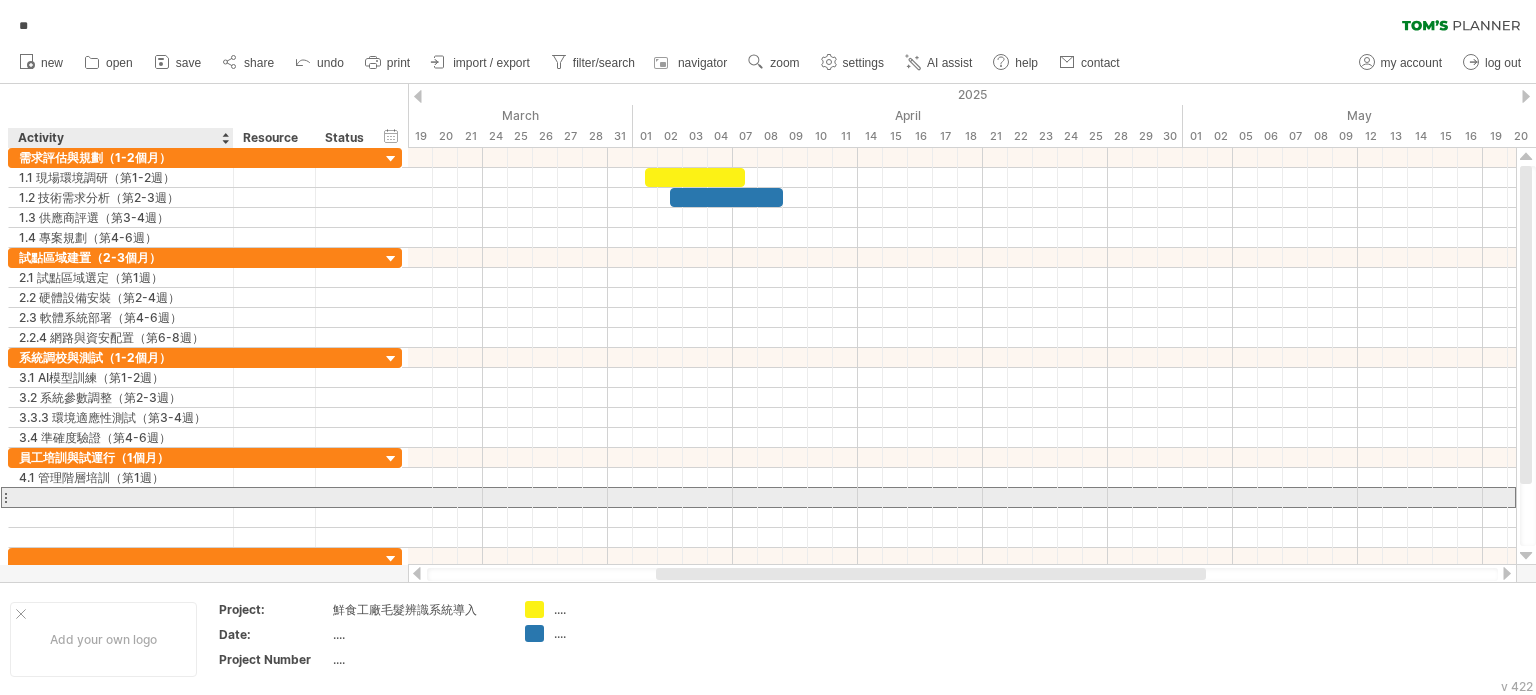 paste on "**********" 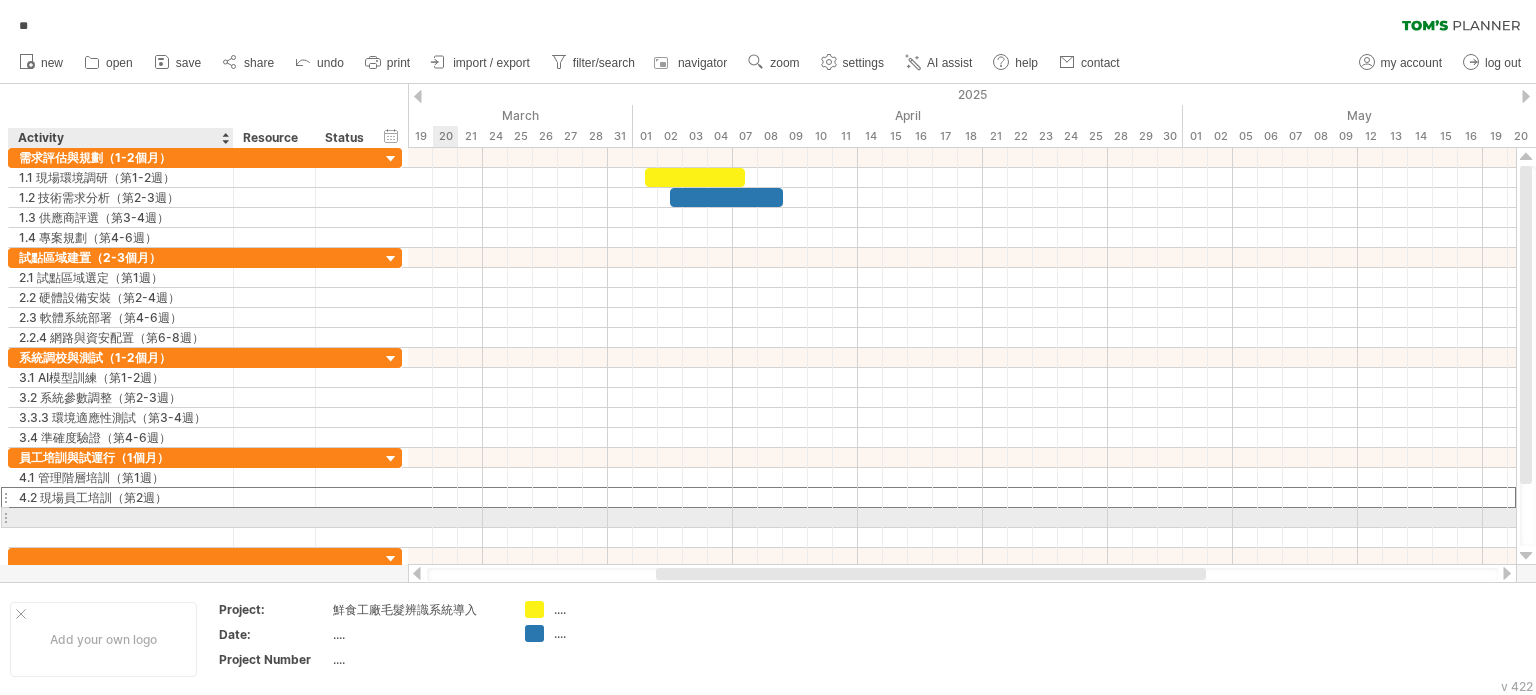 click at bounding box center (121, 517) 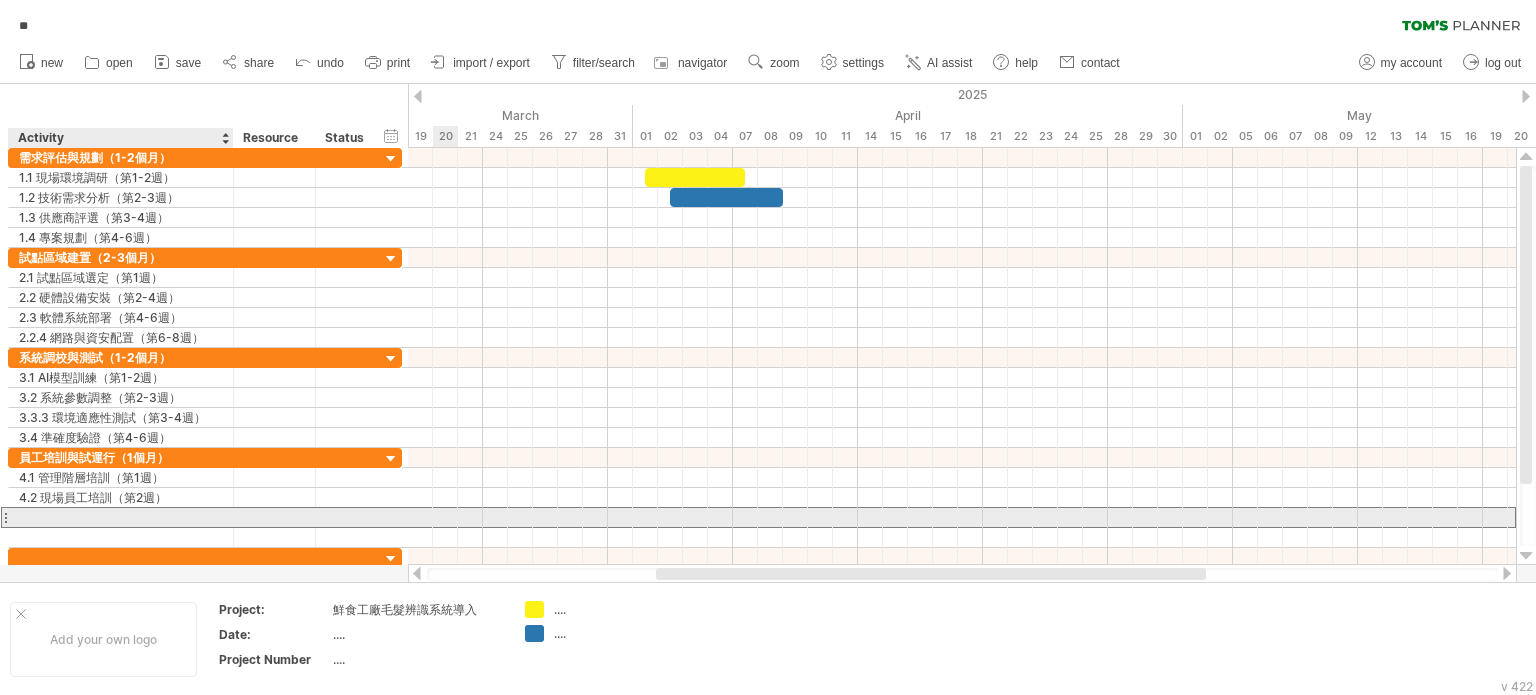 paste on "**********" 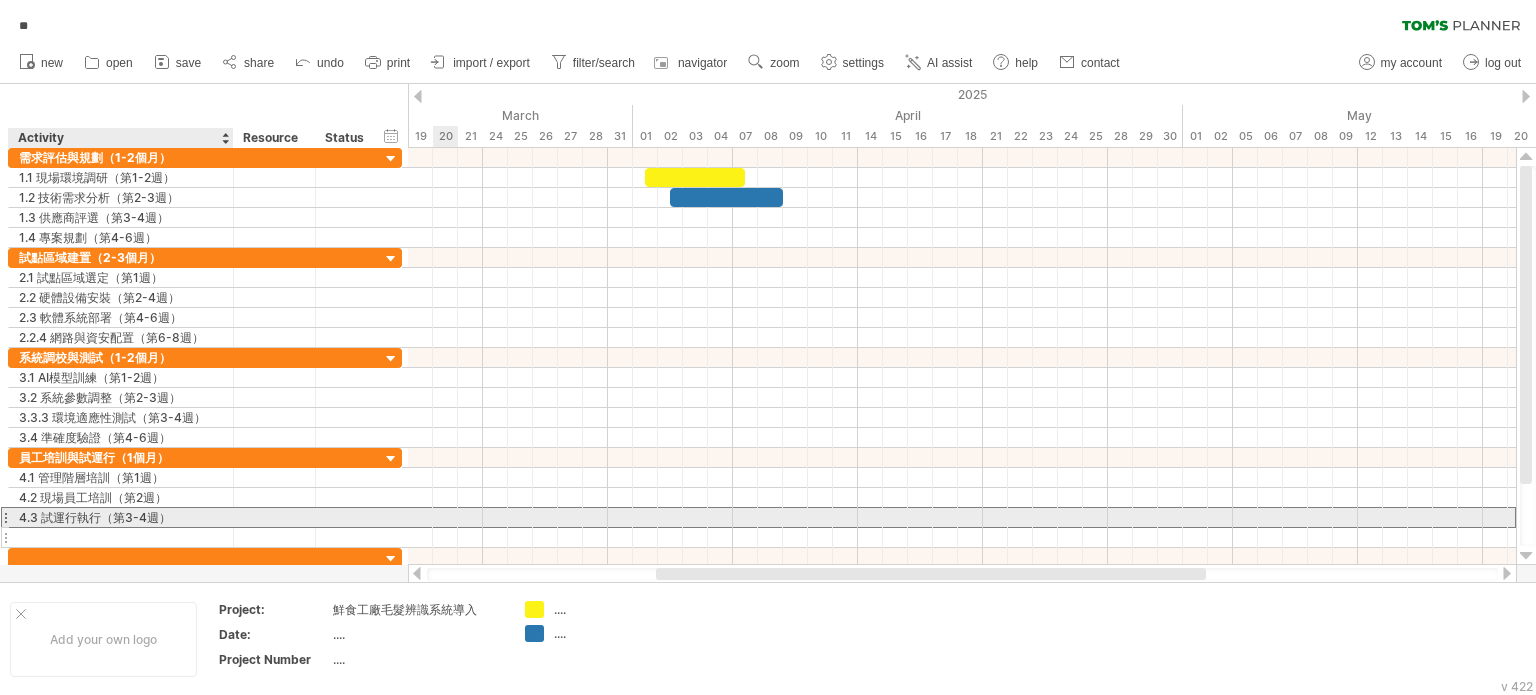 click at bounding box center [121, 537] 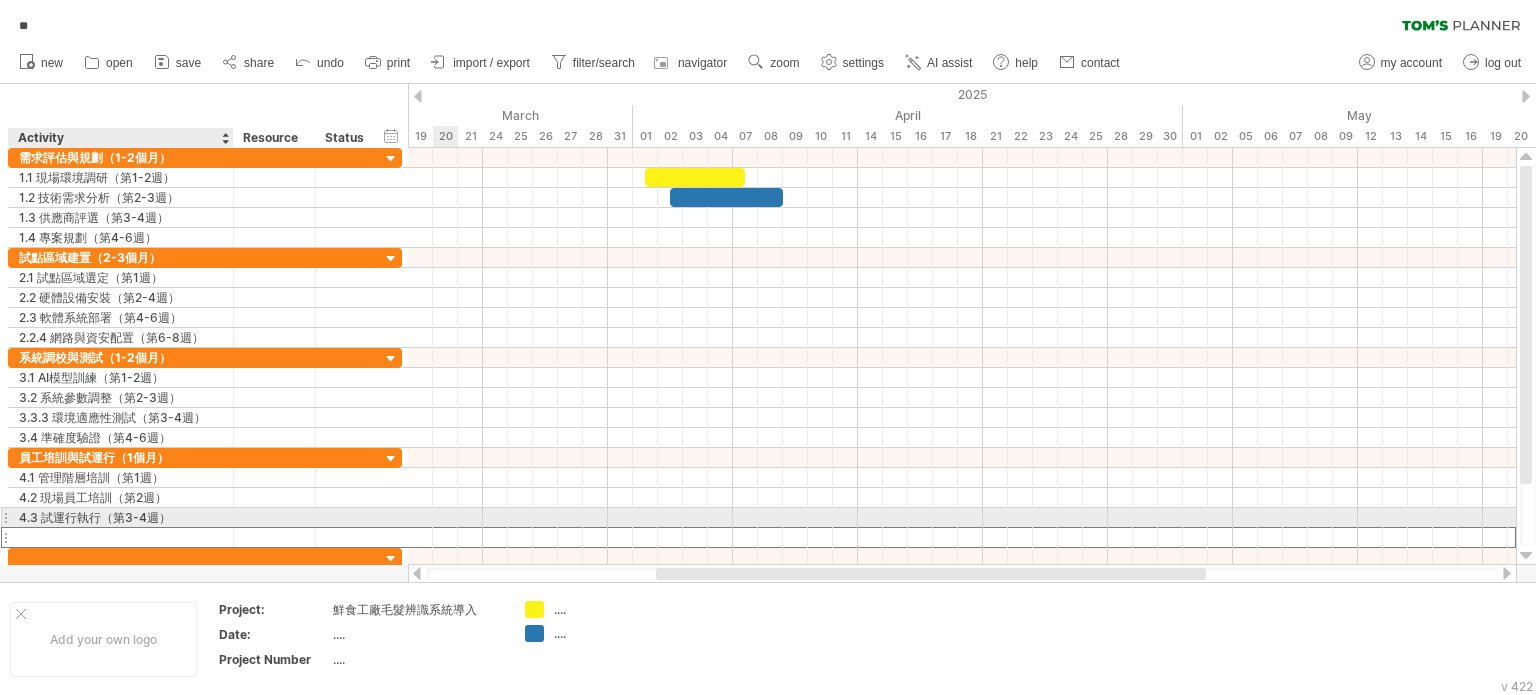paste on "**********" 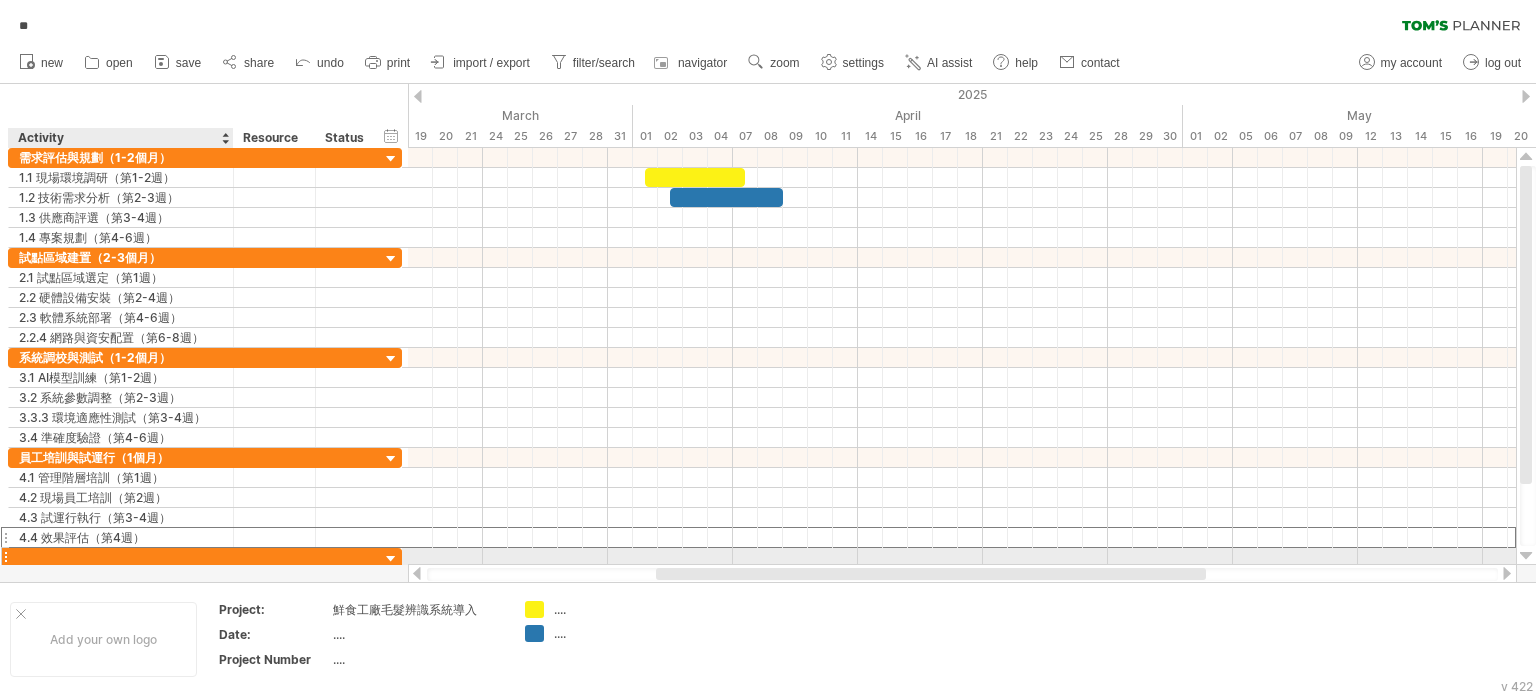 click at bounding box center [121, 557] 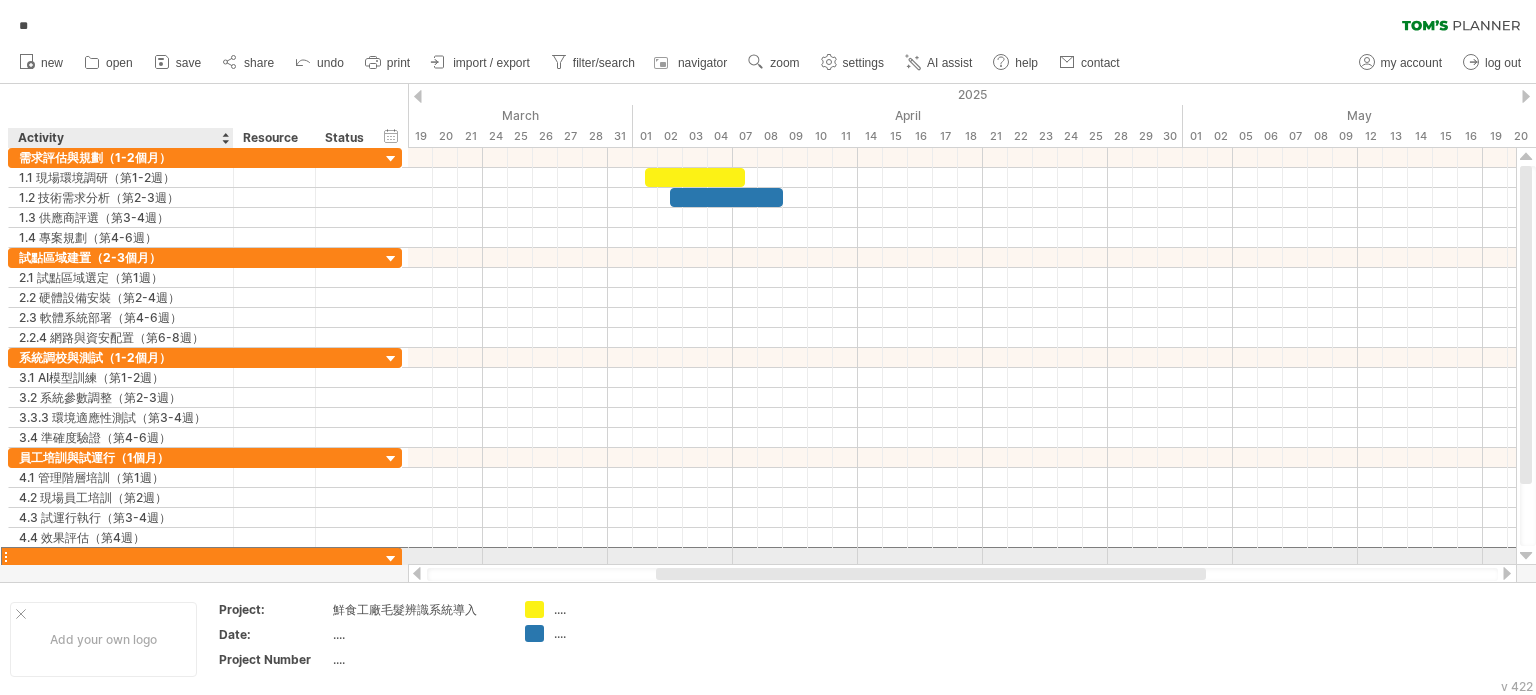 paste on "**********" 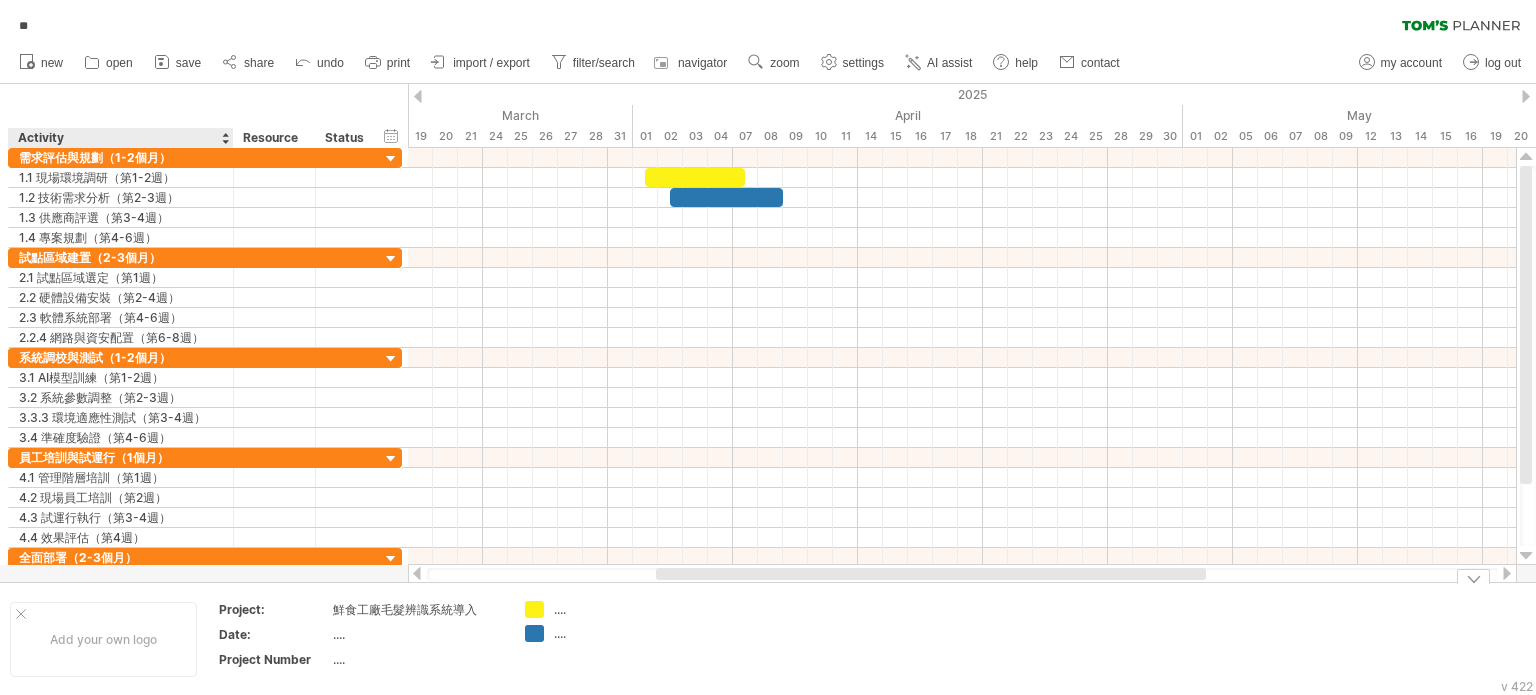 click at bounding box center [768, 333] 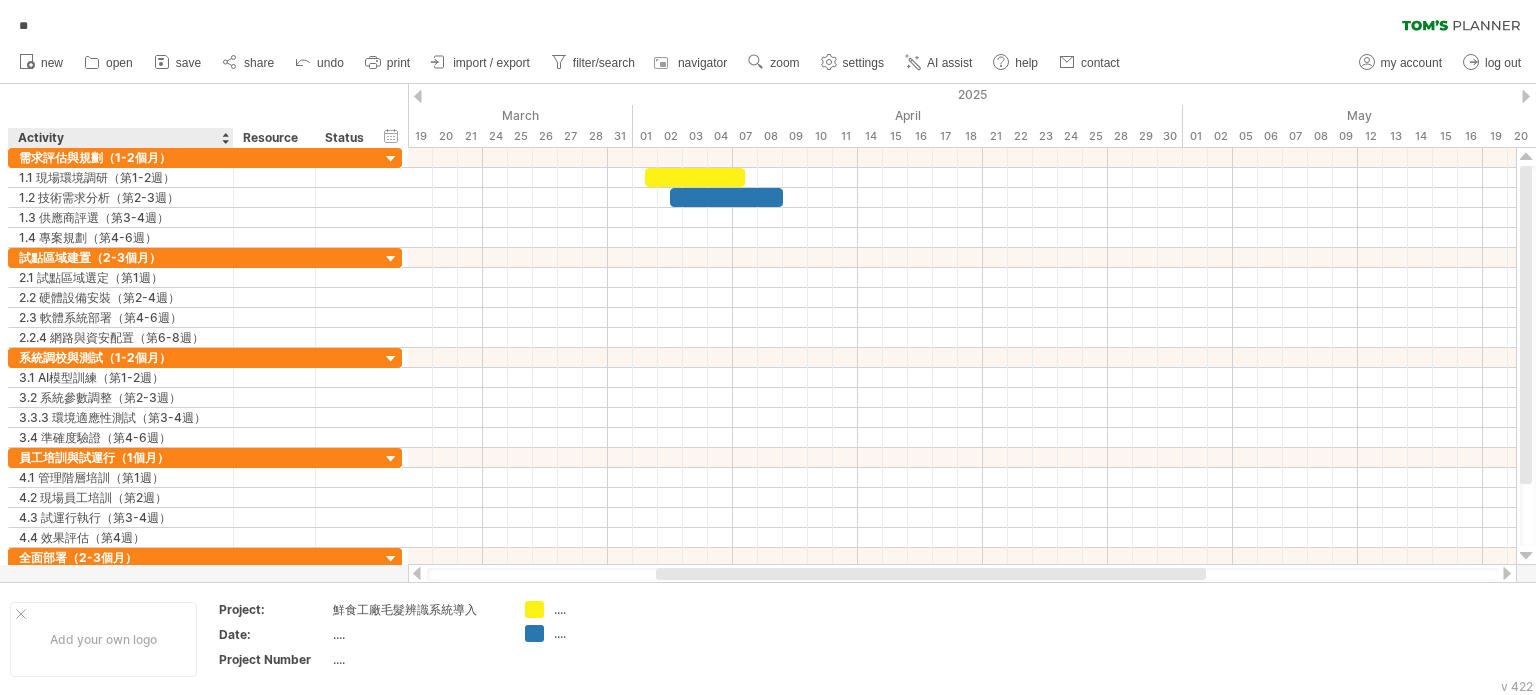 click at bounding box center (768, 333) 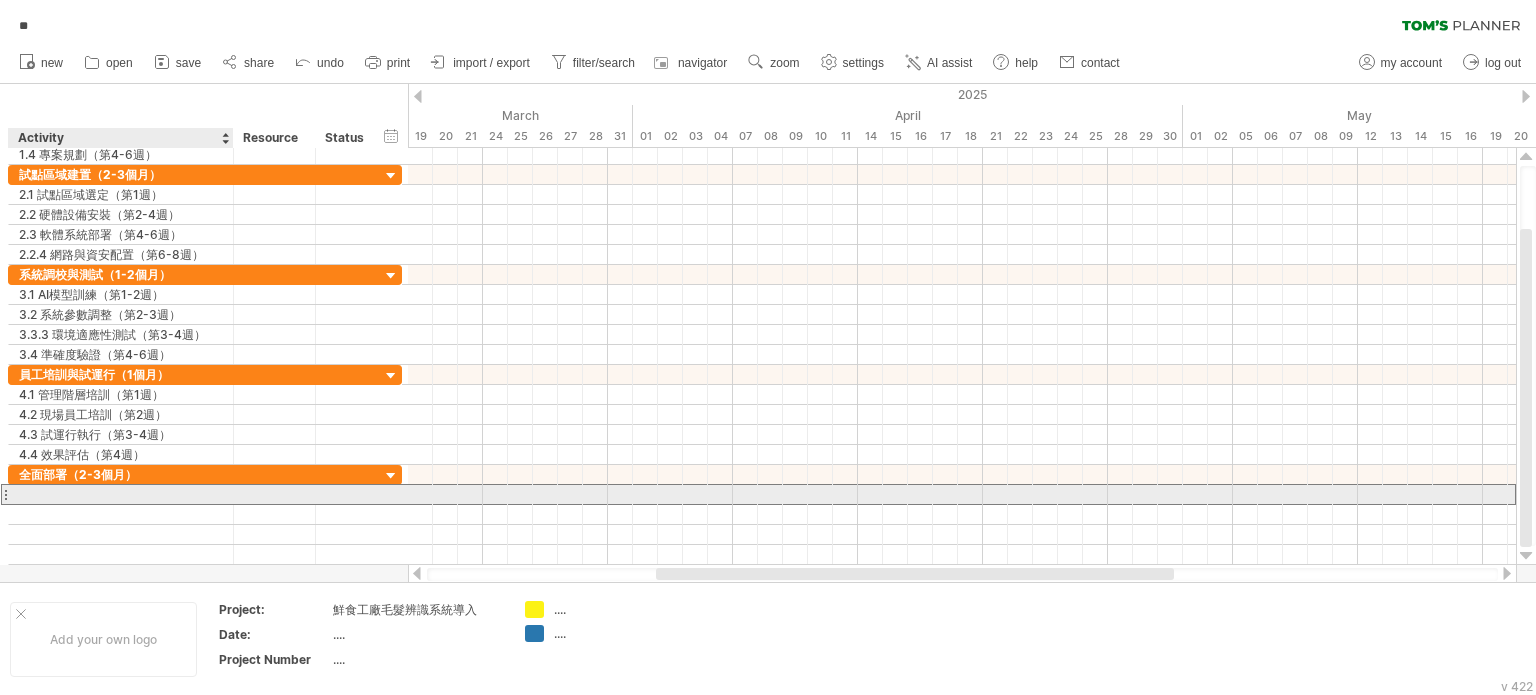 click at bounding box center (121, 494) 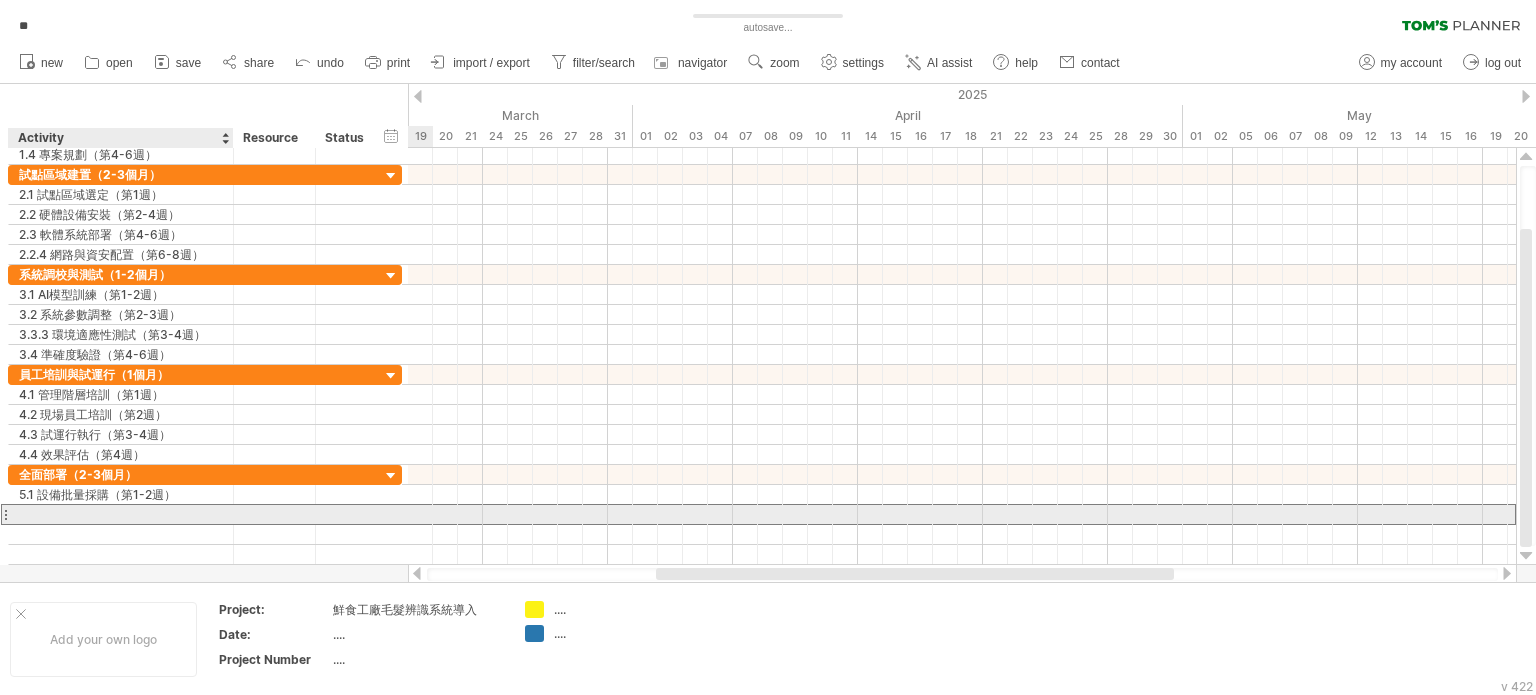 click at bounding box center (121, 514) 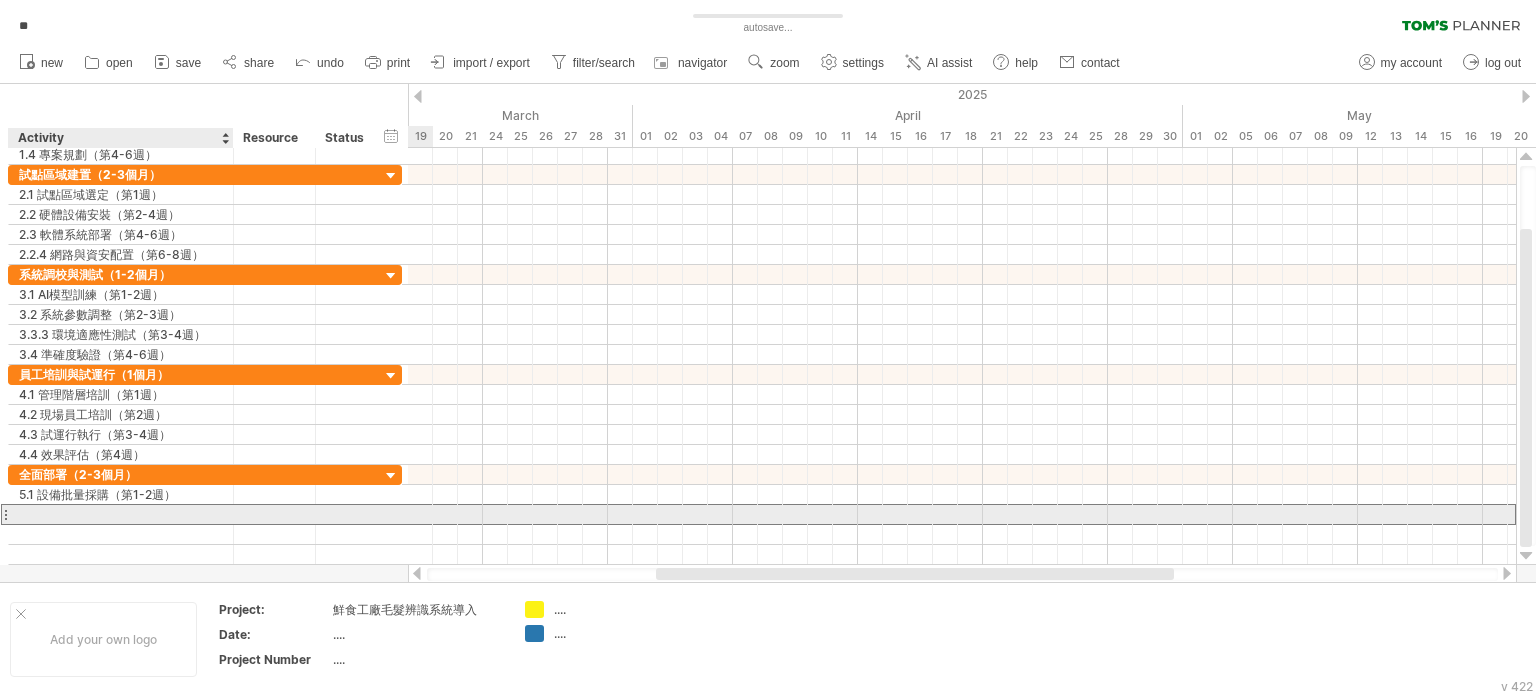 paste on "**********" 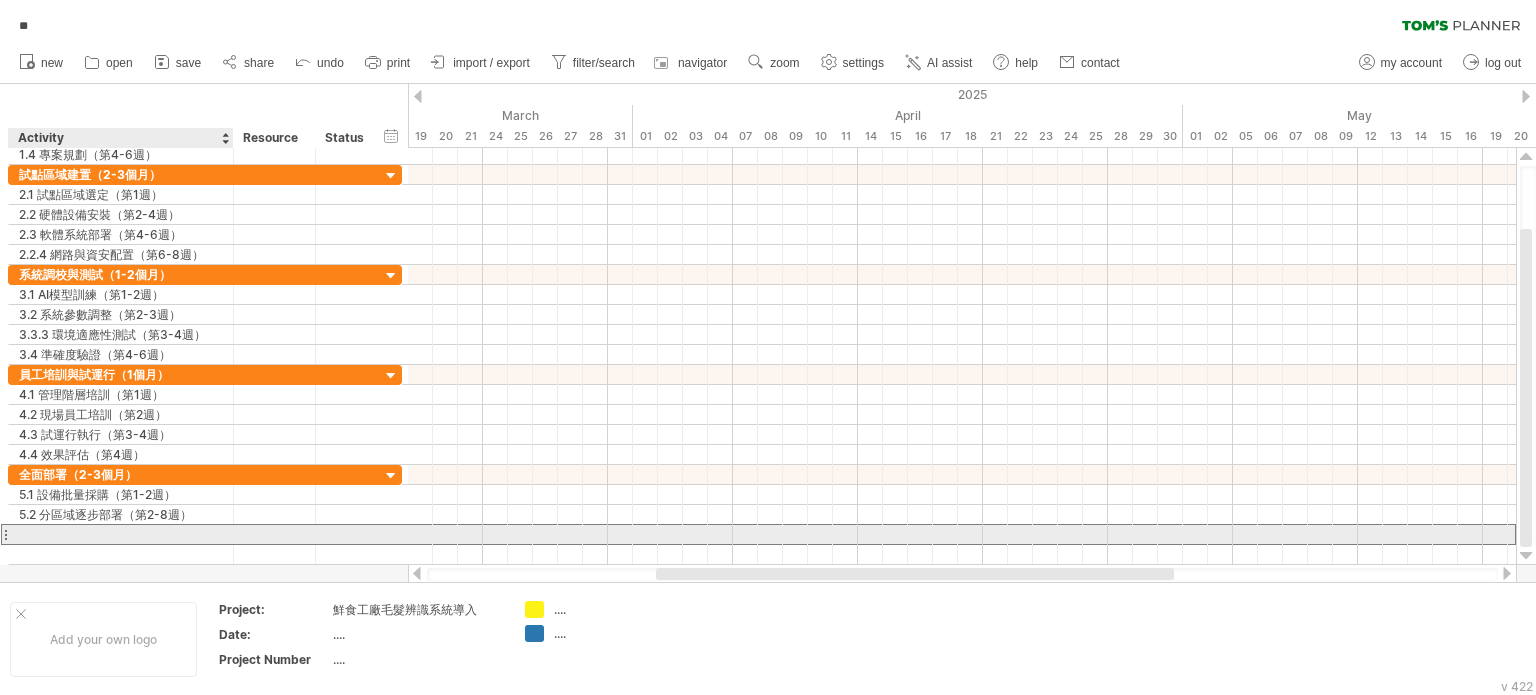 click at bounding box center [121, 534] 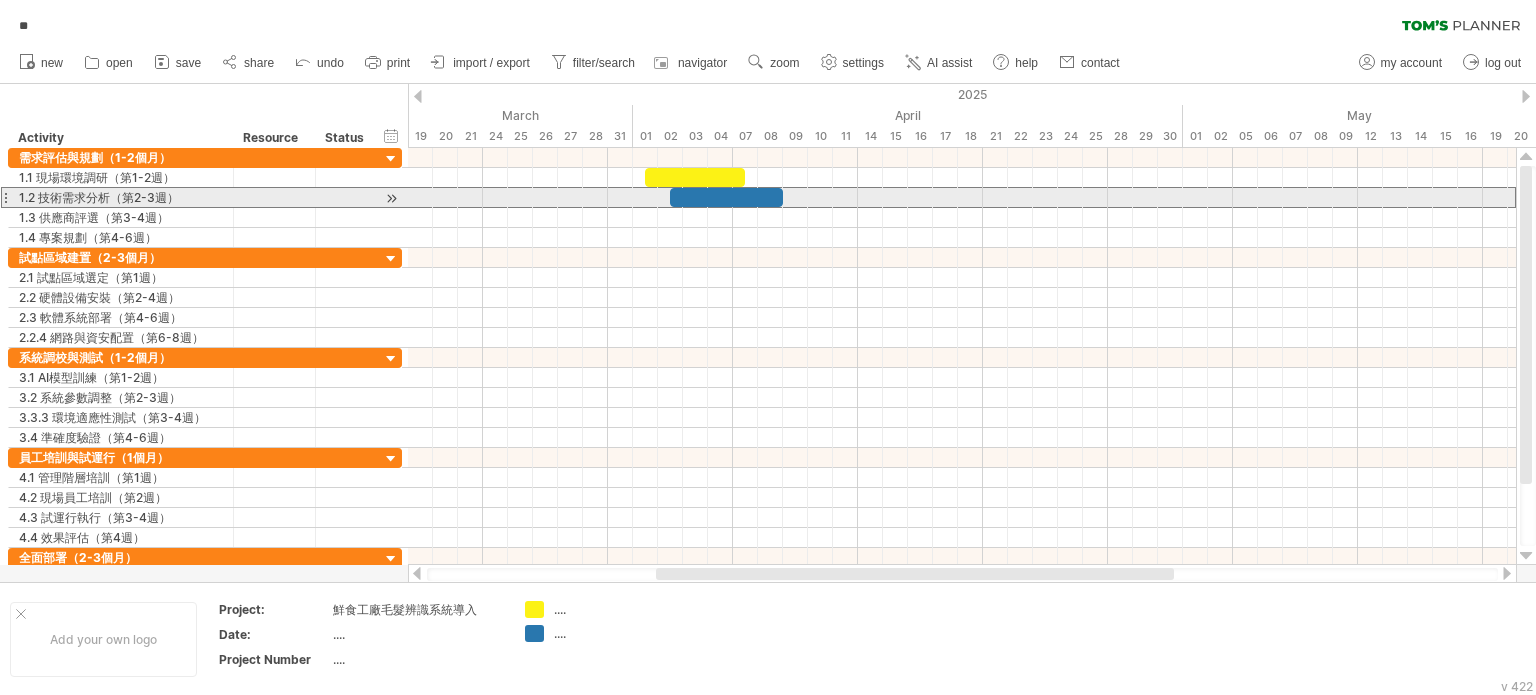 click at bounding box center [5, 197] 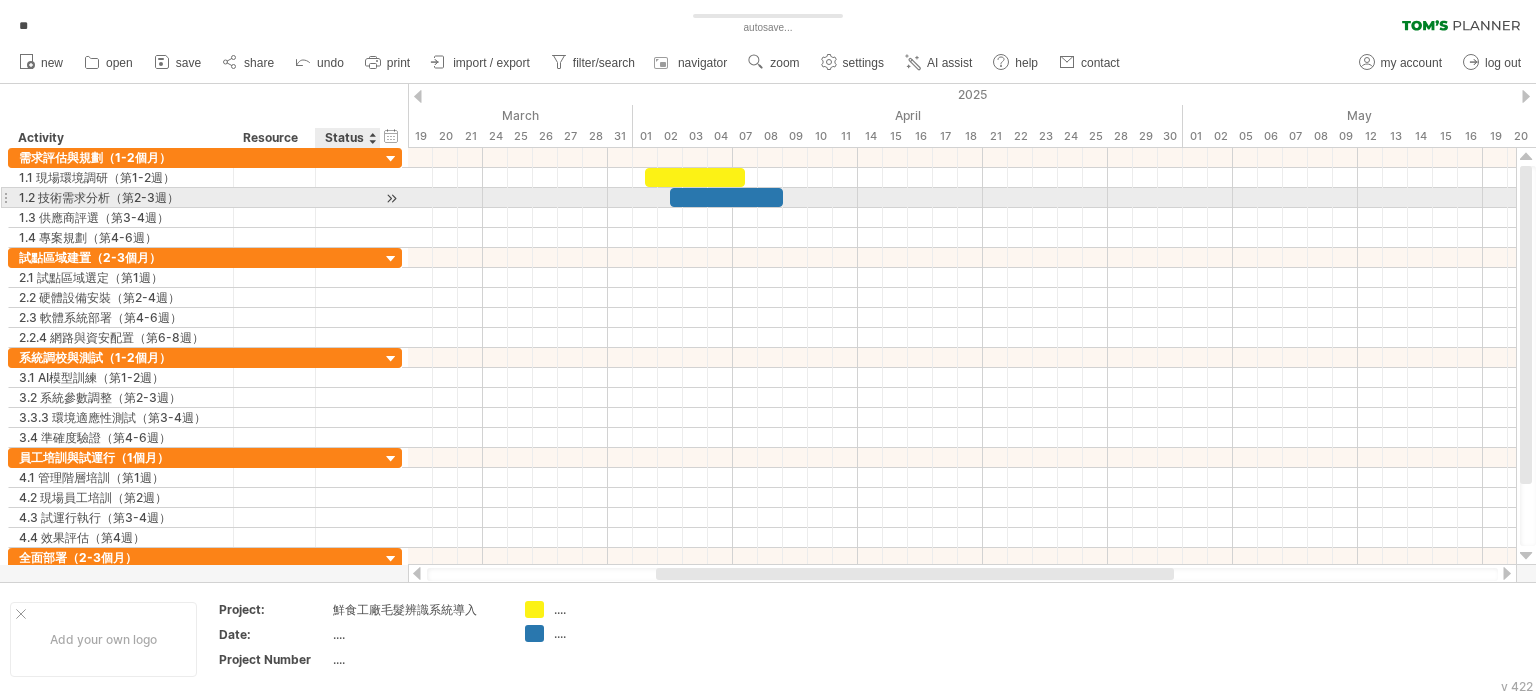 click at bounding box center (391, 198) 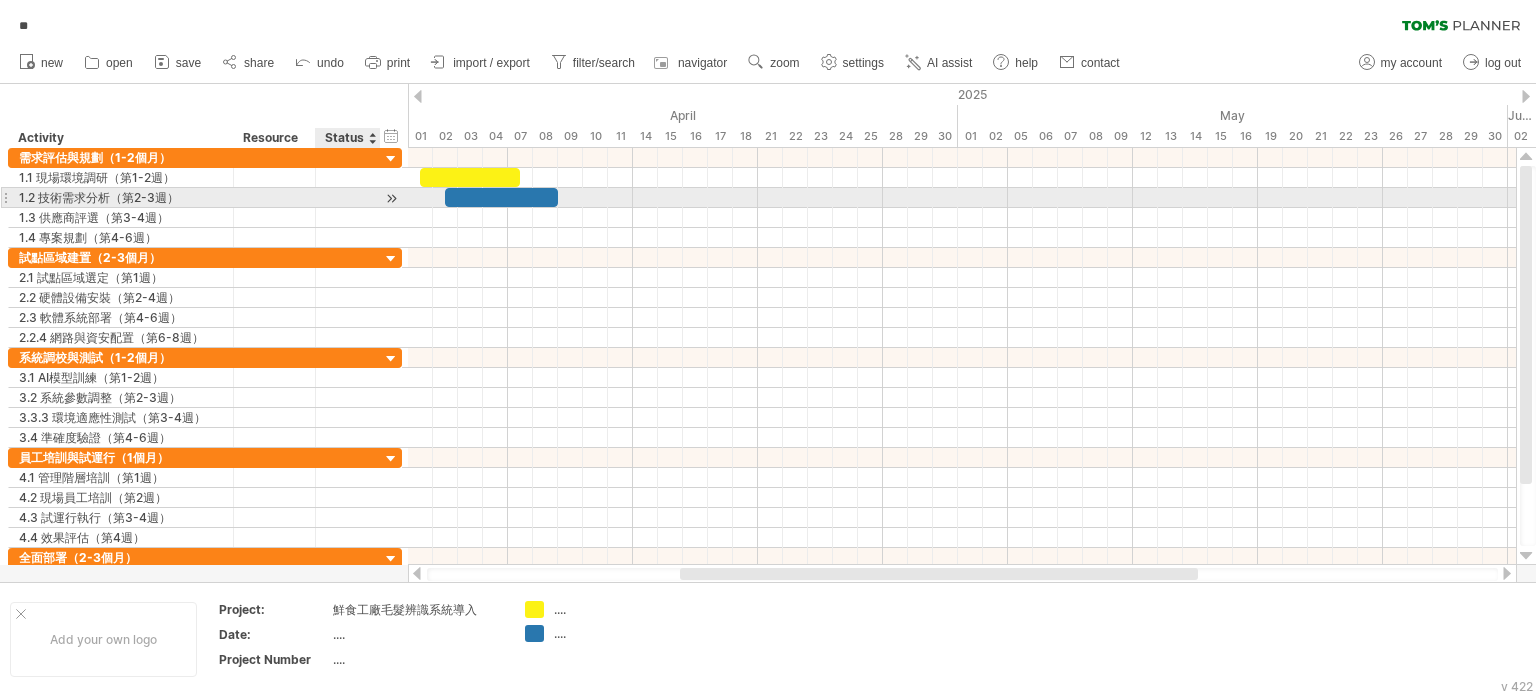 click at bounding box center [391, 198] 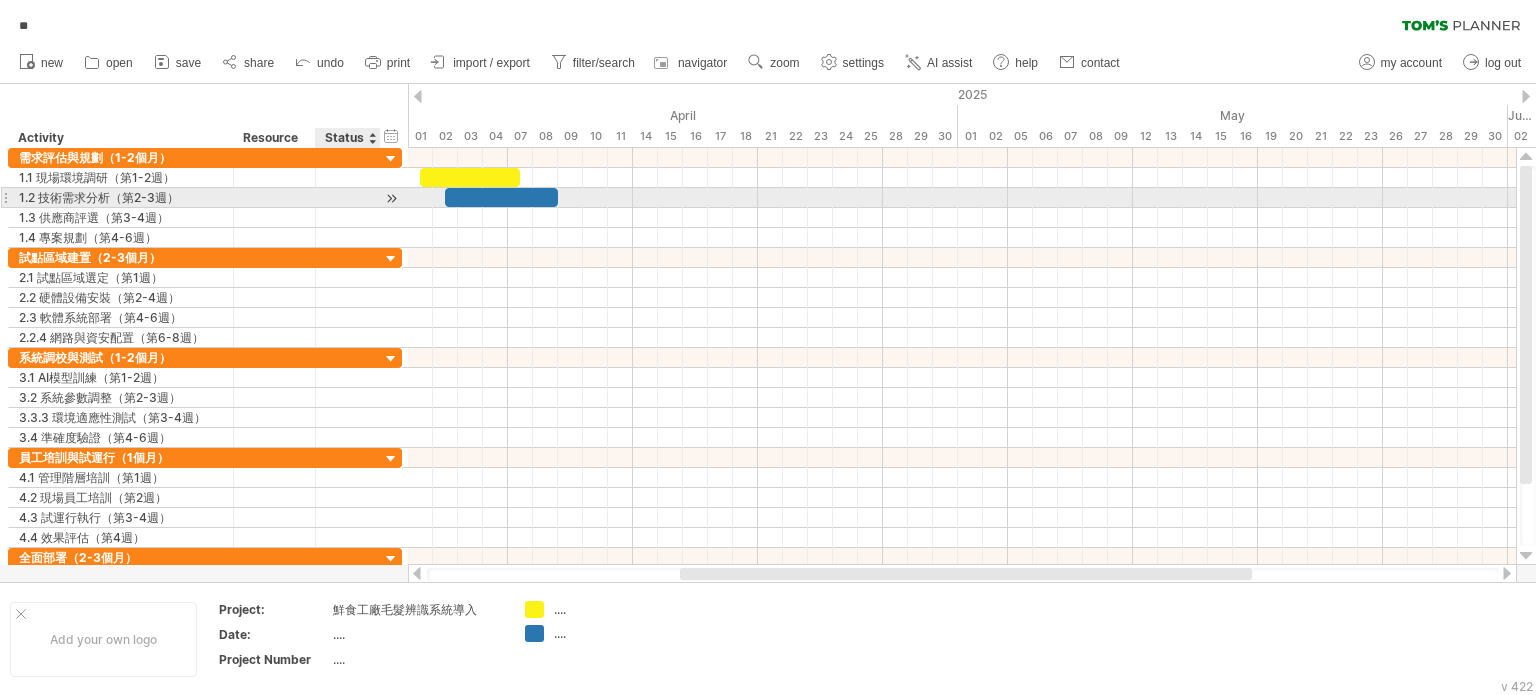 click at bounding box center [391, 198] 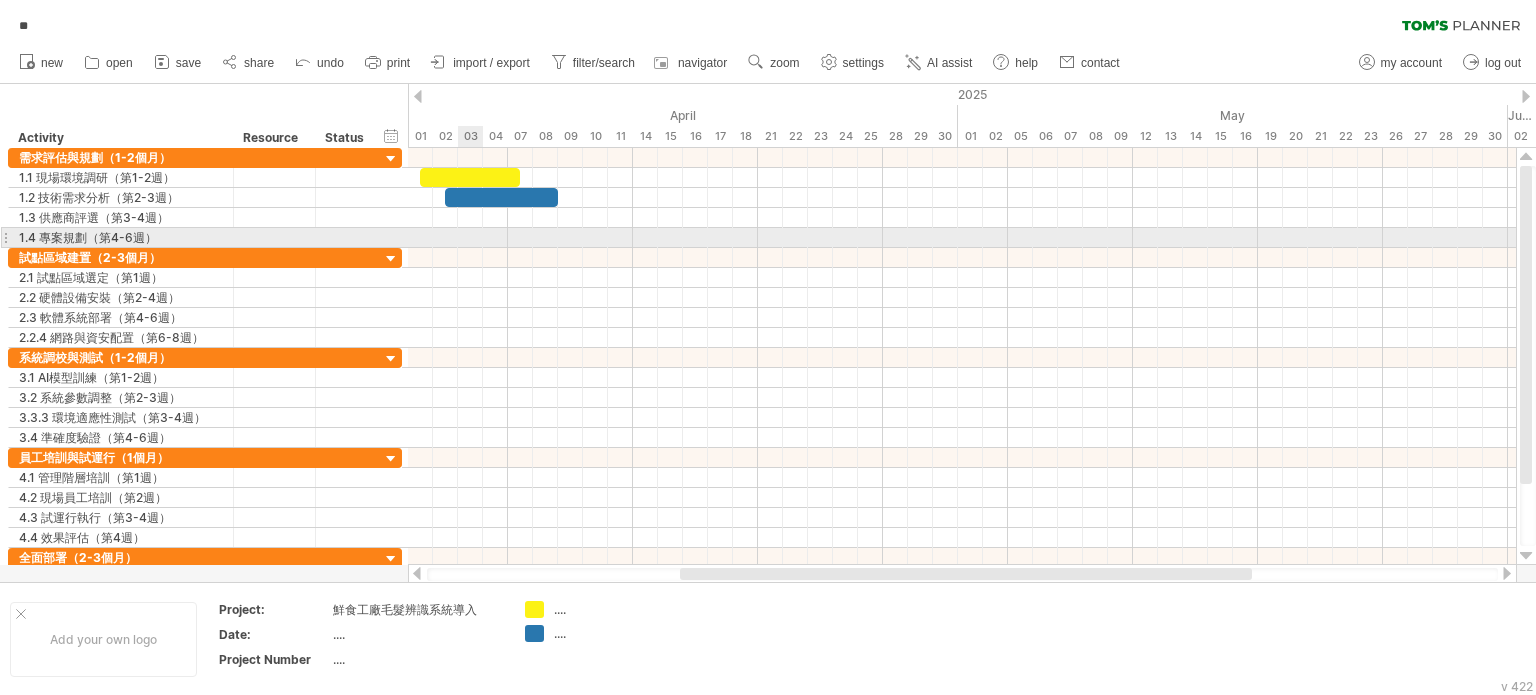 click at bounding box center [962, 238] 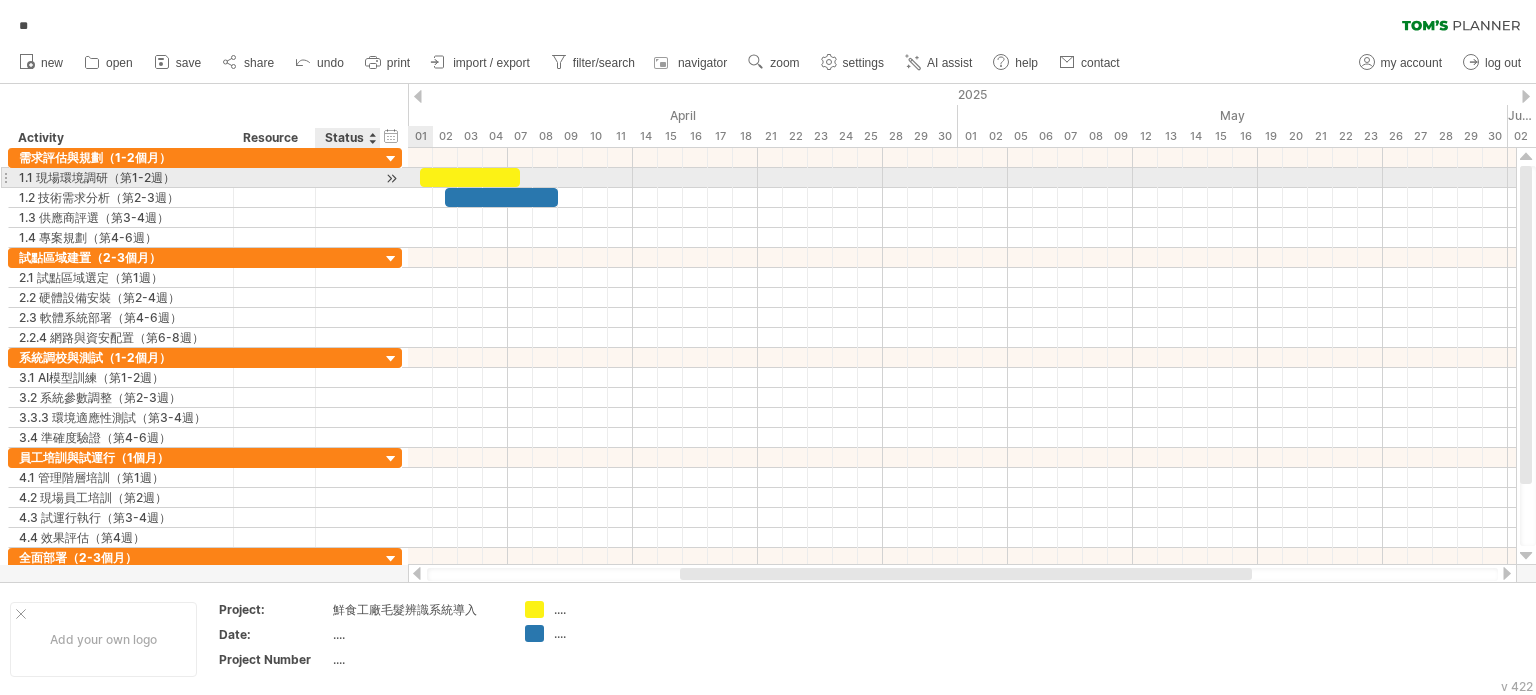 click at bounding box center [391, 178] 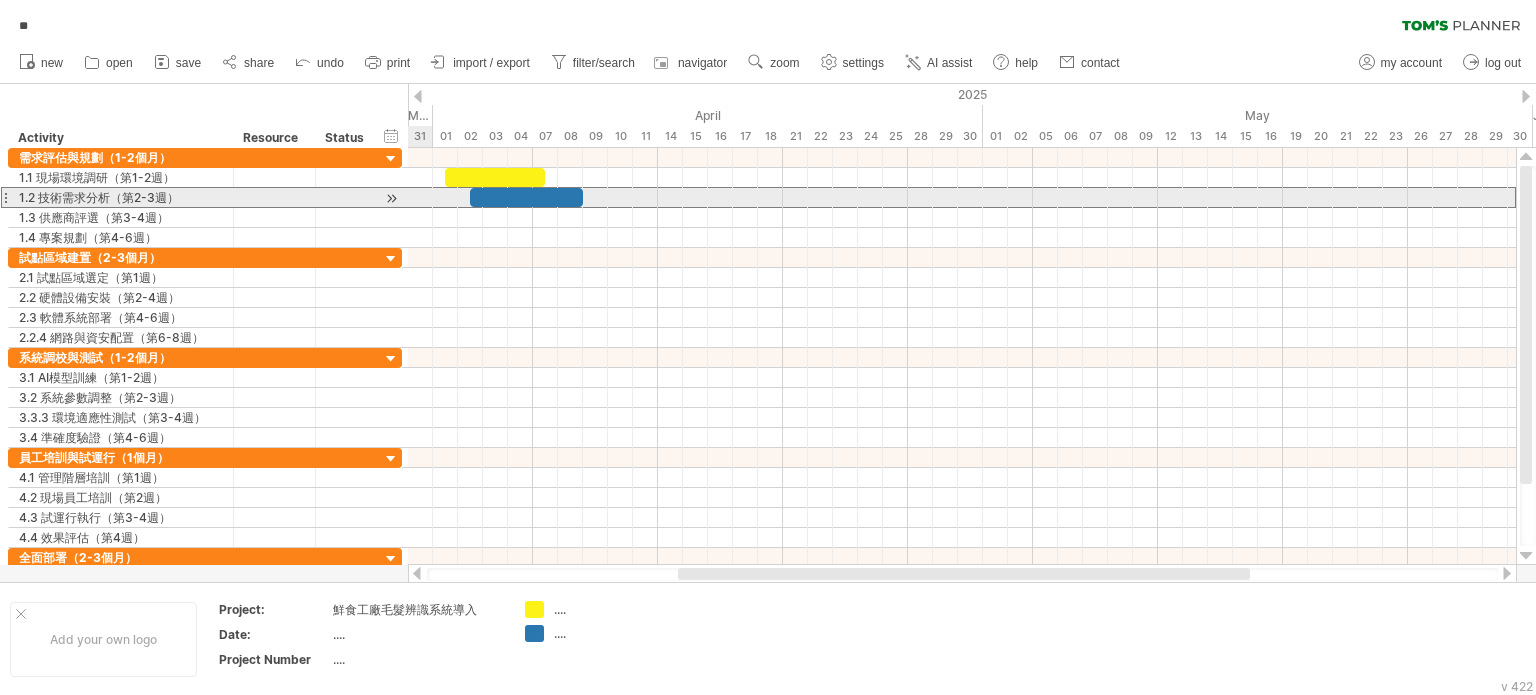 click at bounding box center (5, 197) 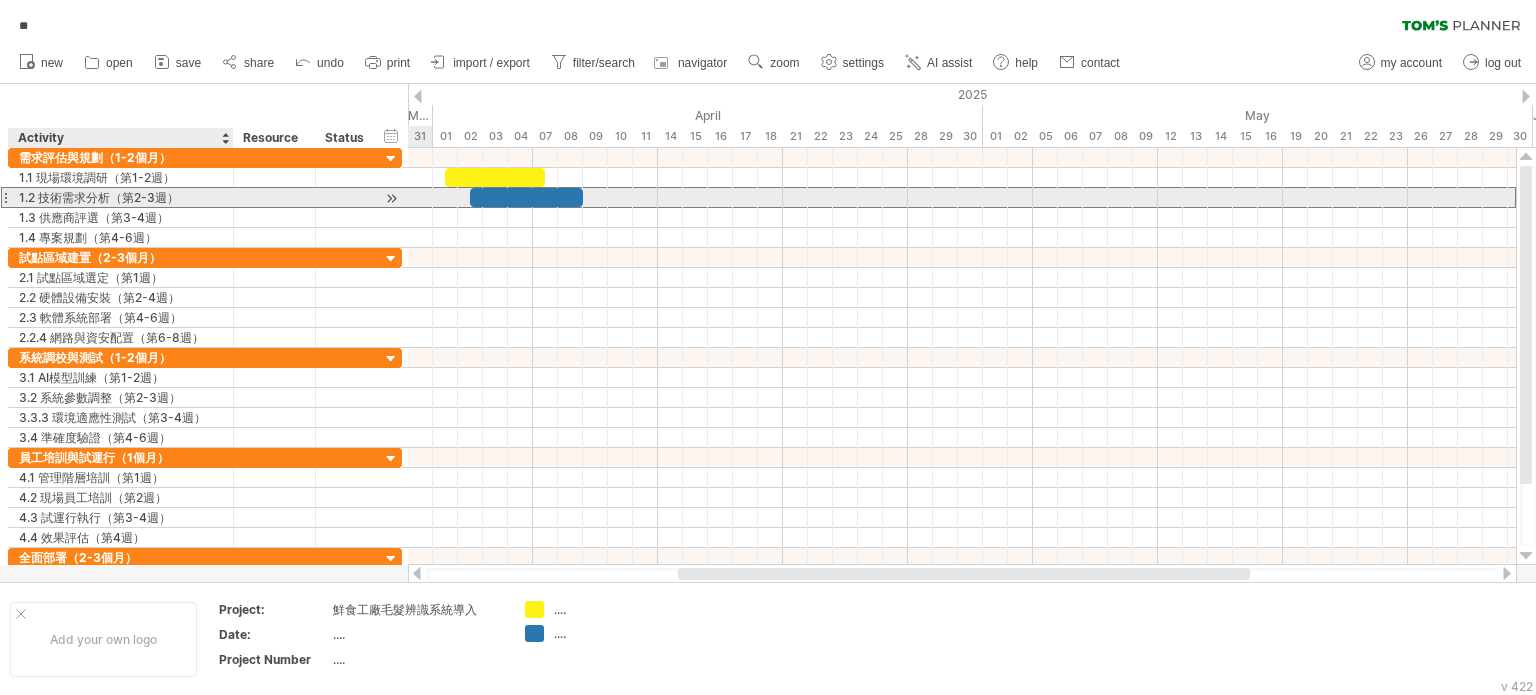 click on "1.2 技術需求分析（第2-3週）" at bounding box center [121, 197] 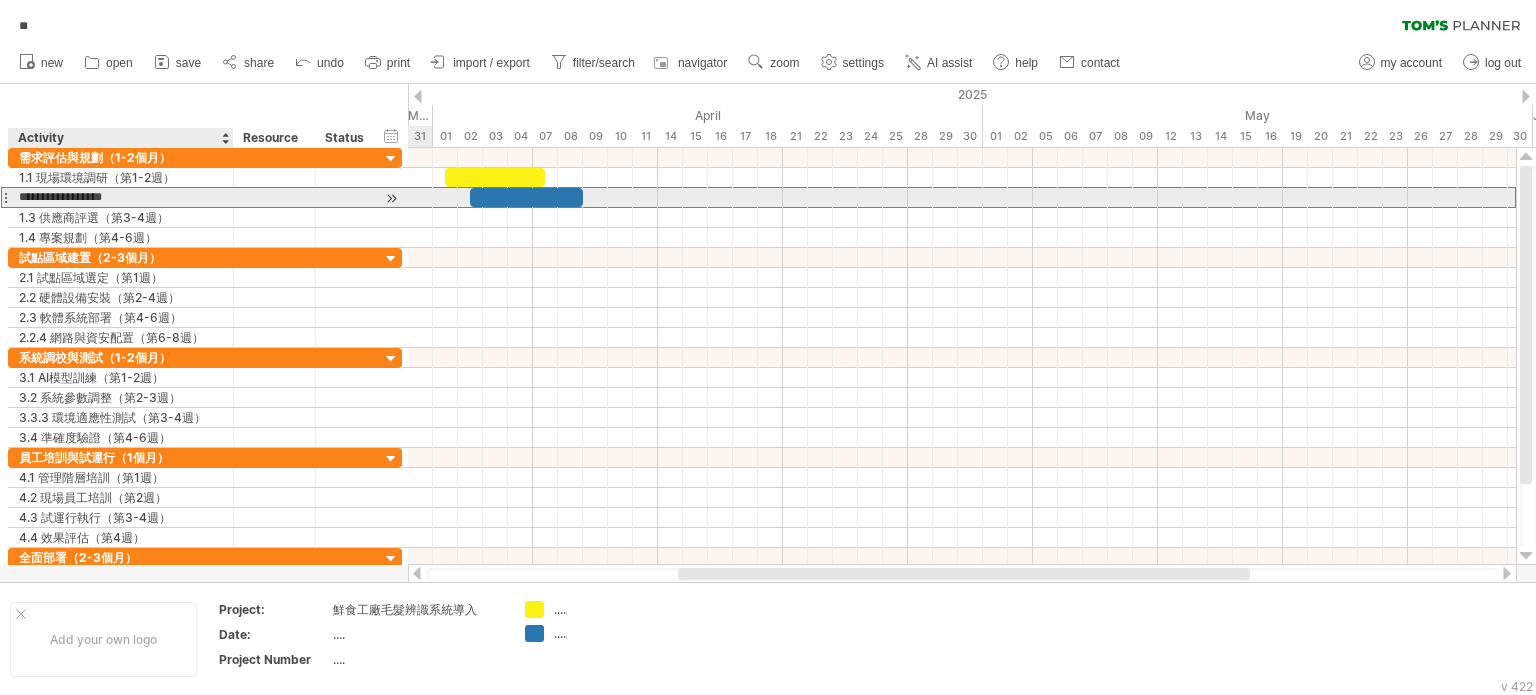 click on "**********" at bounding box center (121, 197) 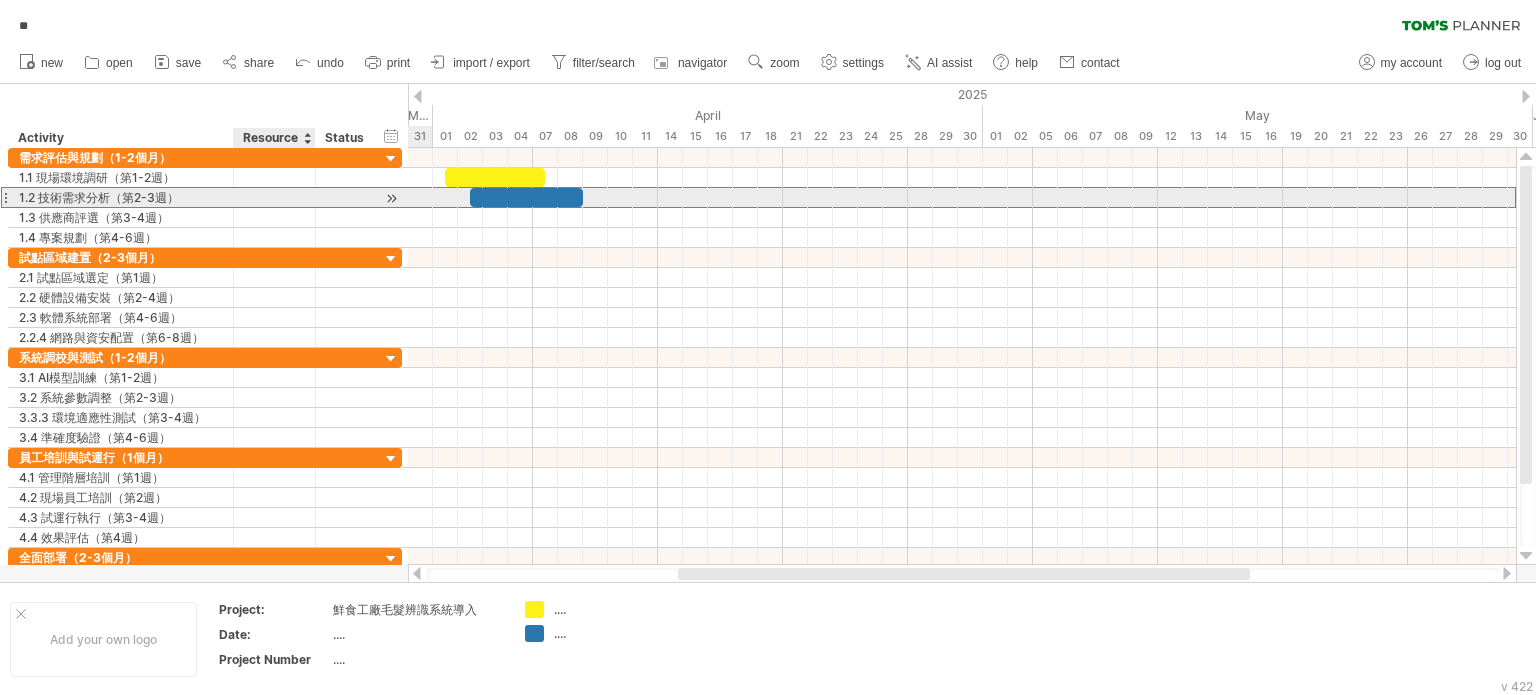 click at bounding box center [274, 197] 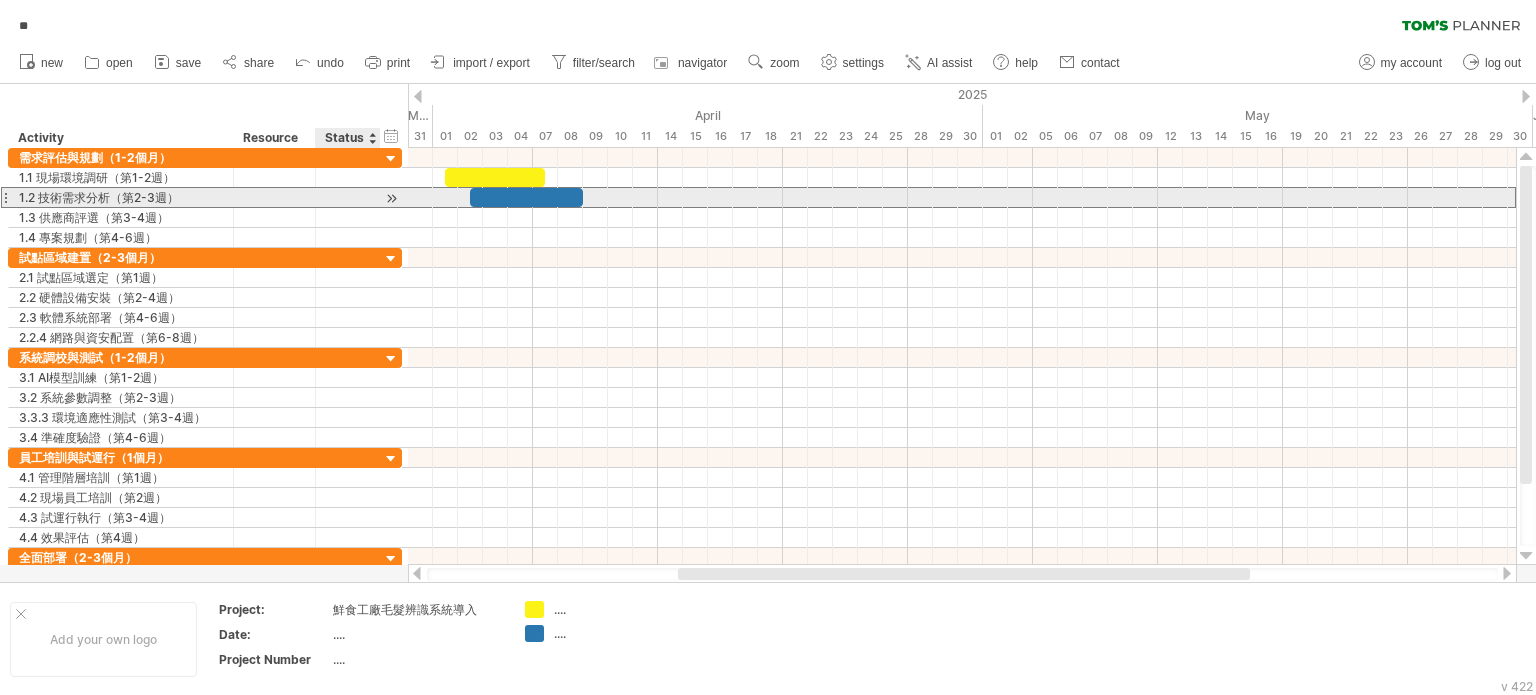 click at bounding box center [348, 197] 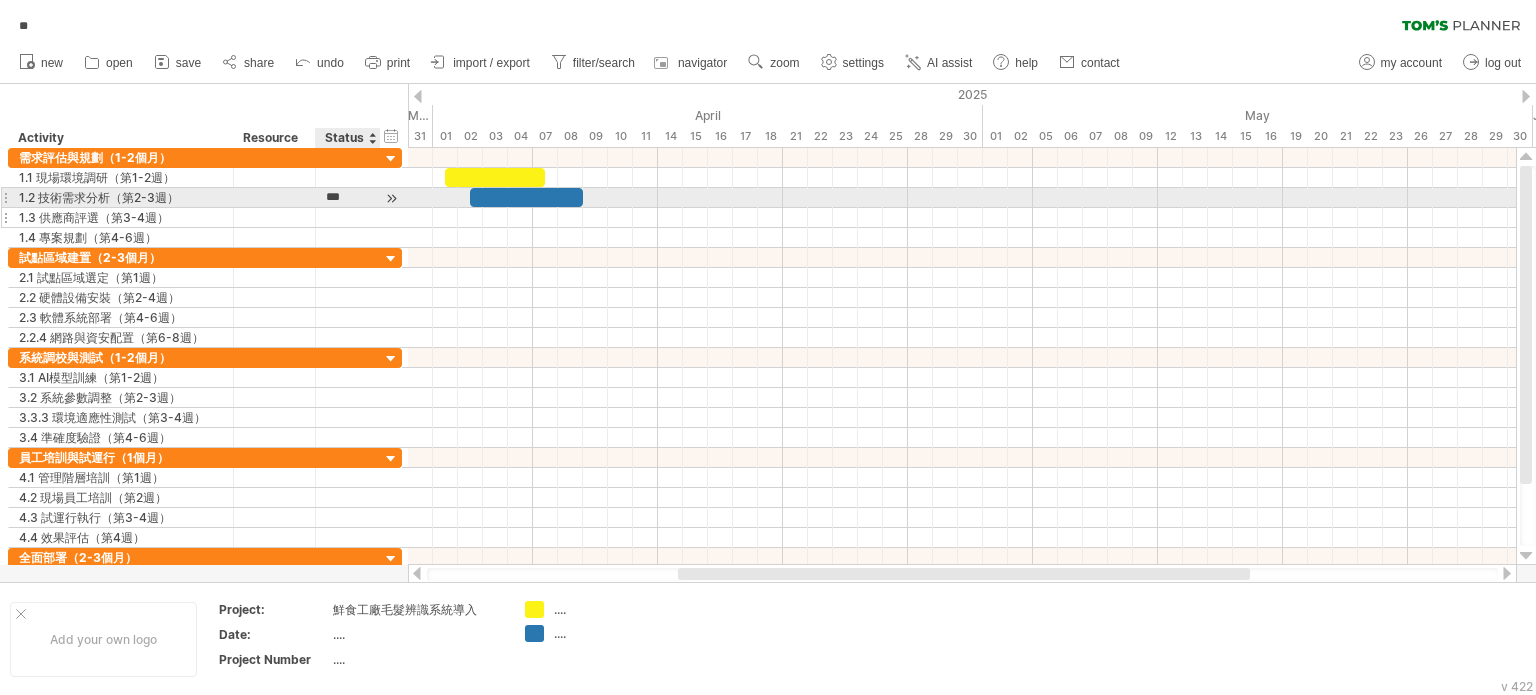 type on "***" 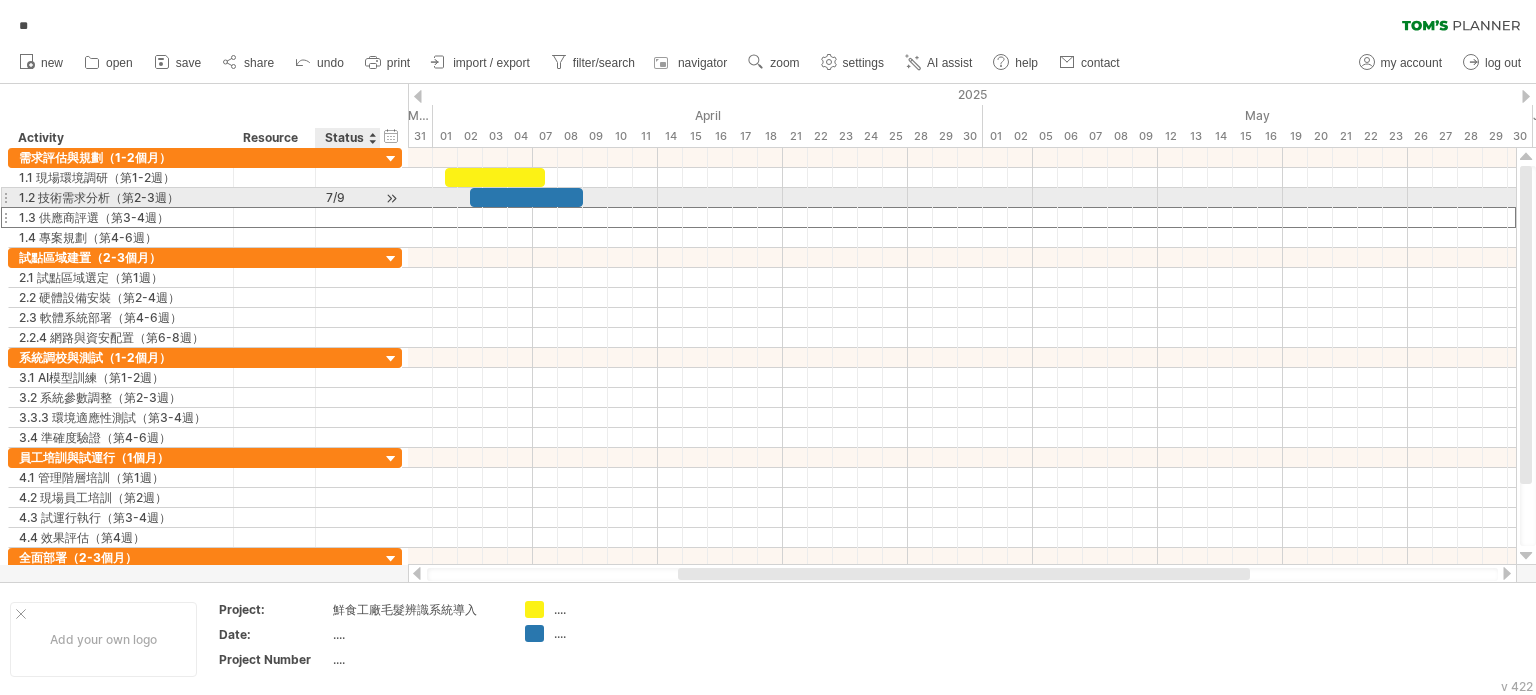 click on "7/9" at bounding box center (348, 197) 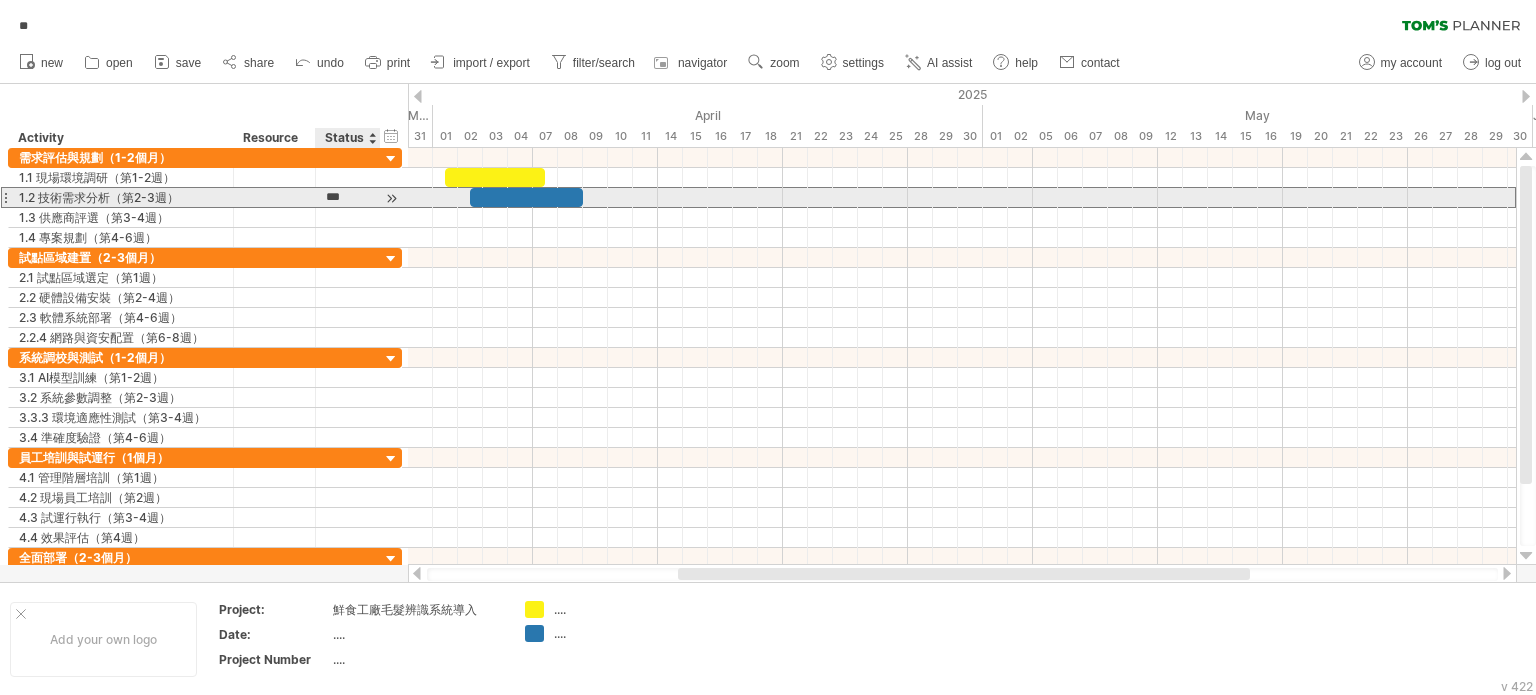 drag, startPoint x: 348, startPoint y: 195, endPoint x: 323, endPoint y: 195, distance: 25 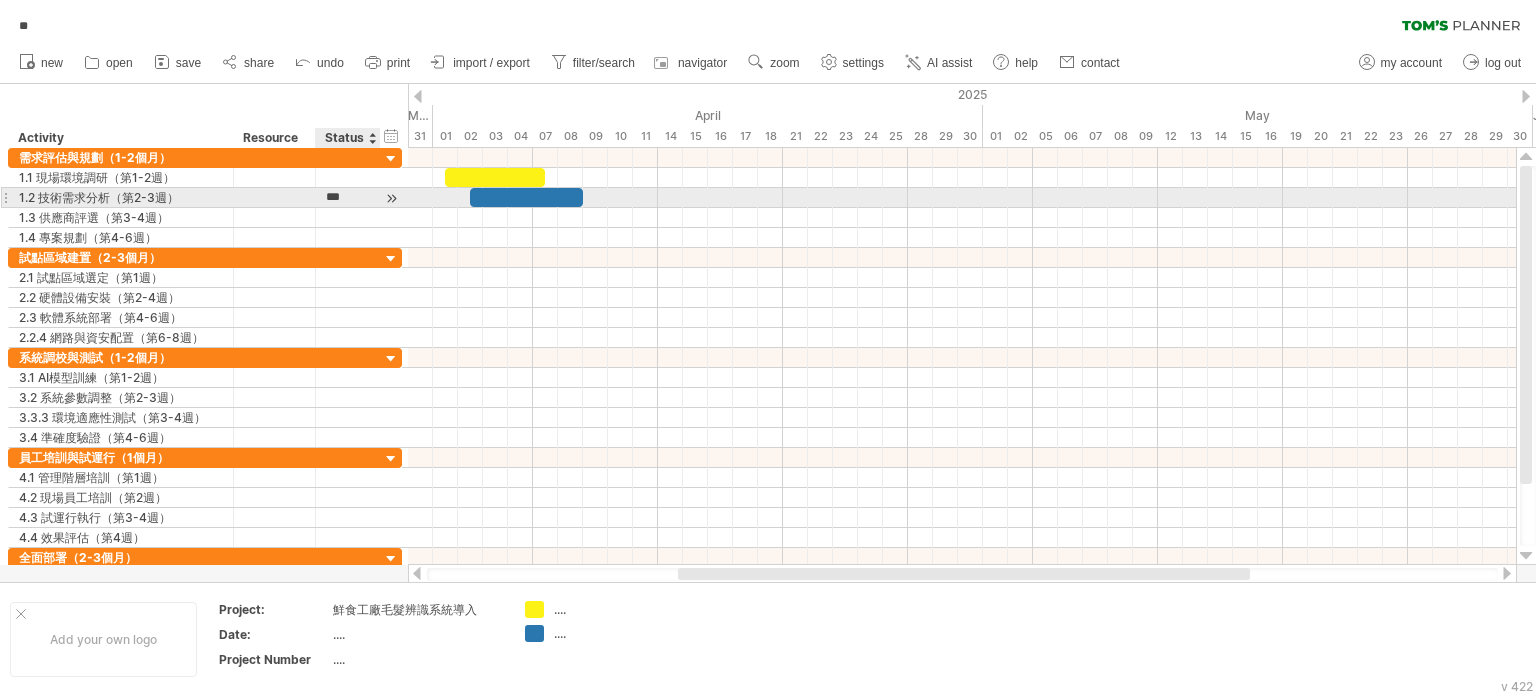 type 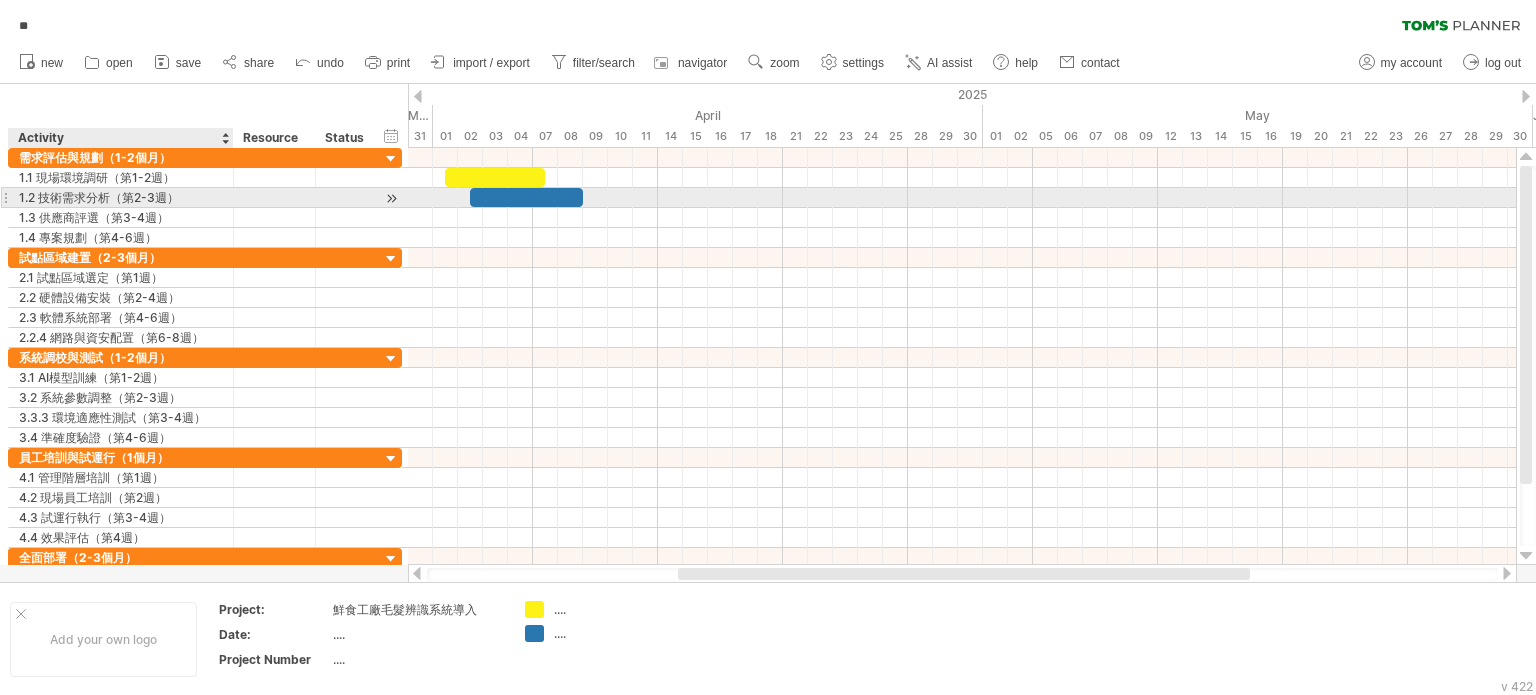 click on "1.2 技術需求分析（第2-3週）" at bounding box center [121, 197] 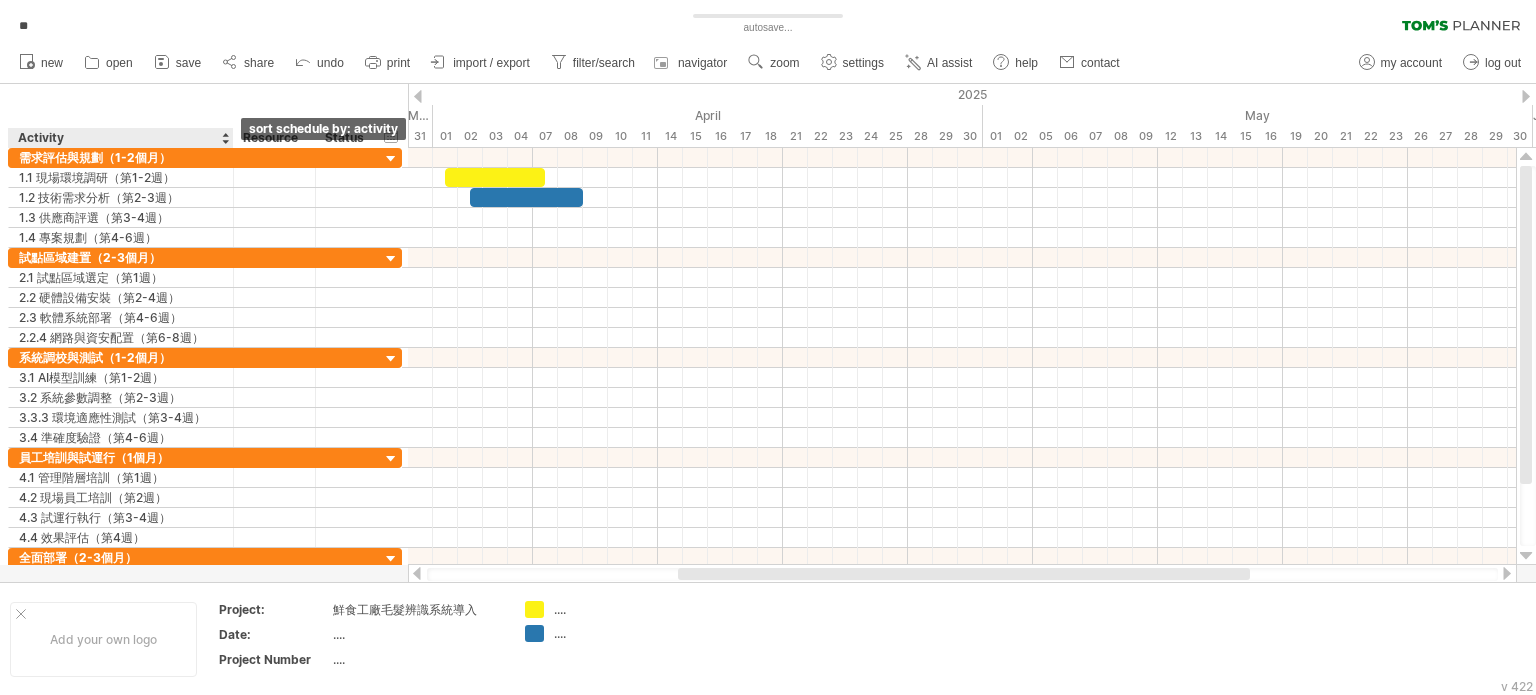 click at bounding box center (225, 138) 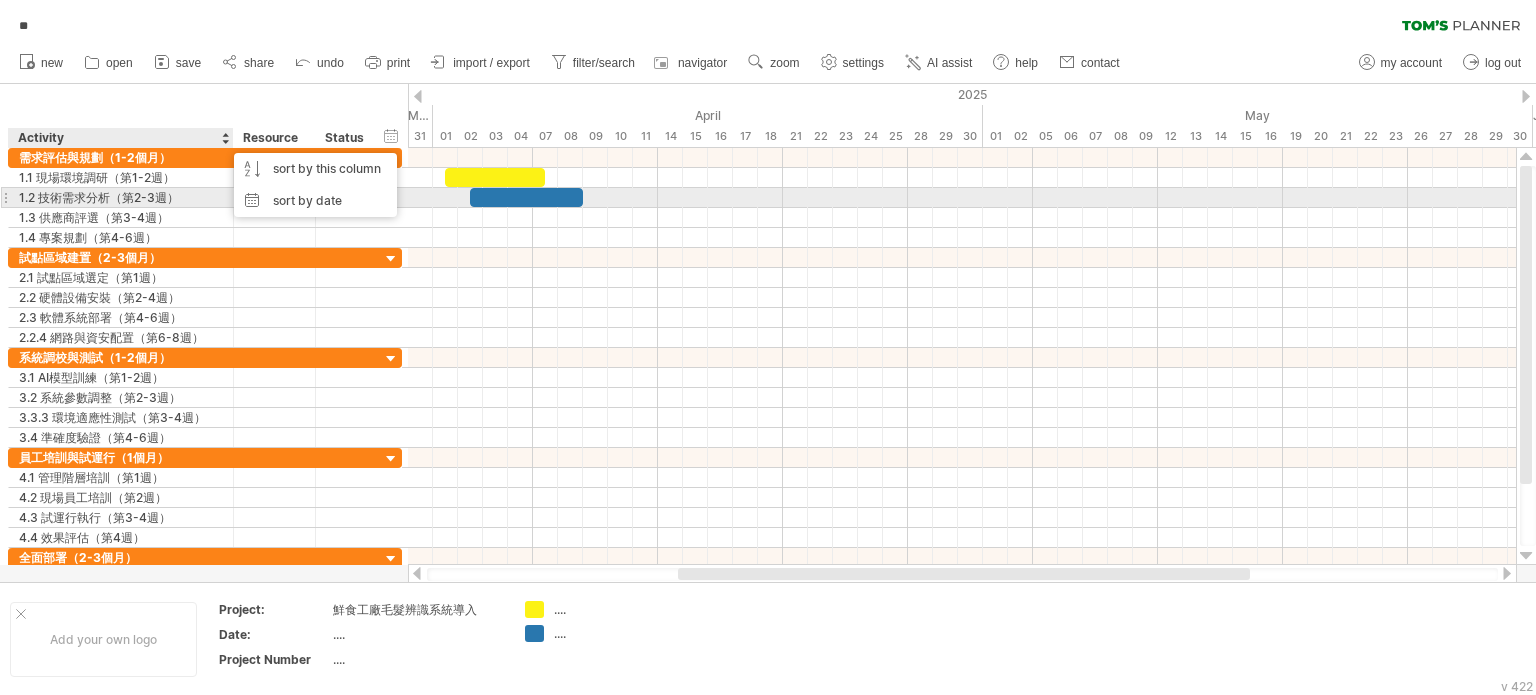 click on "1.2 技術需求分析（第2-3週）" at bounding box center [121, 197] 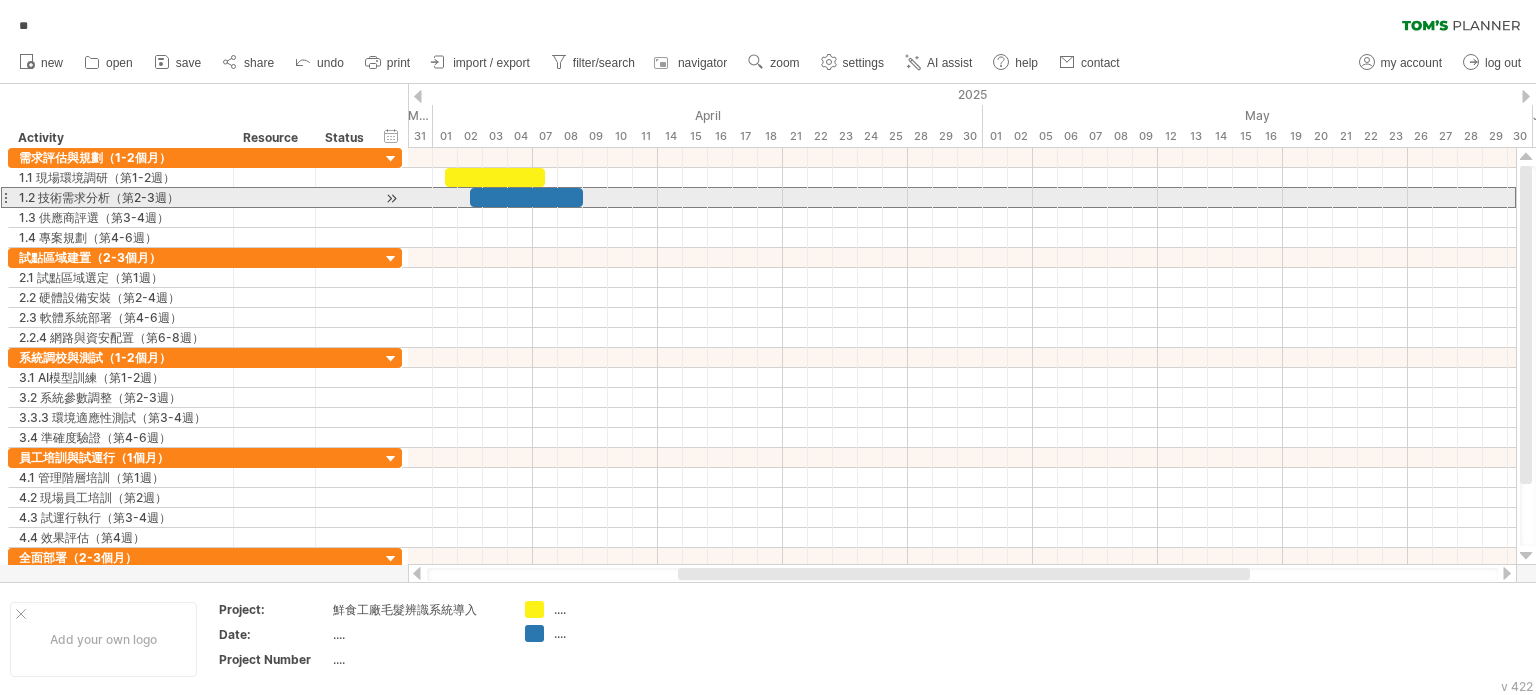 click at bounding box center [5, 197] 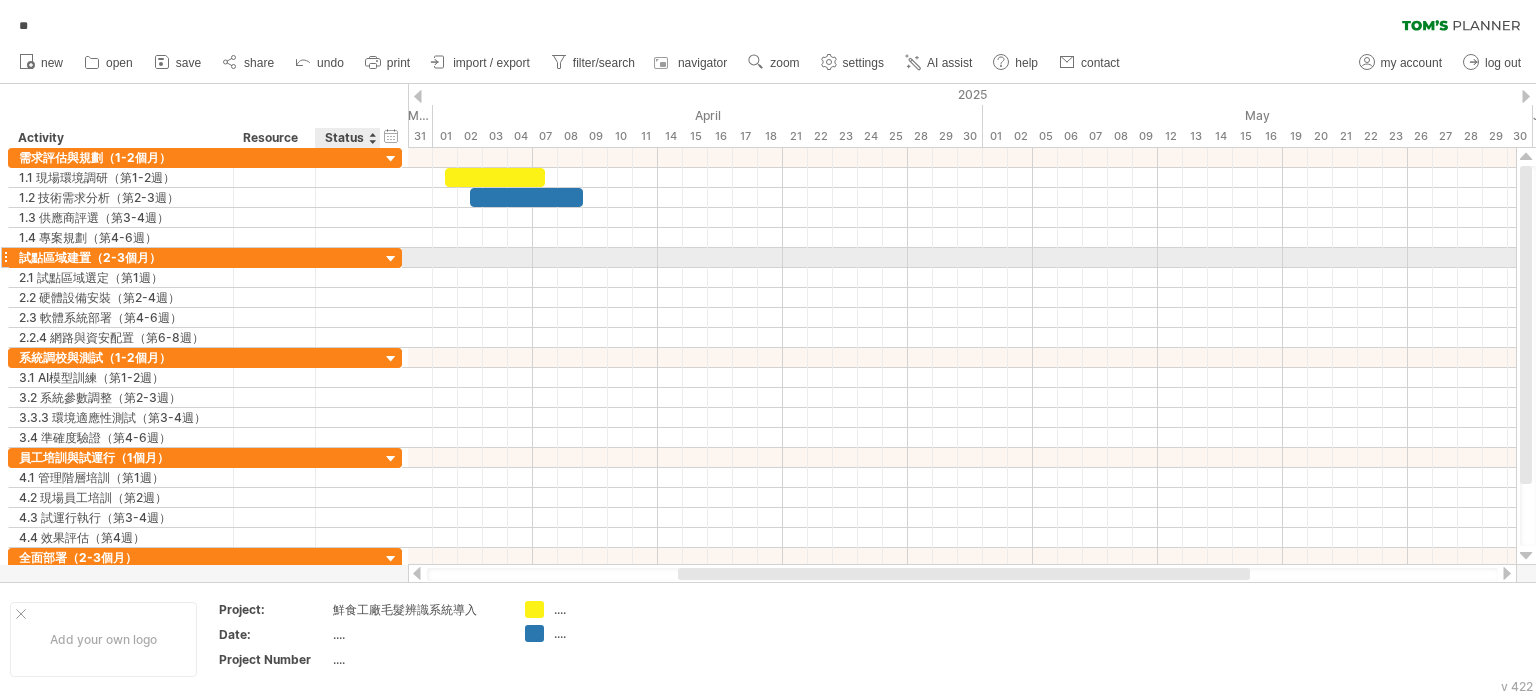 click at bounding box center (391, 259) 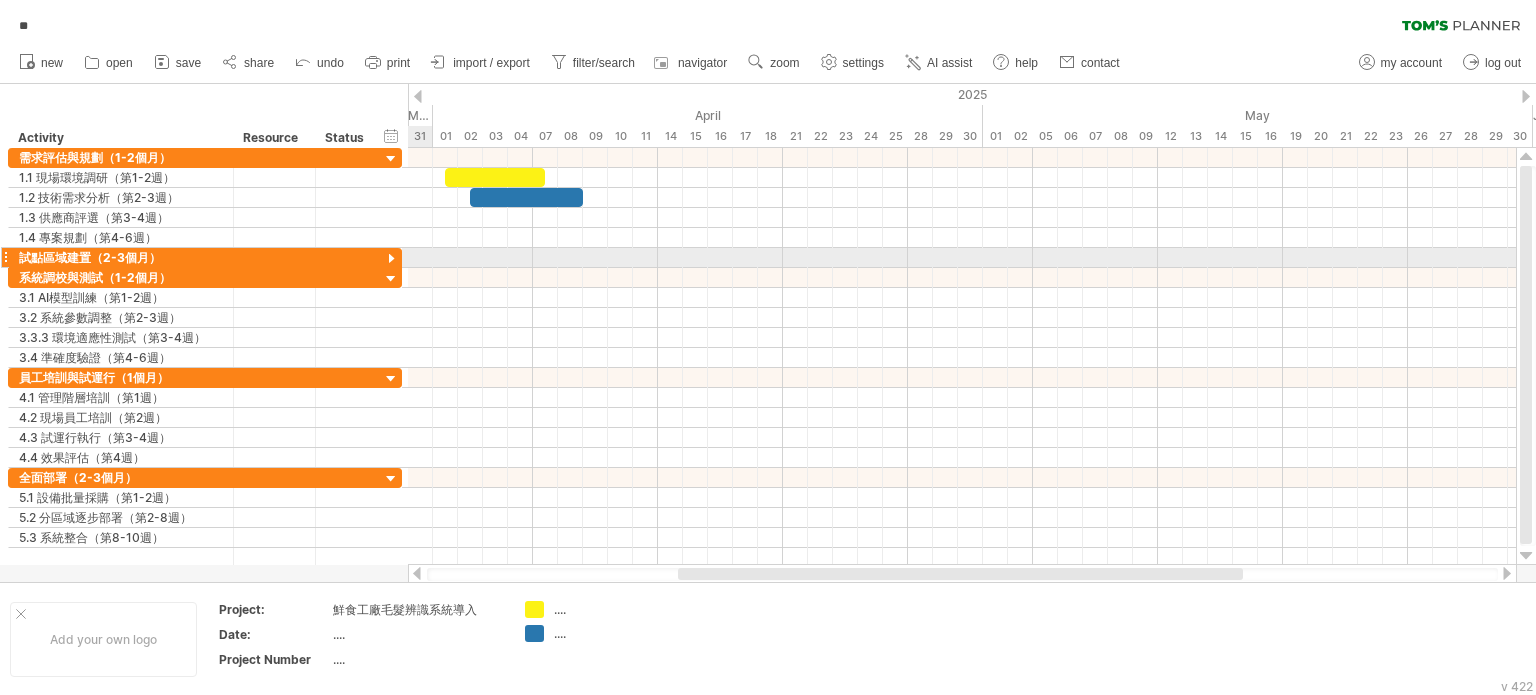 click at bounding box center (391, 259) 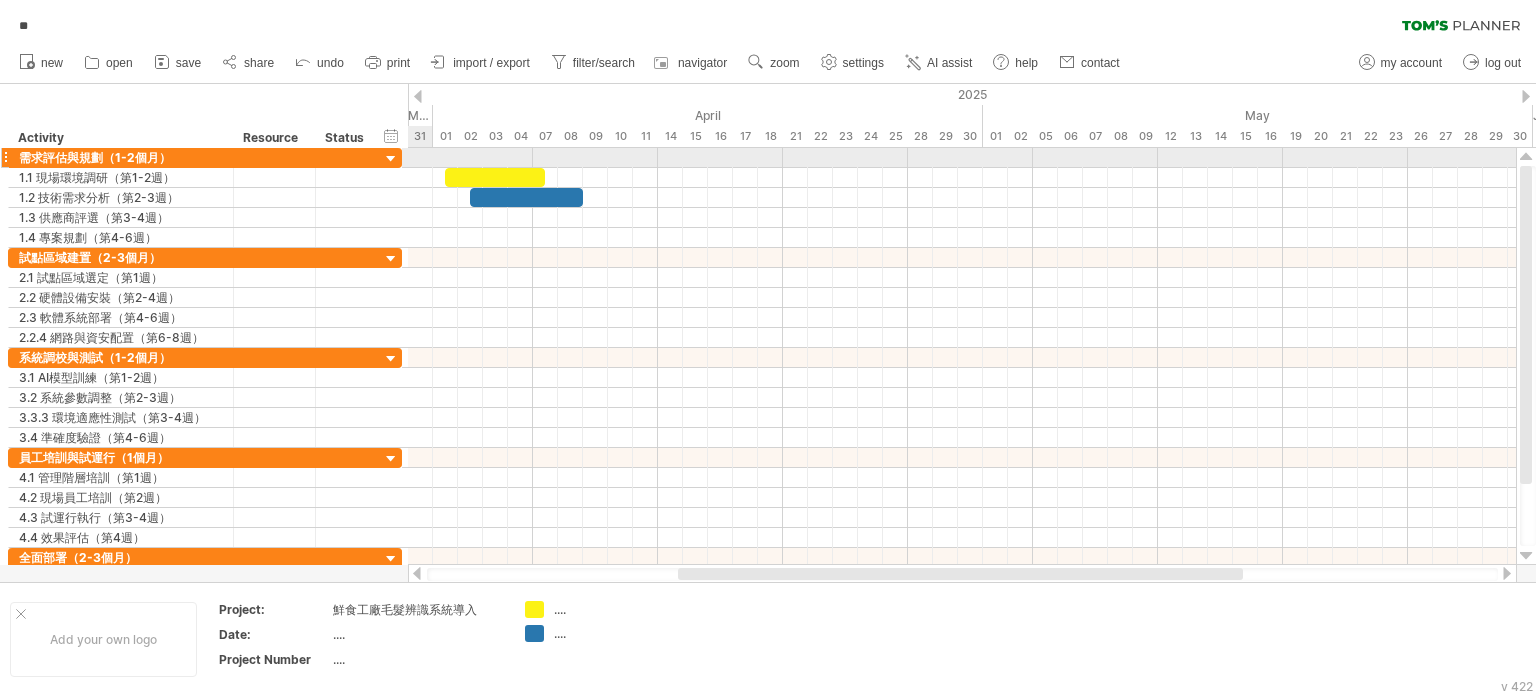 click at bounding box center [391, 159] 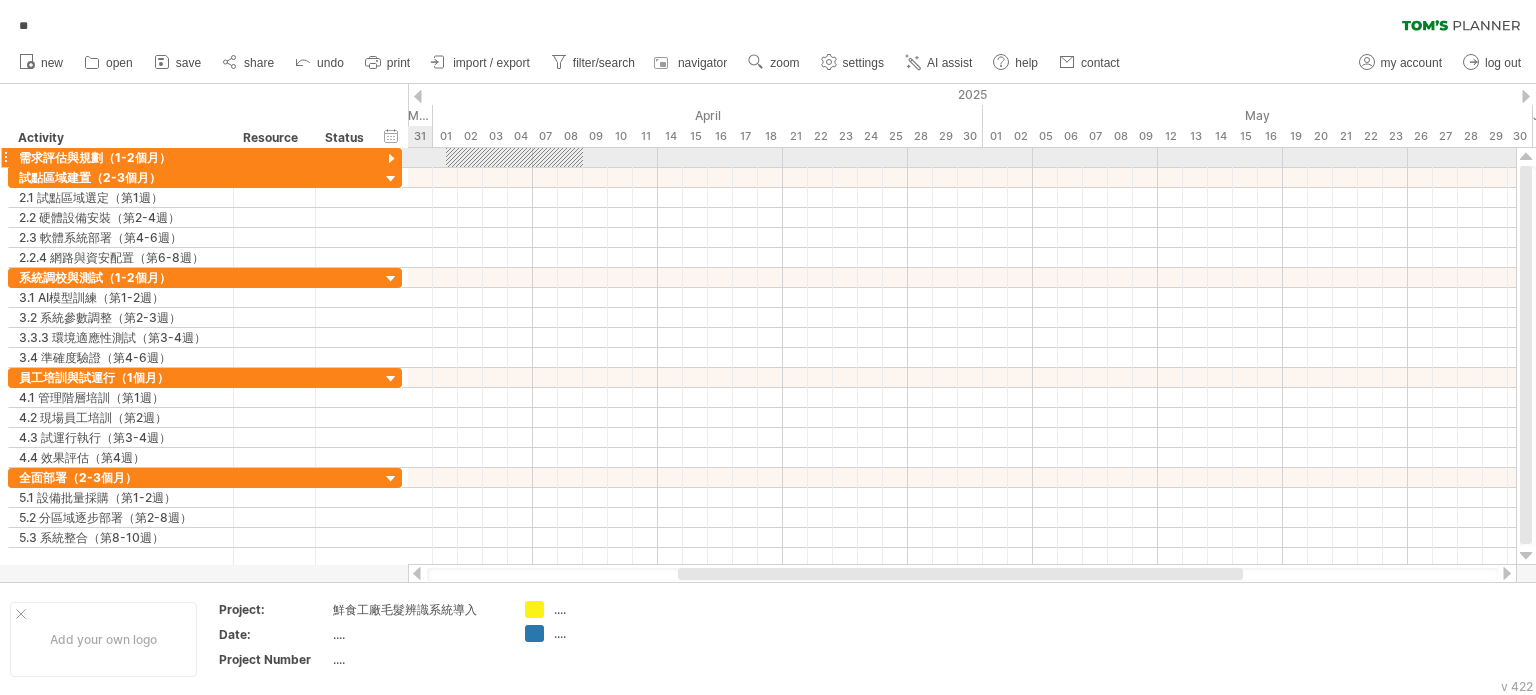 click at bounding box center [391, 159] 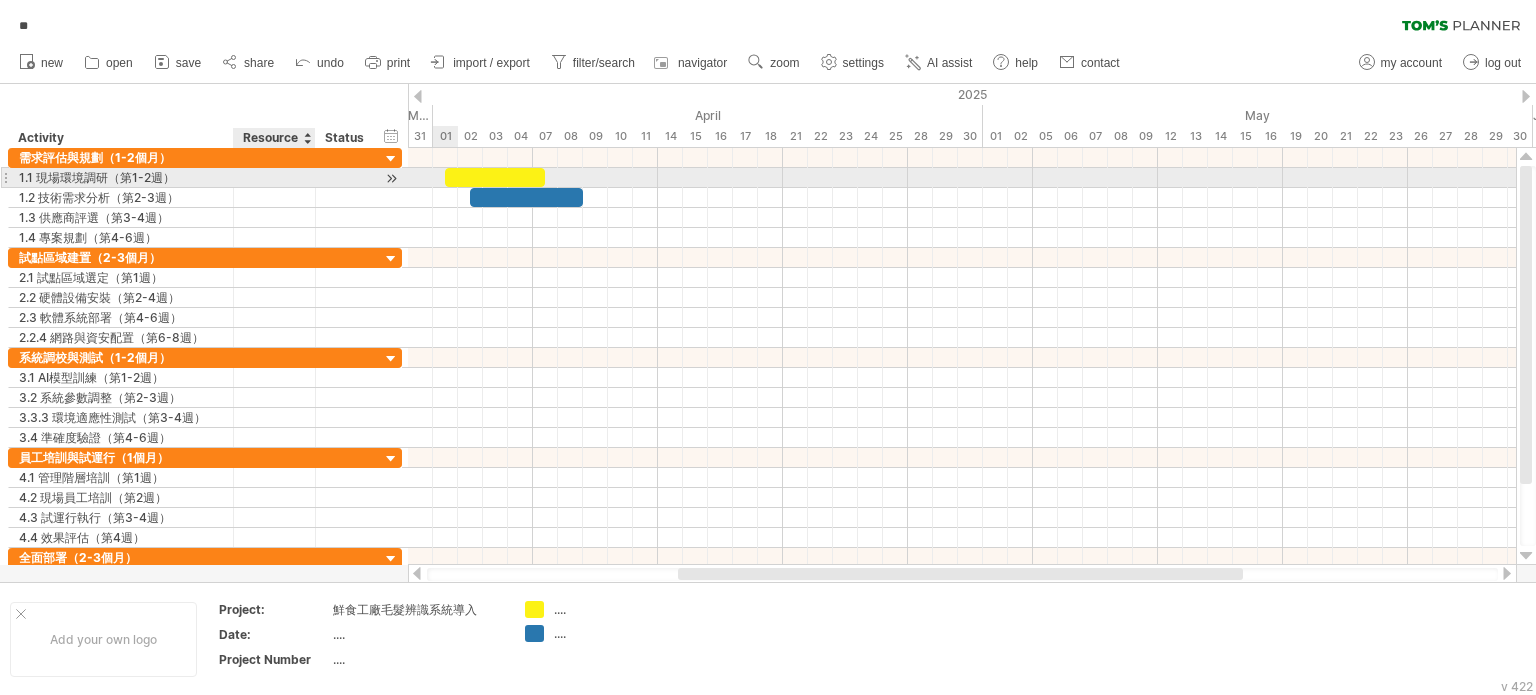 click at bounding box center (274, 177) 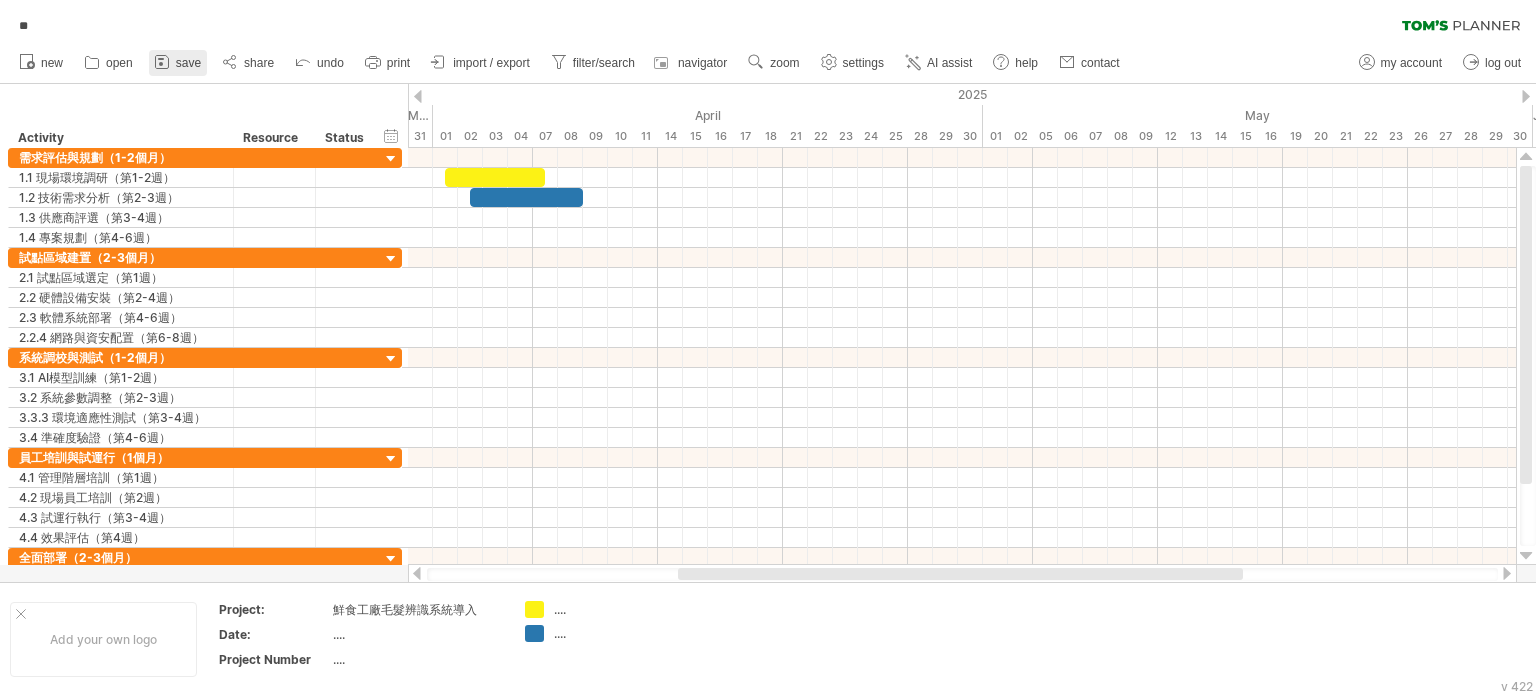 click on "save" at bounding box center [188, 63] 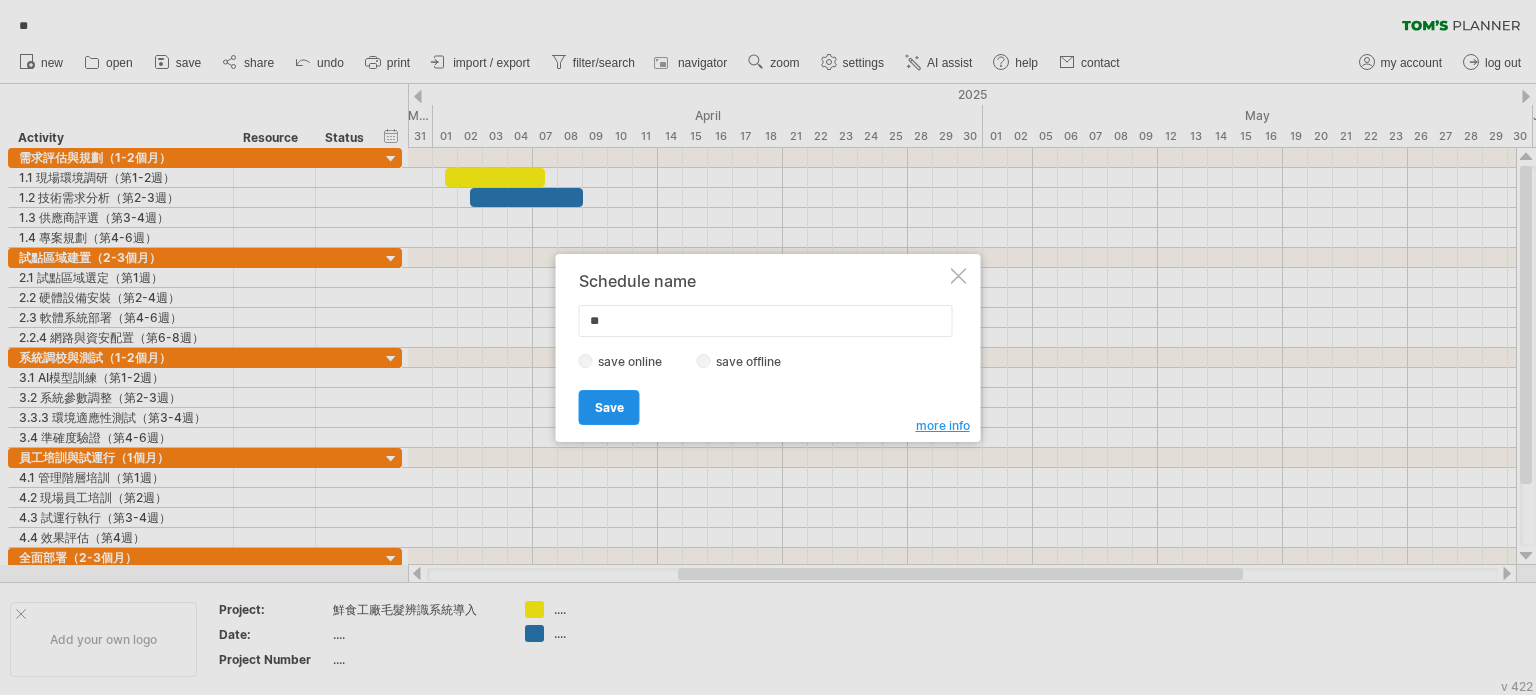 click on "Save" at bounding box center [609, 407] 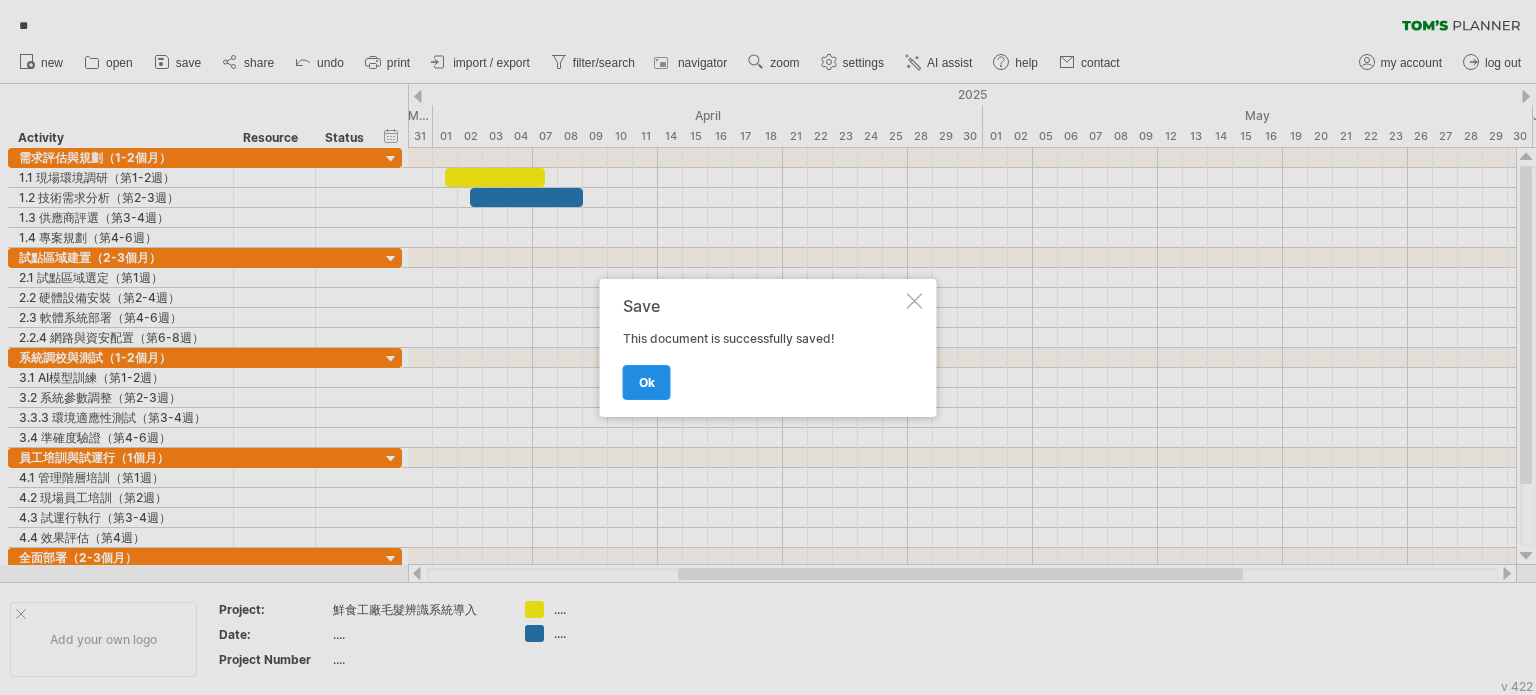 click on "ok" at bounding box center (647, 382) 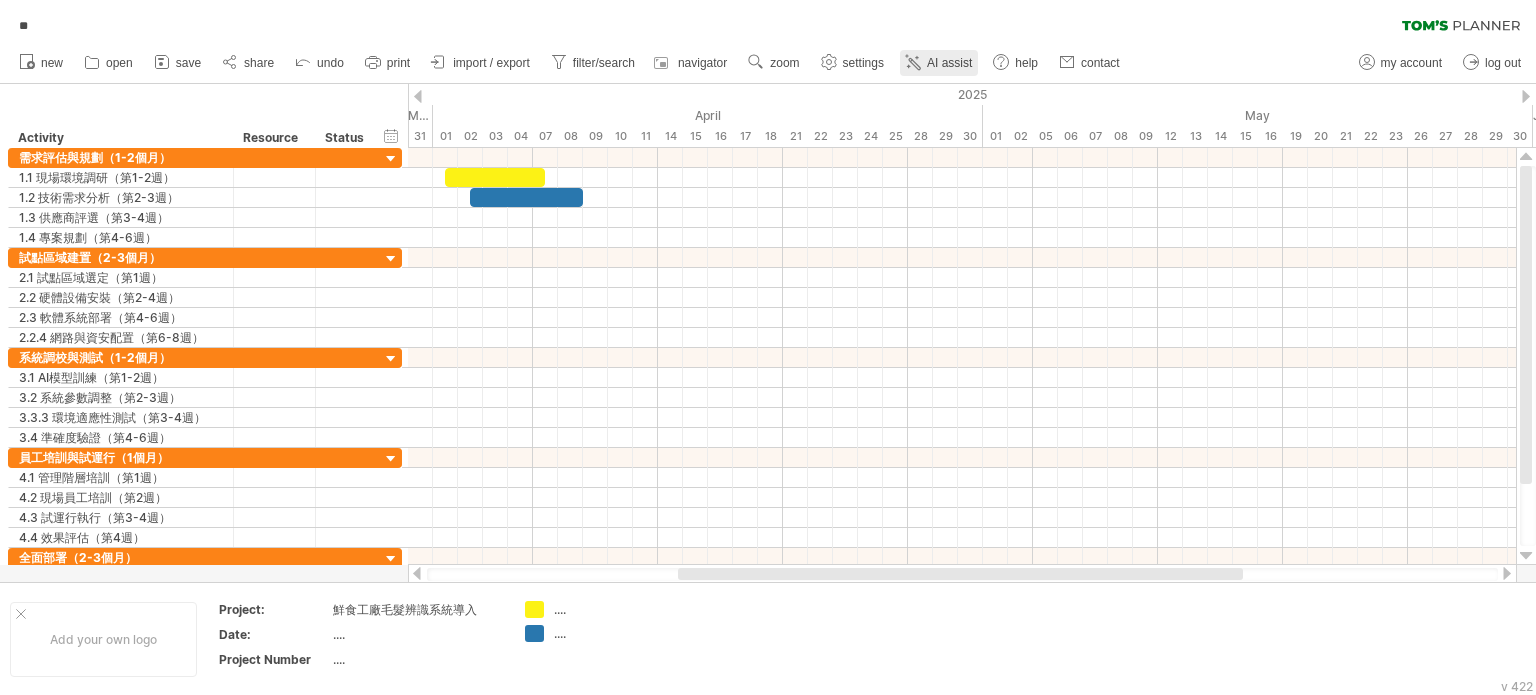 click on "AI assist" at bounding box center [949, 63] 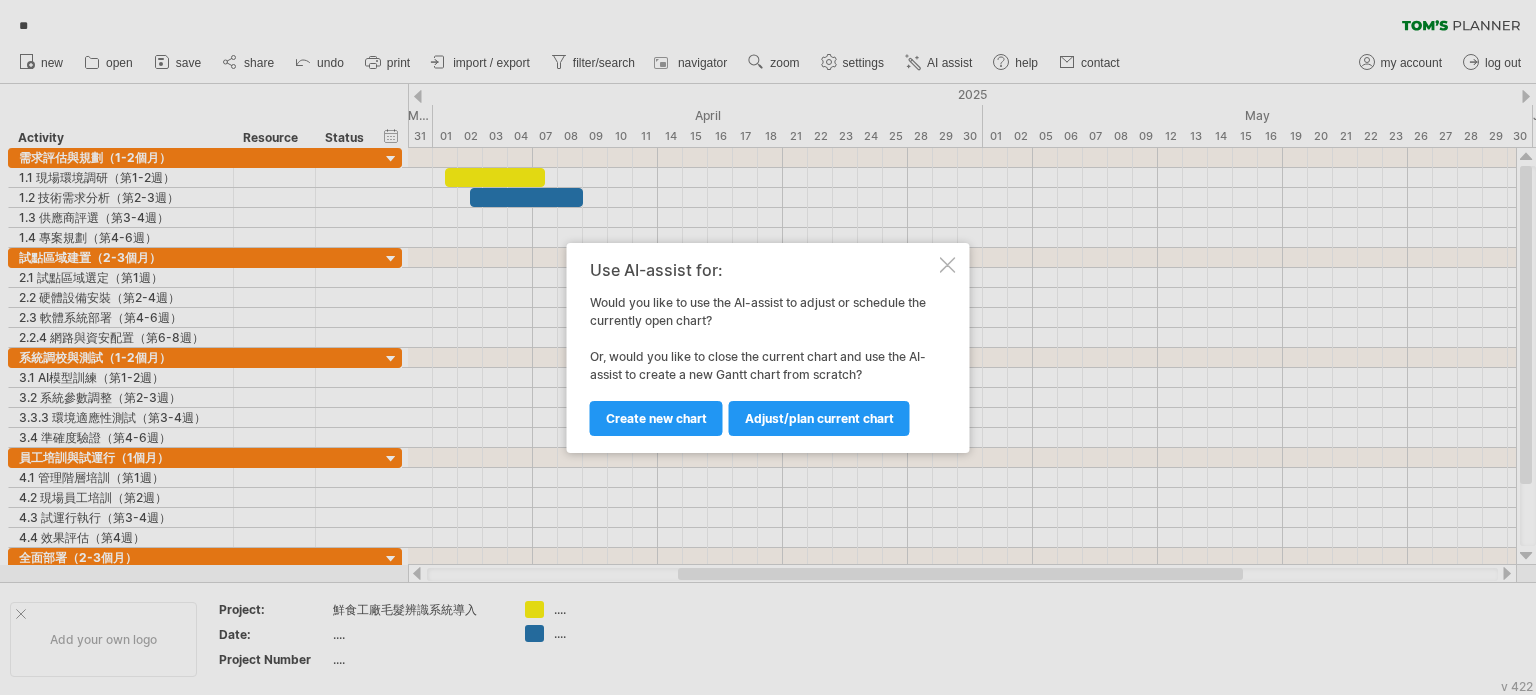 click on "Use AI-assist for: Would you like to use the AI-assist to adjust or schedule the currently open chart? Or, would you like to close the current chart and use the AI-assist to create a new Gantt chart from scratch? Adjust/plan current chart Create new chart" at bounding box center (768, 348) 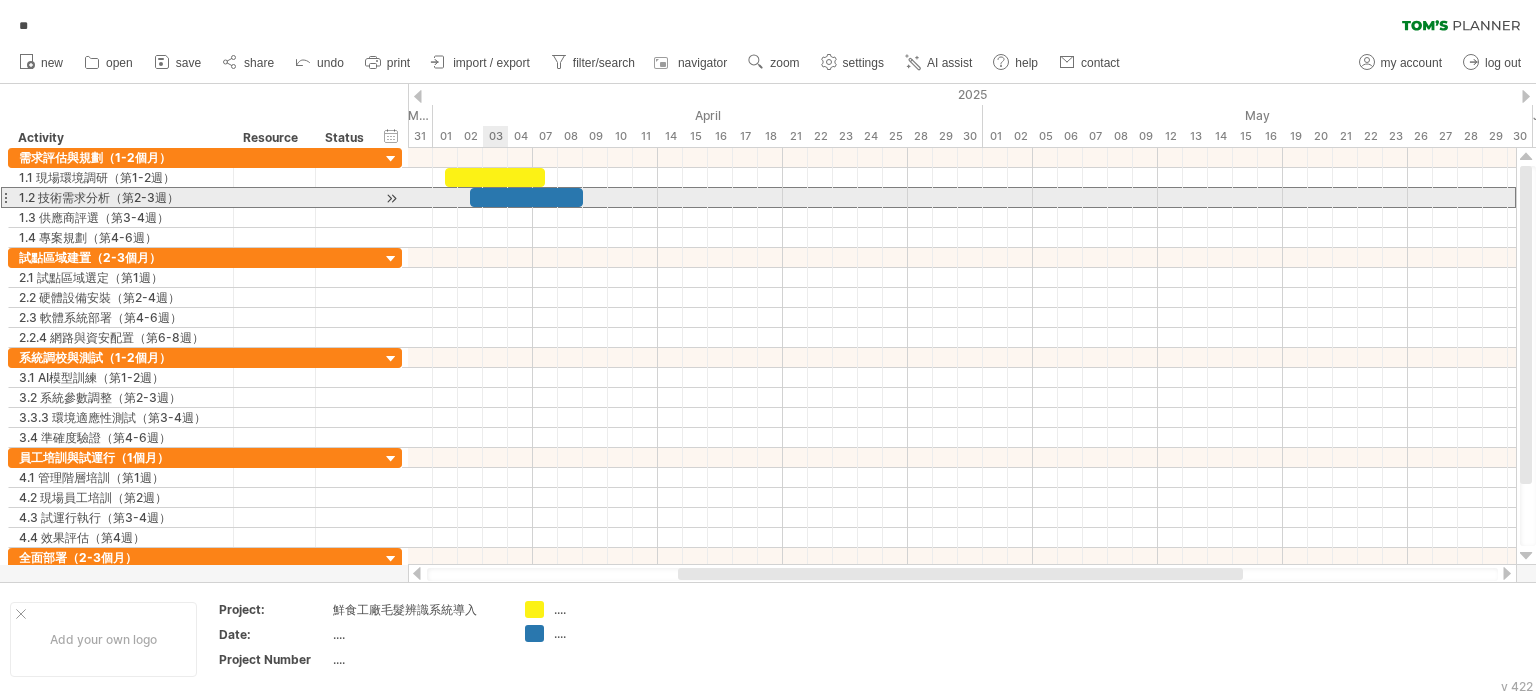 click at bounding box center [5, 197] 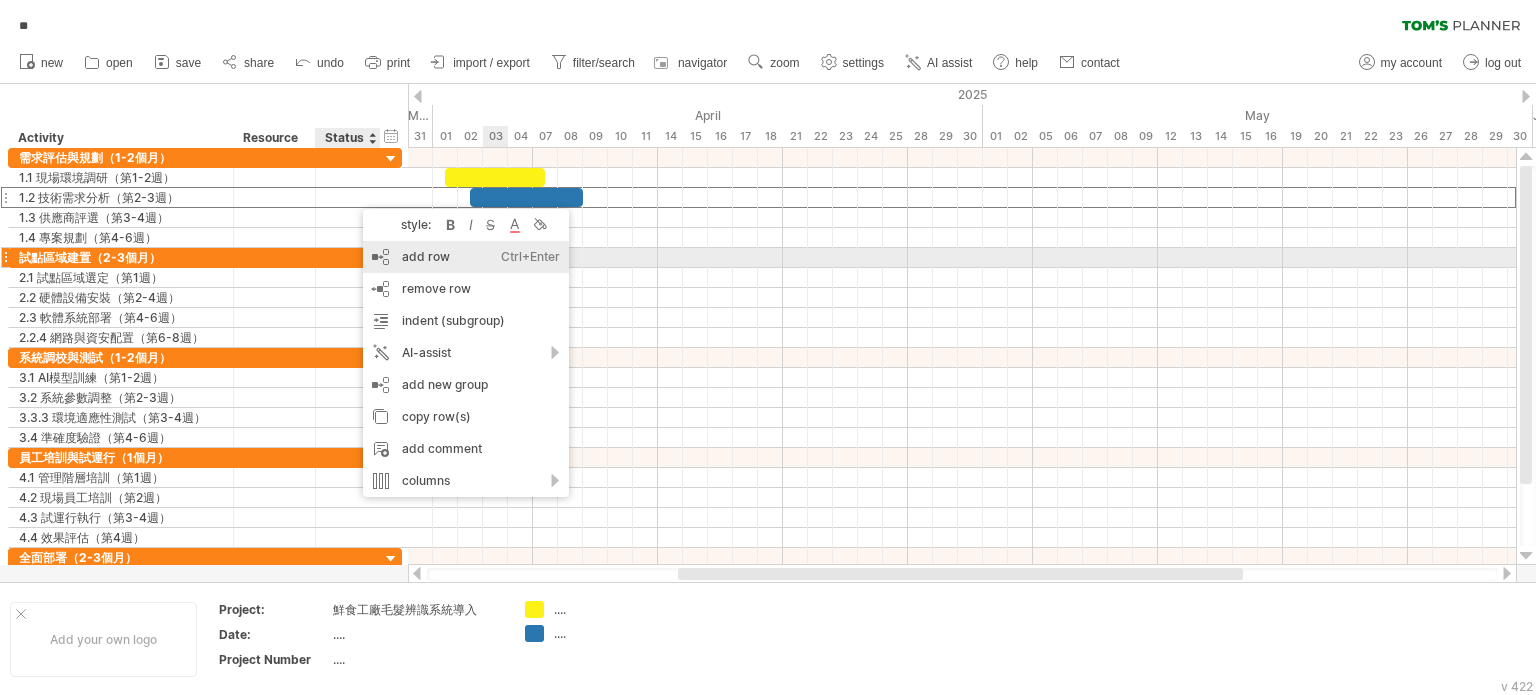 click on "add row Ctrl+Enter Cmd+Enter" at bounding box center (466, 257) 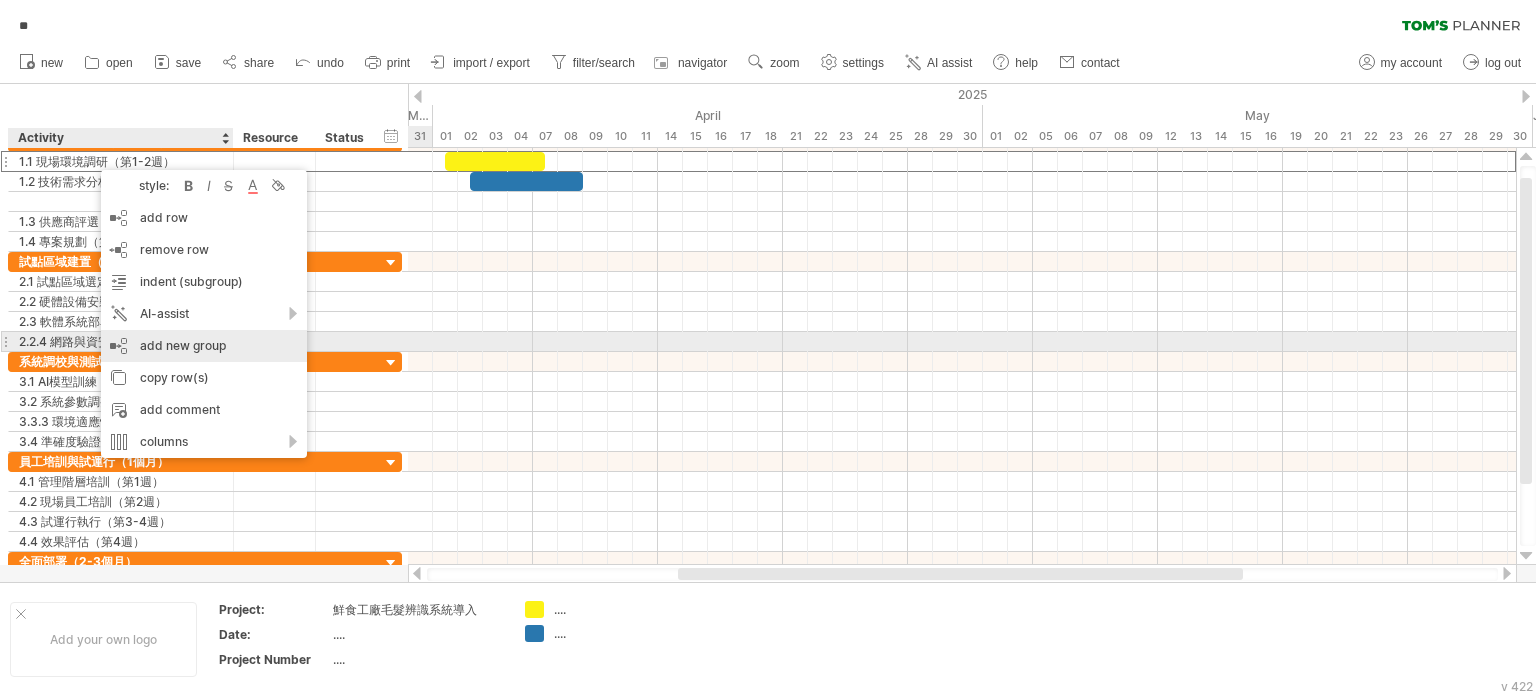 click on "add new group" at bounding box center (204, 346) 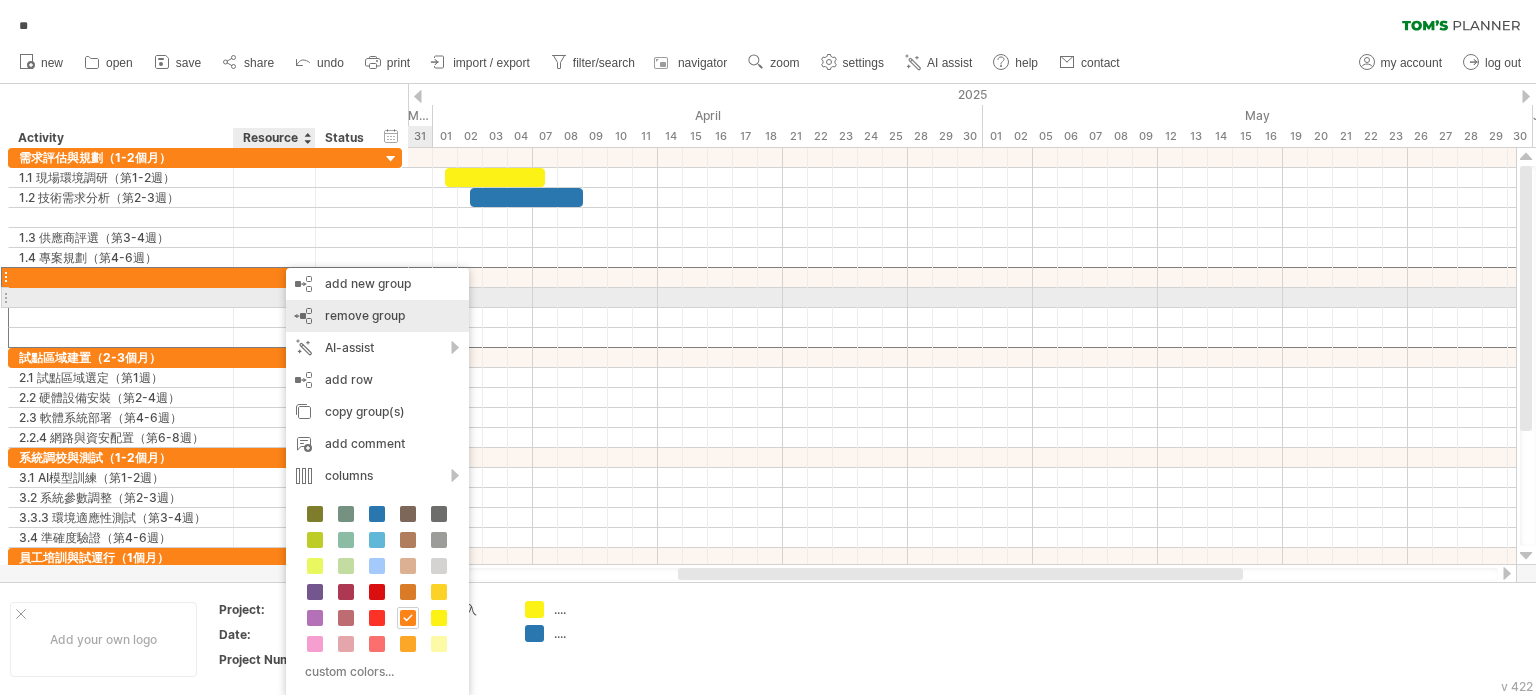 click on "remove group" at bounding box center (365, 315) 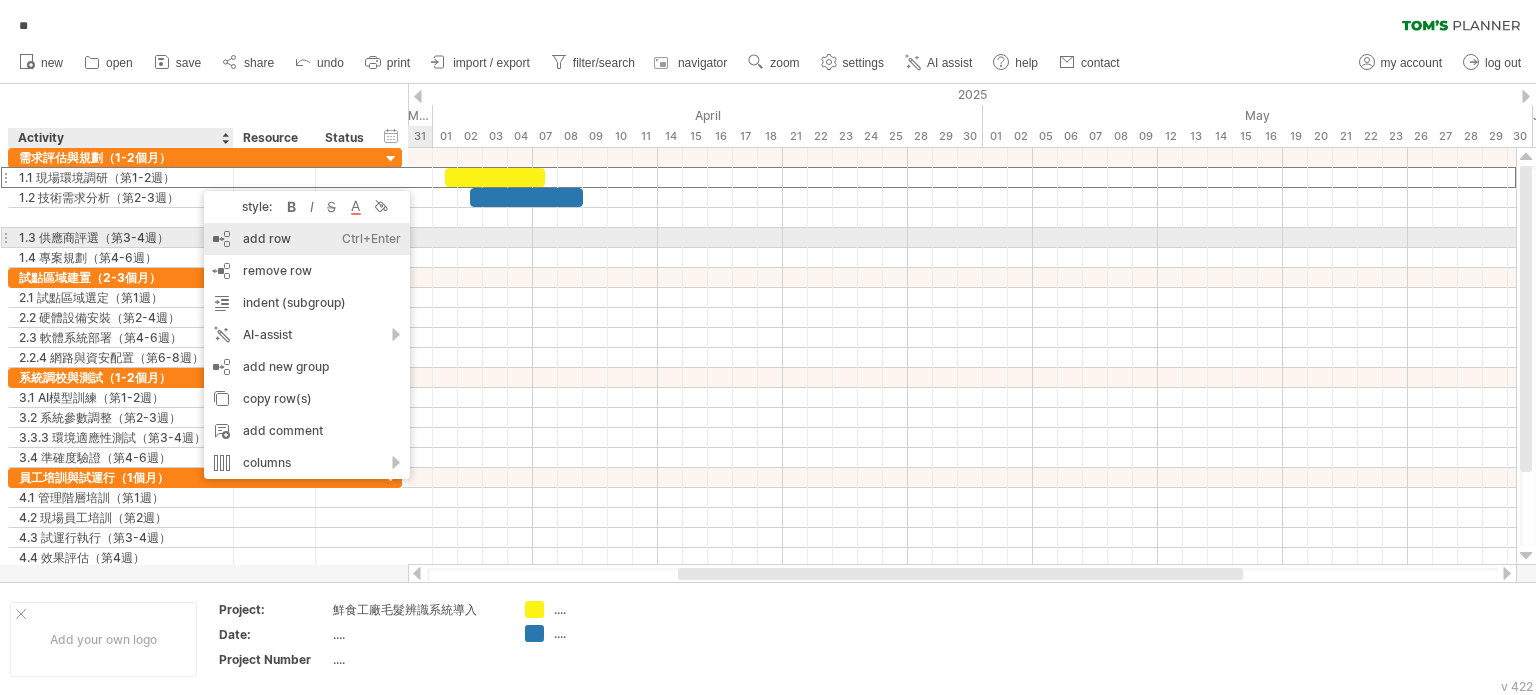 click on "add row Ctrl+Enter Cmd+Enter" at bounding box center [307, 239] 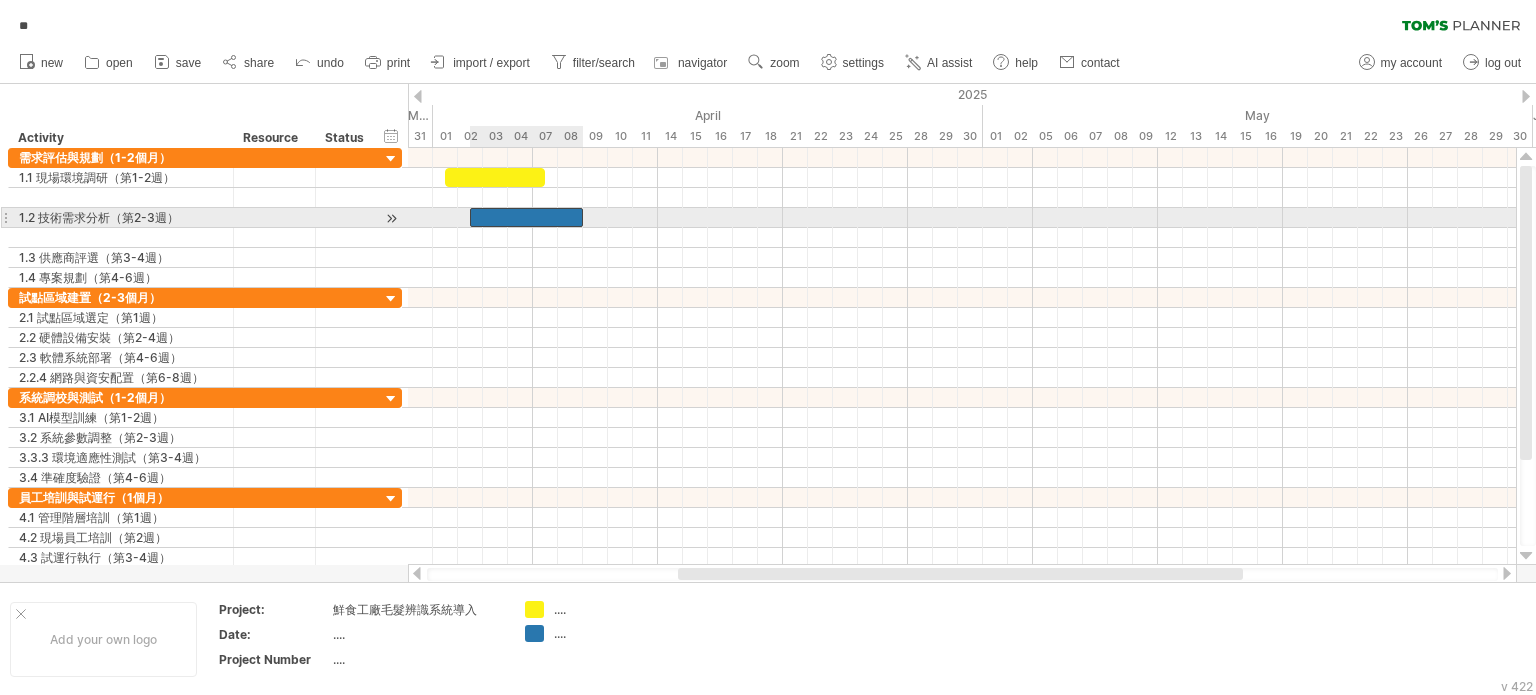 click at bounding box center (526, 217) 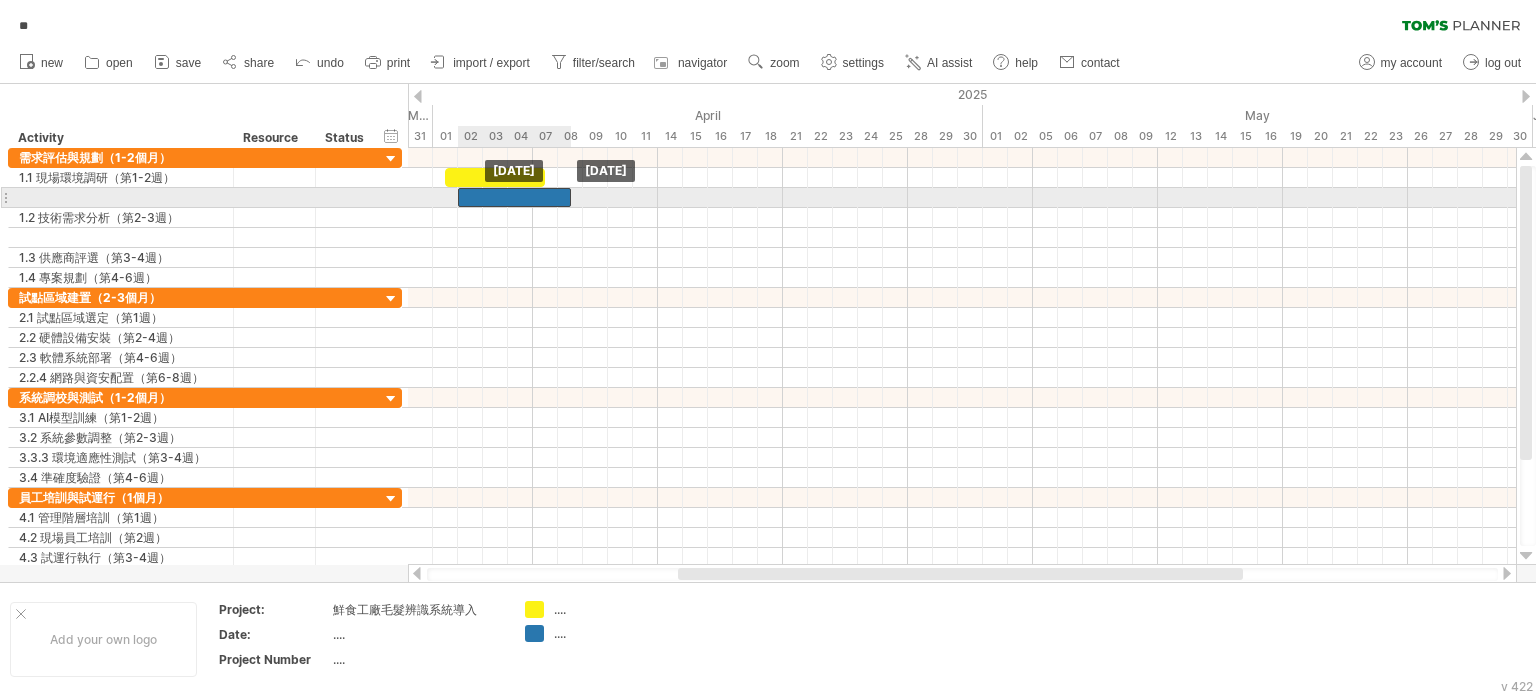 drag, startPoint x: 511, startPoint y: 216, endPoint x: 502, endPoint y: 199, distance: 19.235384 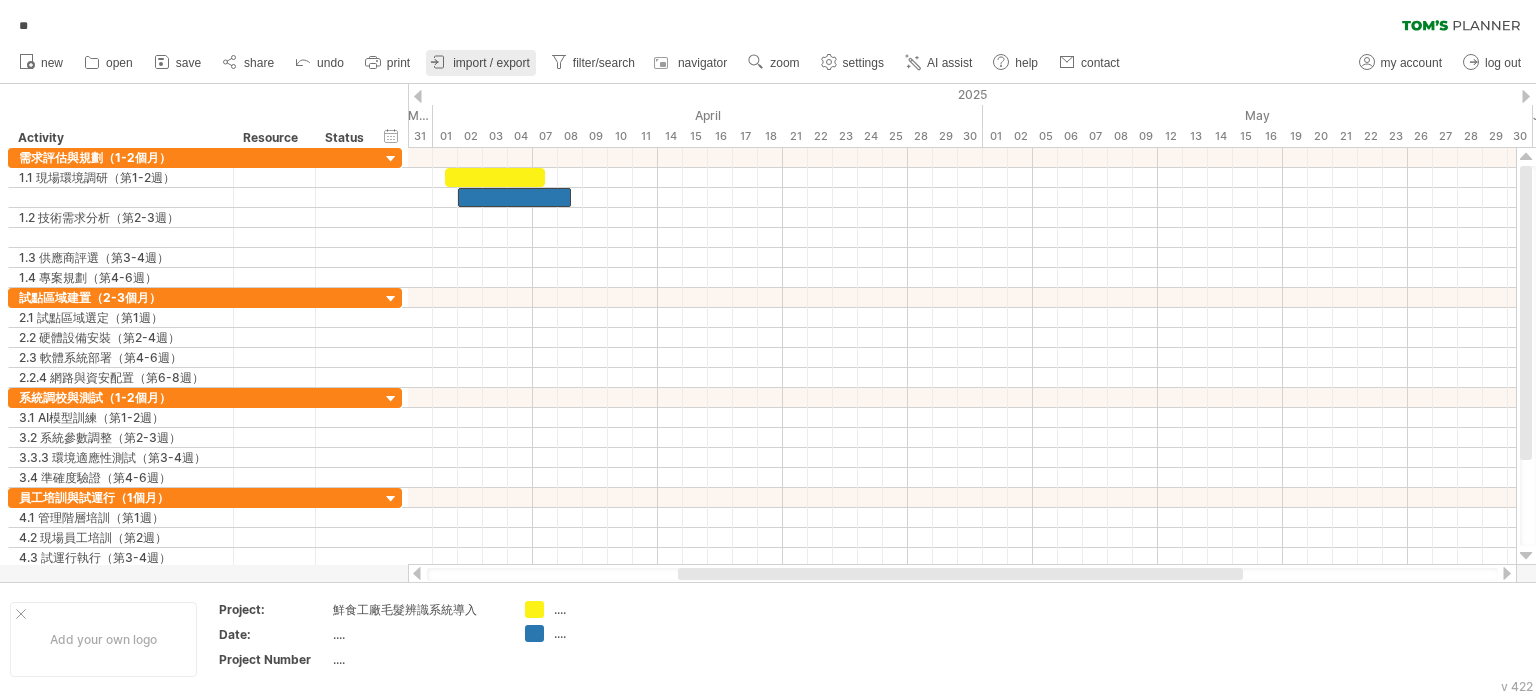 click on "import / export" at bounding box center (491, 63) 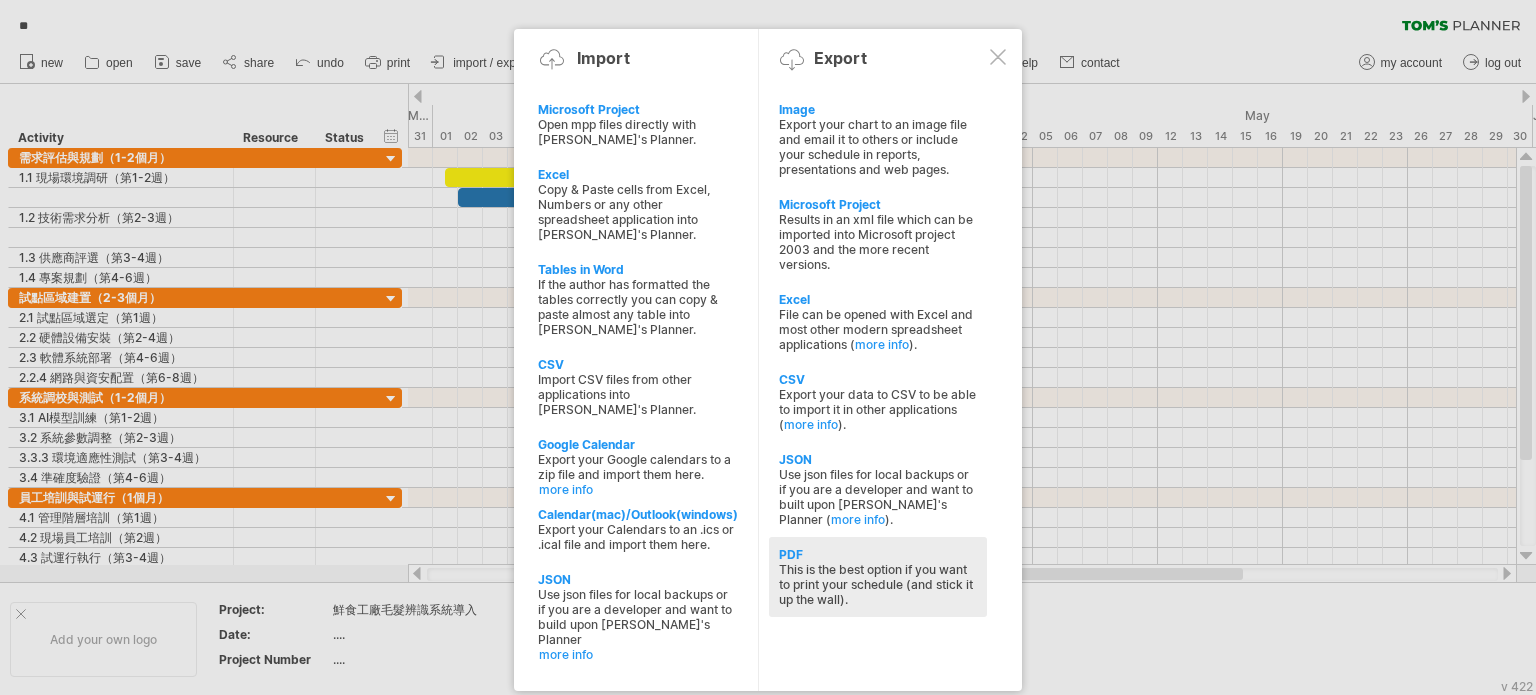 click on "This is the best option if you want to print your schedule (and stick it up the wall)." at bounding box center (878, 584) 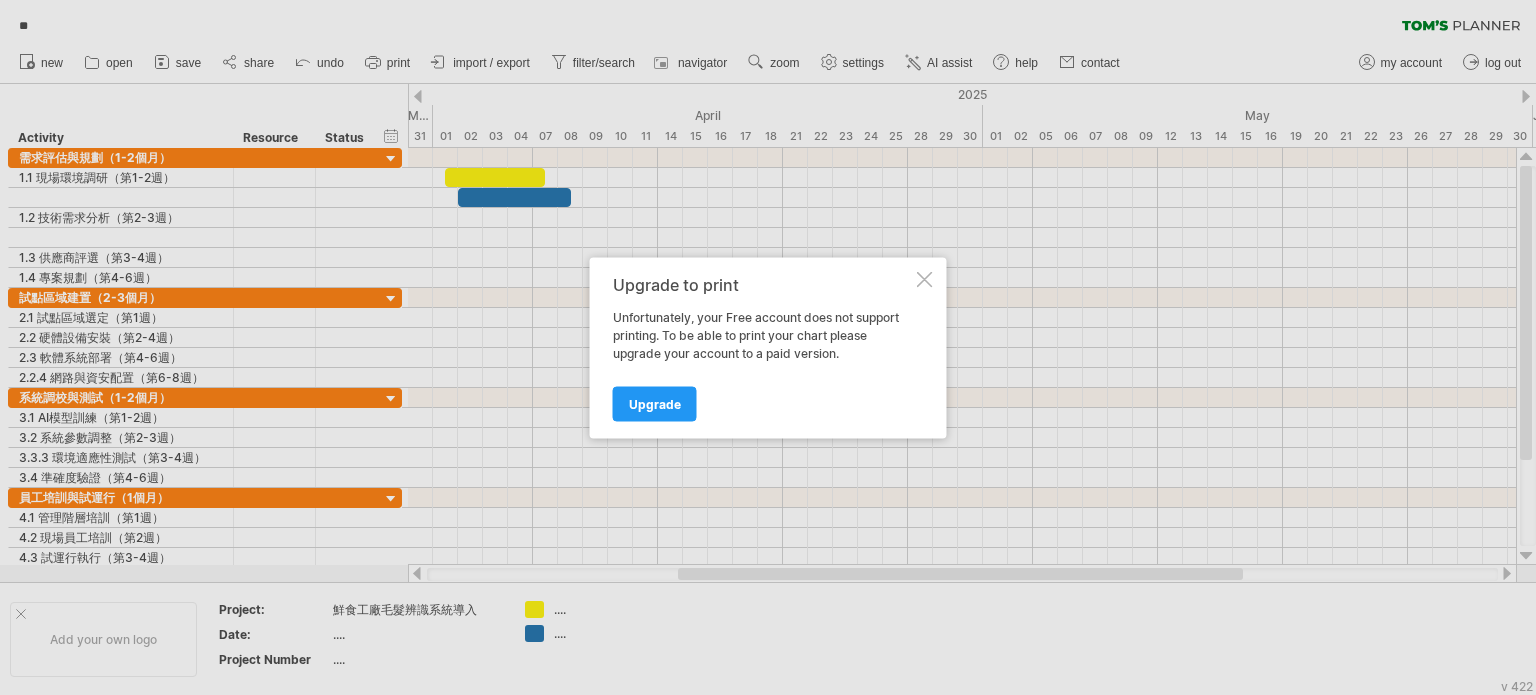 click at bounding box center [925, 279] 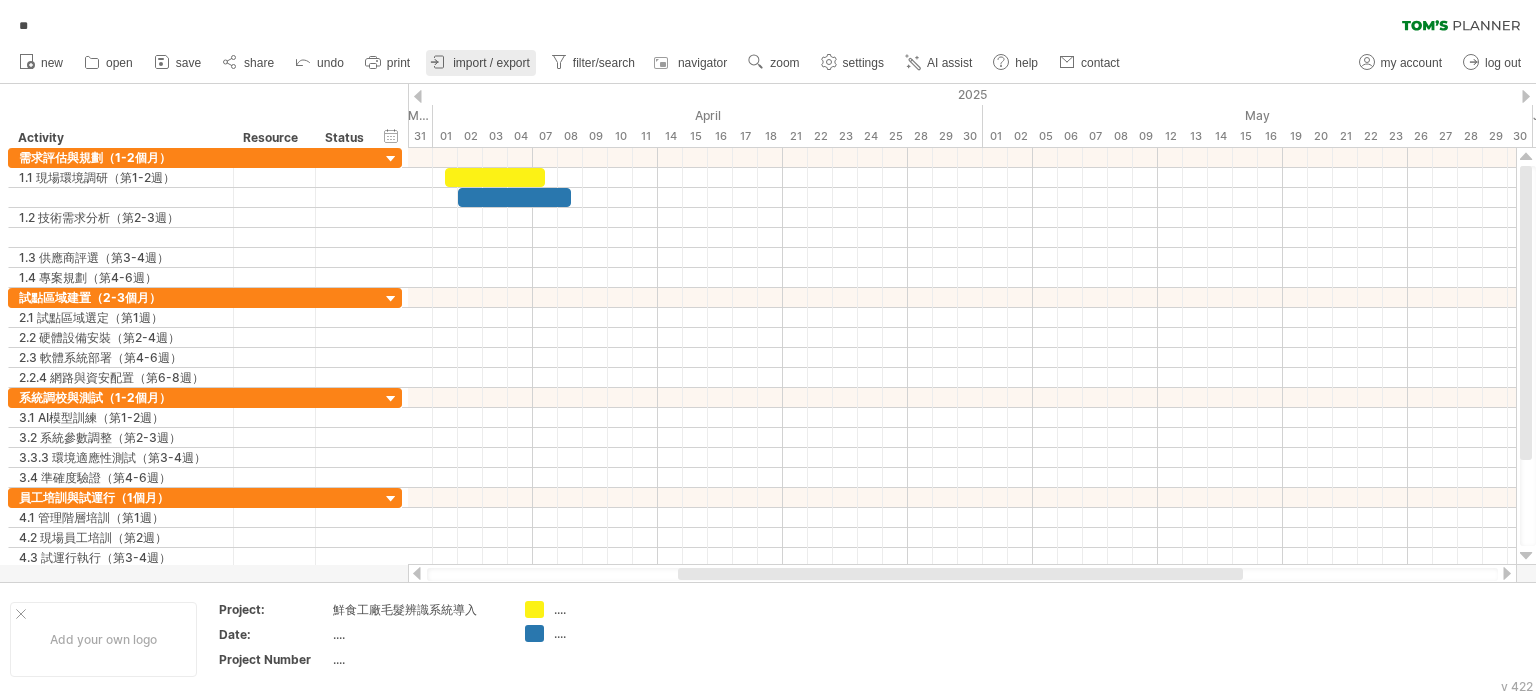 click on "import / export" at bounding box center (491, 63) 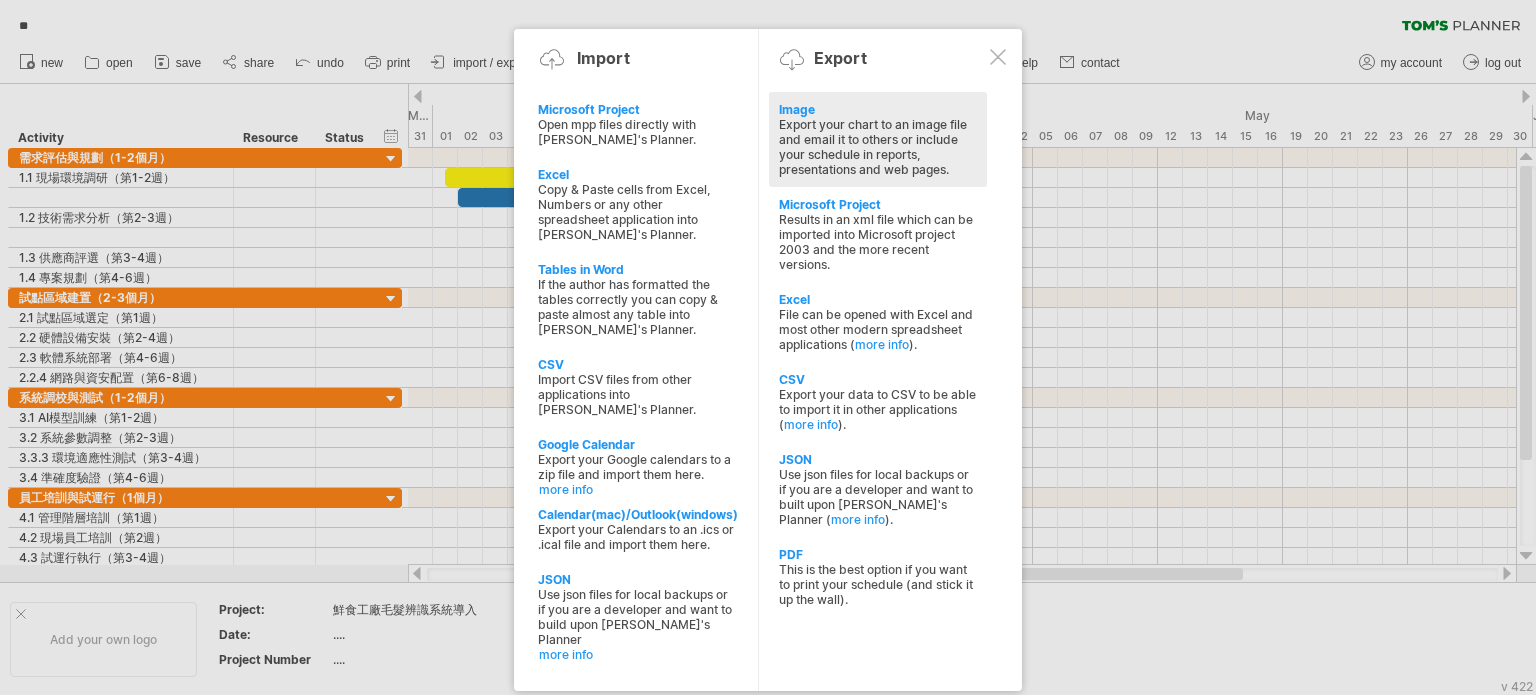 click on "Export your chart to an image file and email it to others or include your schedule in reports, presentations and web pages." at bounding box center [878, 147] 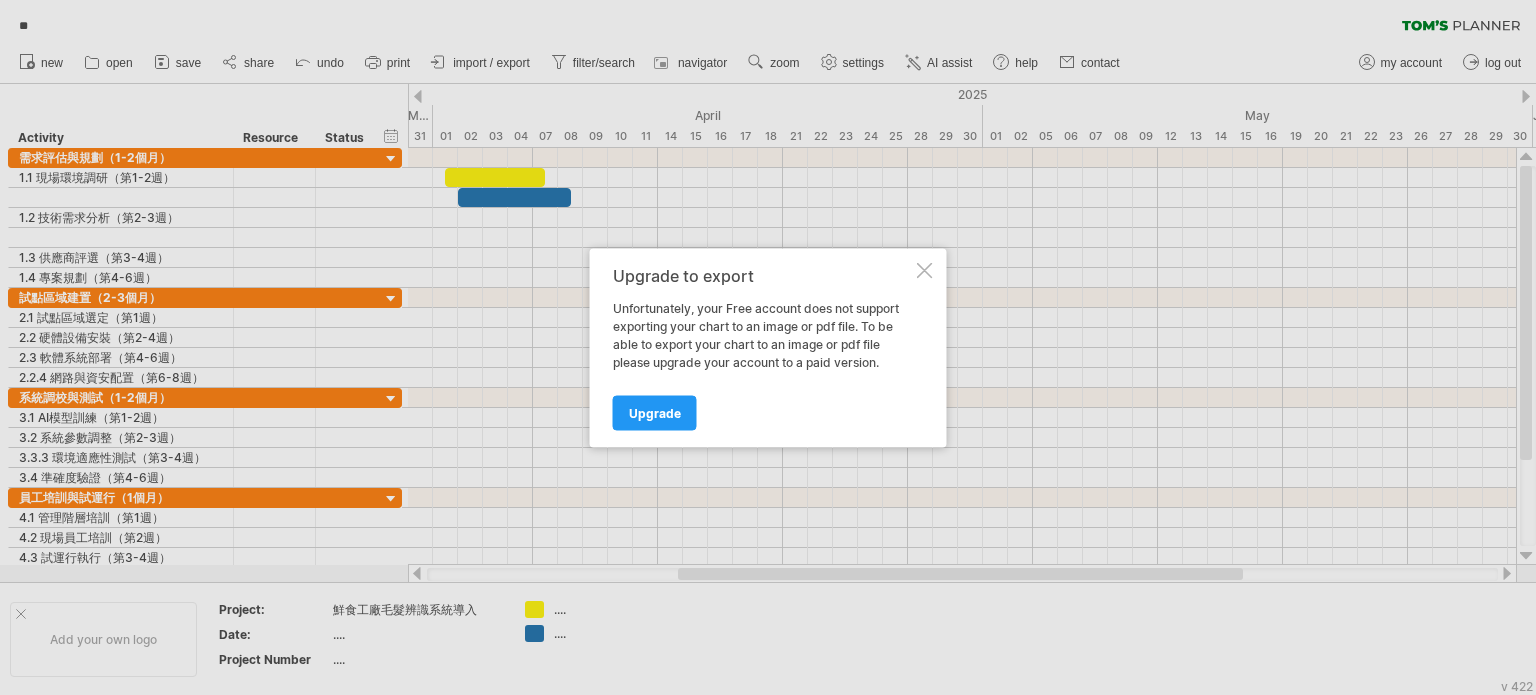 click at bounding box center [925, 270] 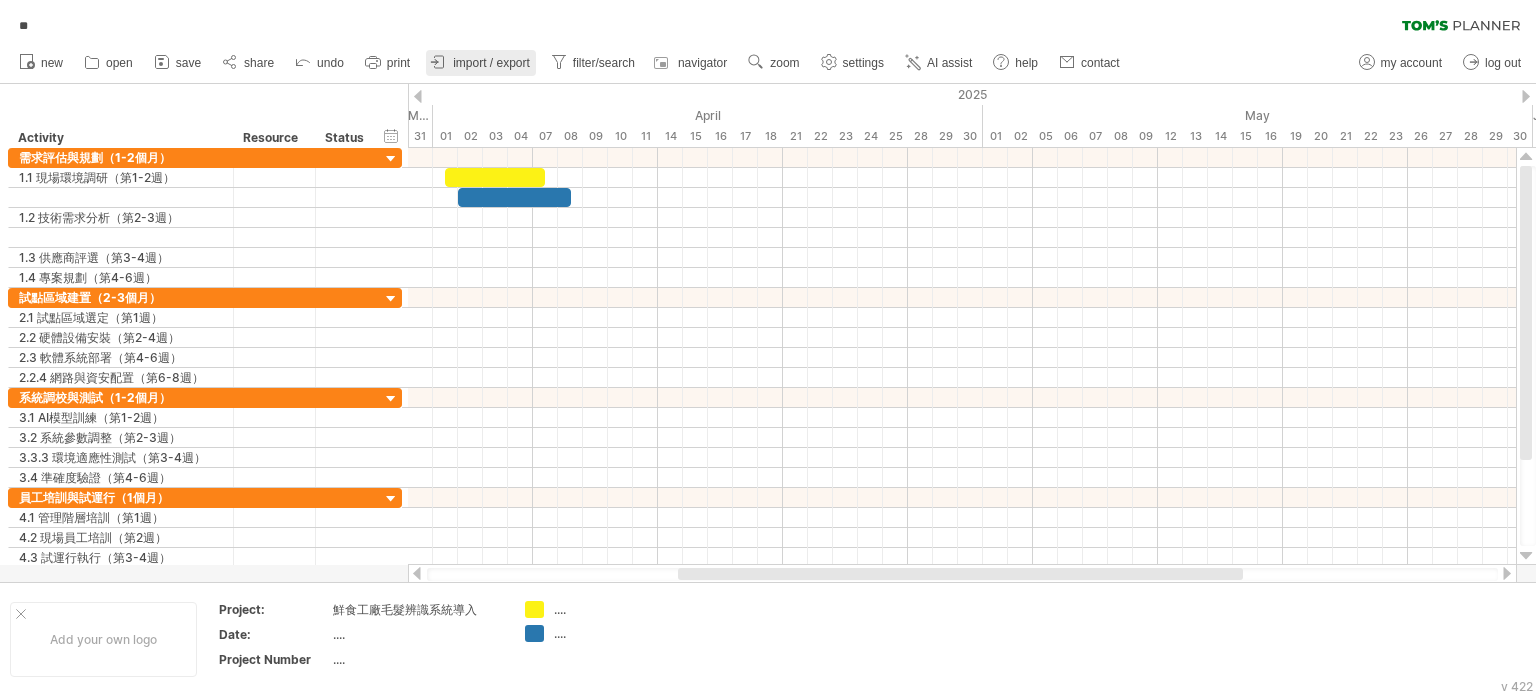 click on "import / export" at bounding box center [491, 63] 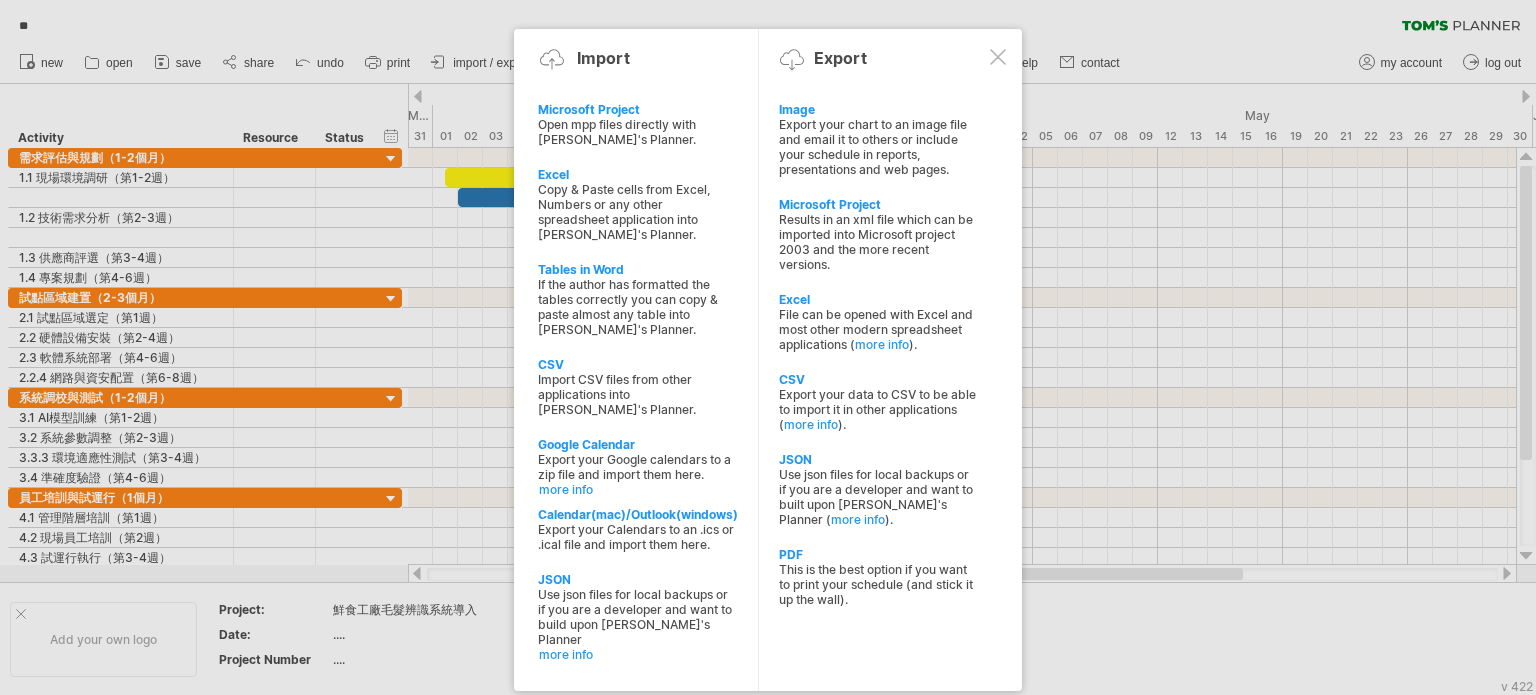 click at bounding box center (768, 347) 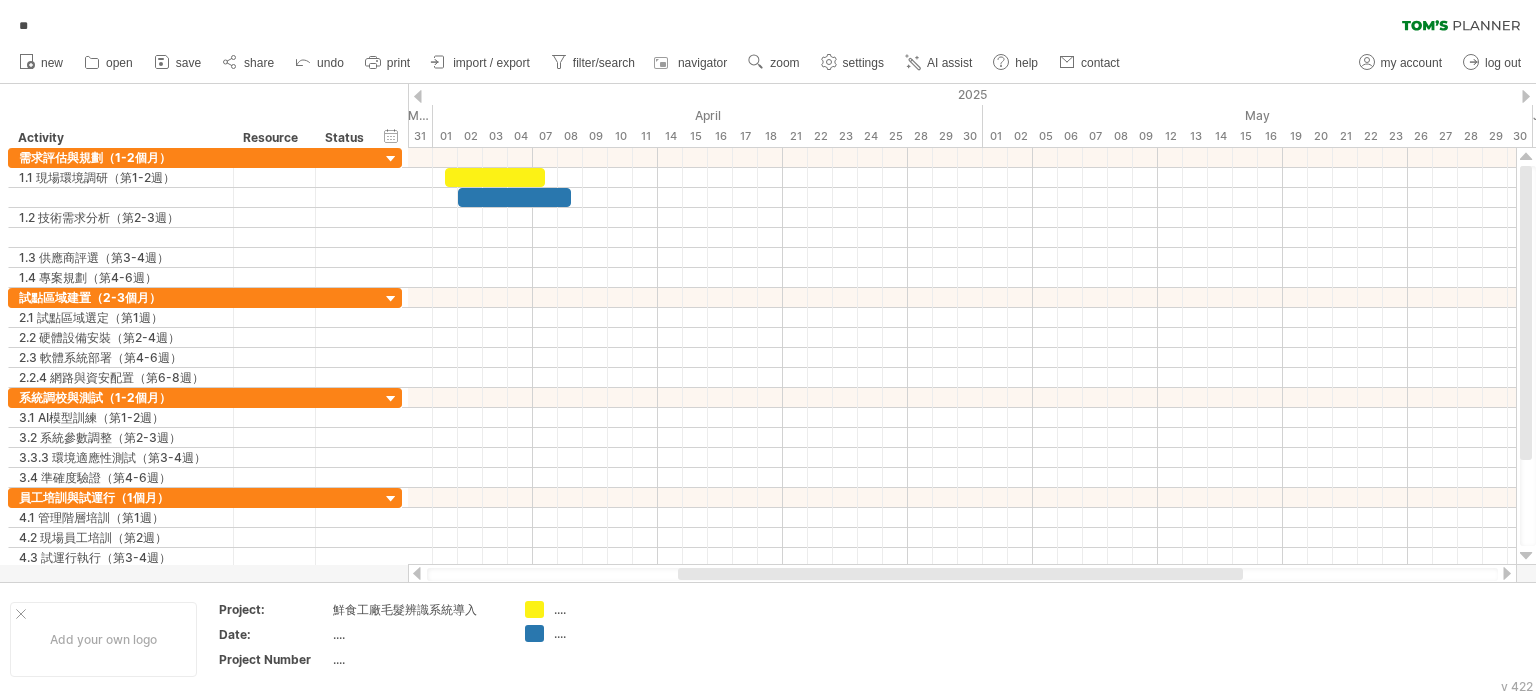 click on "print" at bounding box center [398, 63] 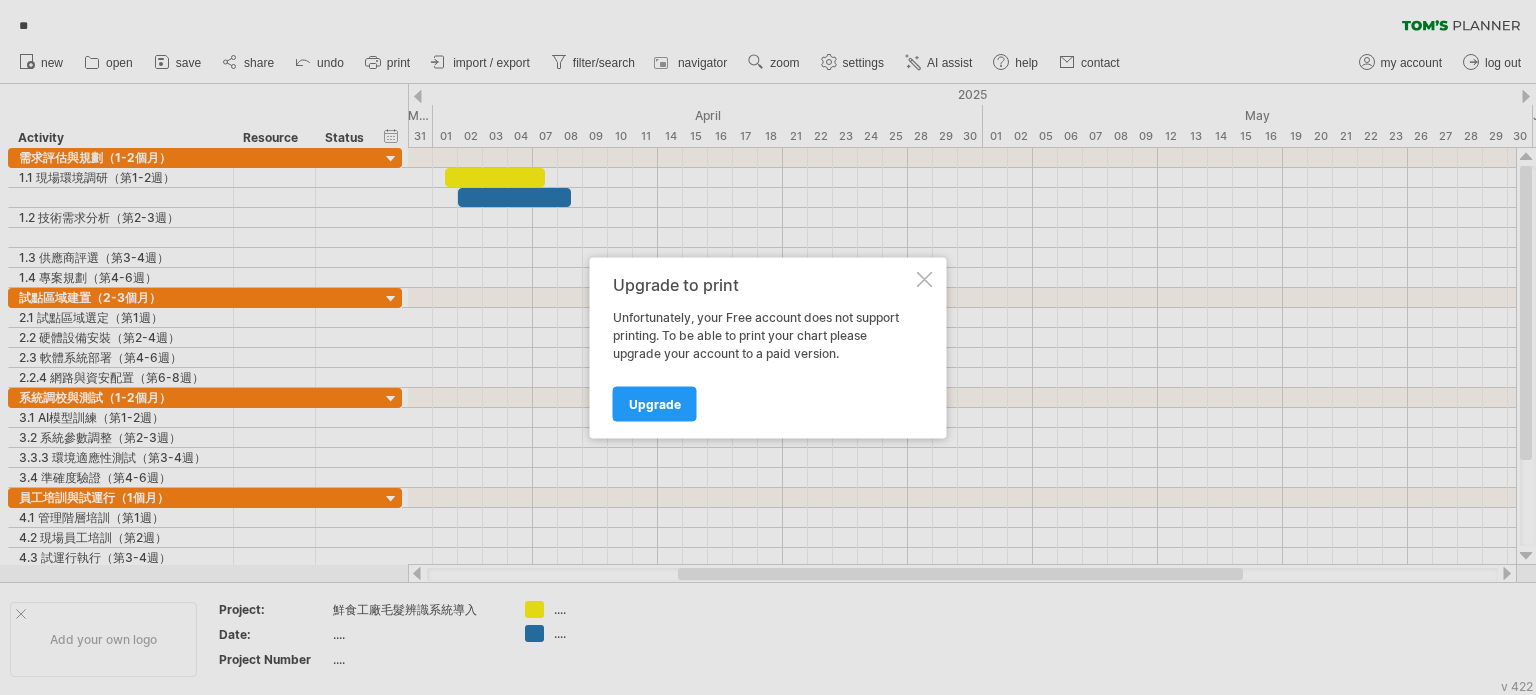 click at bounding box center [925, 279] 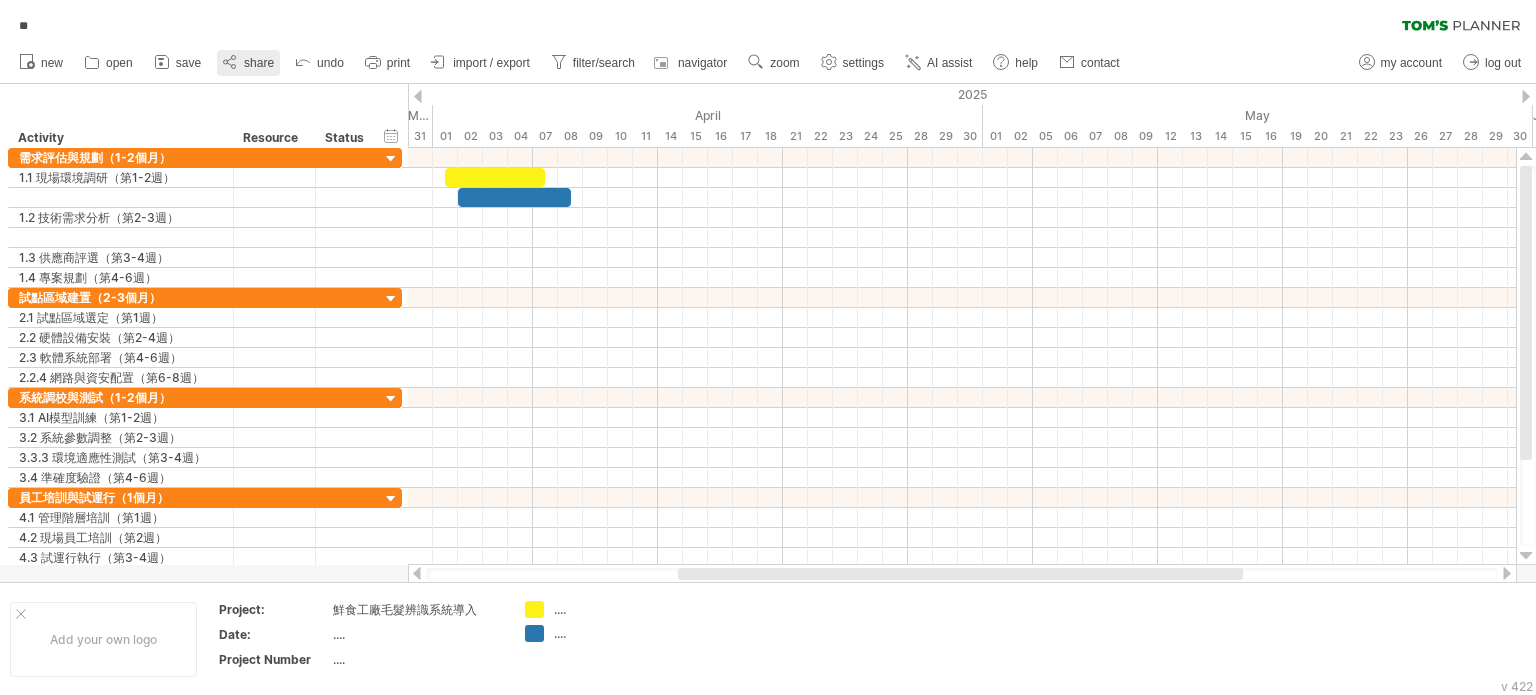 click on "share" at bounding box center [259, 63] 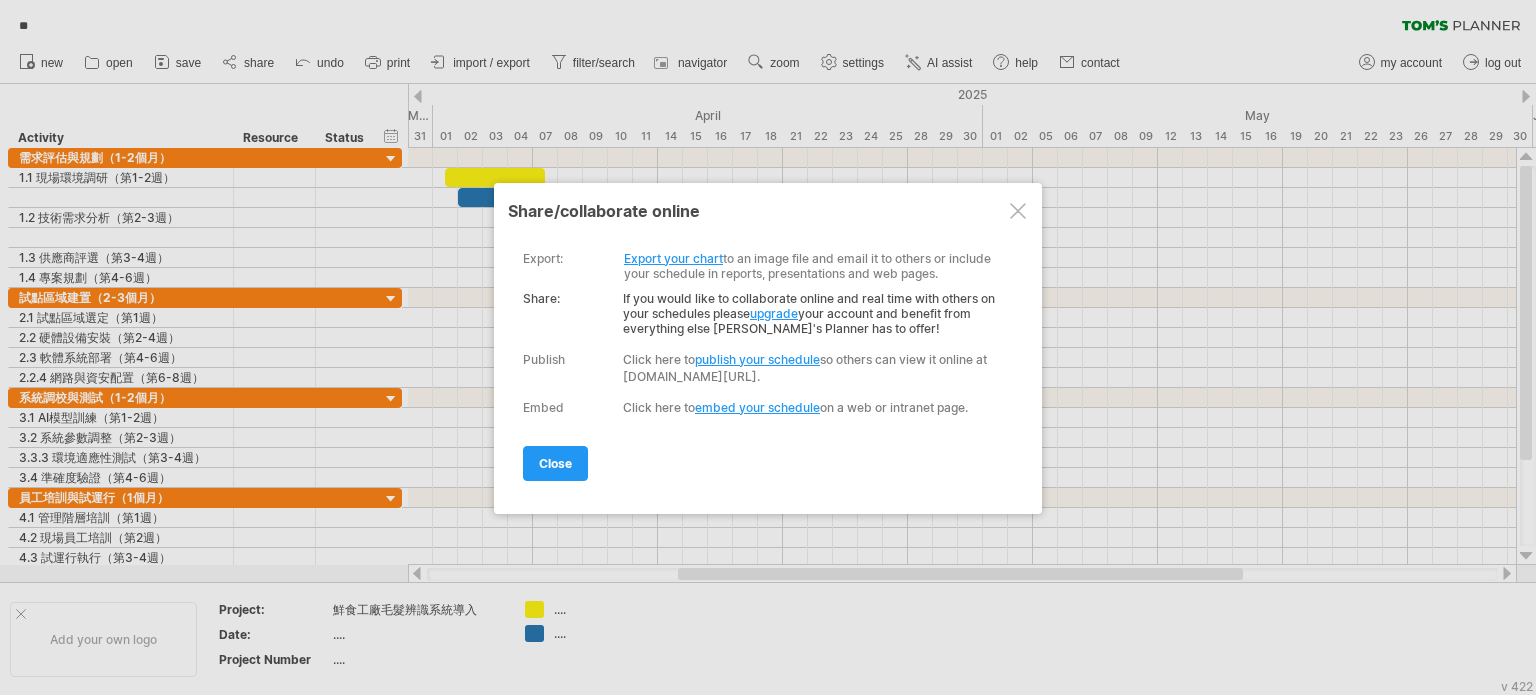 click at bounding box center [1018, 211] 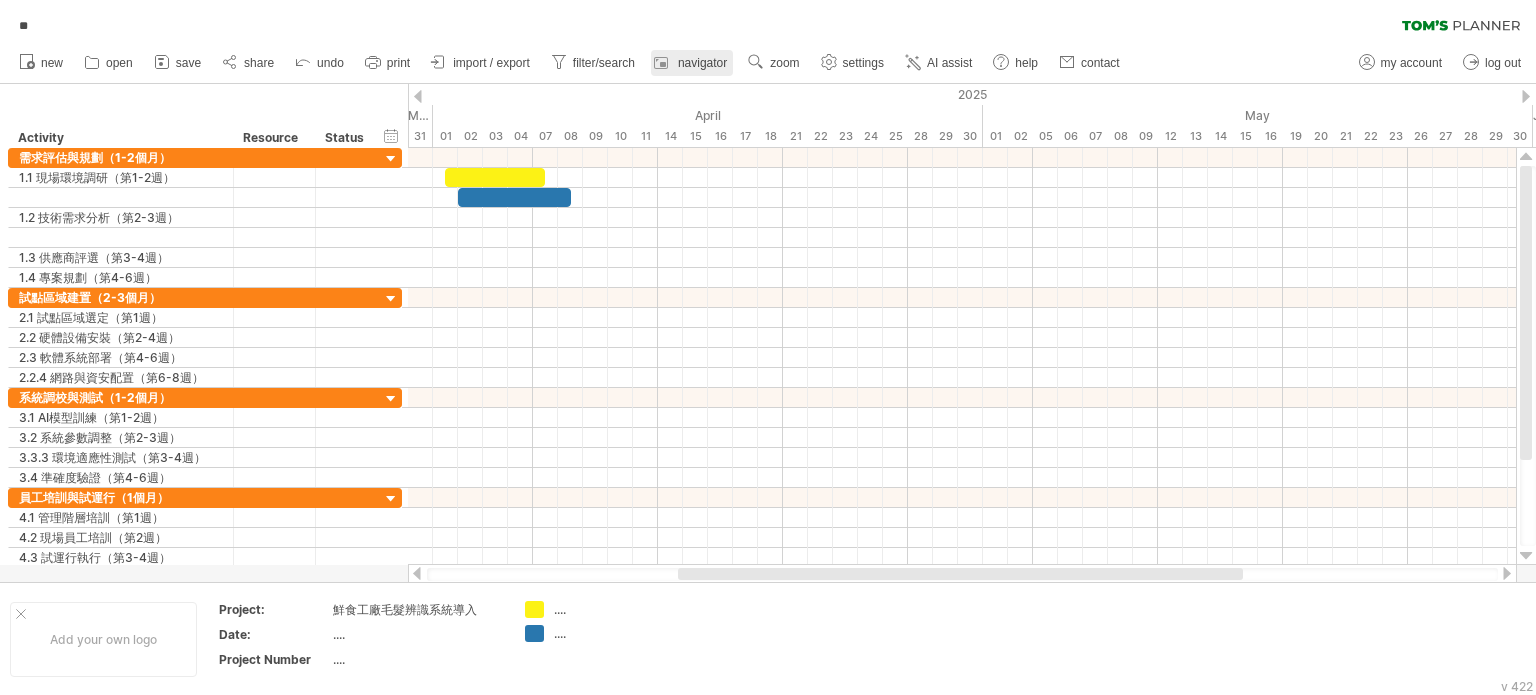 click on "navigator" at bounding box center (702, 63) 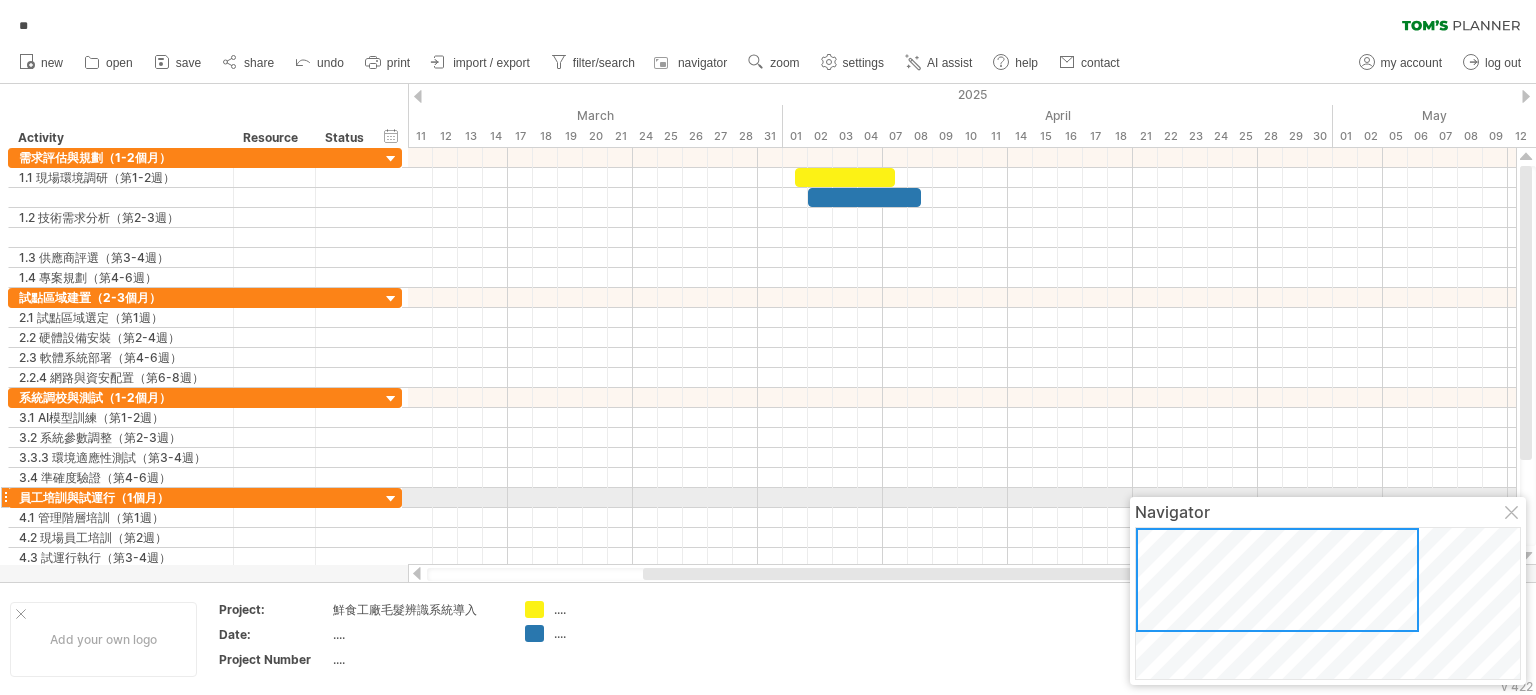 click at bounding box center (1513, 514) 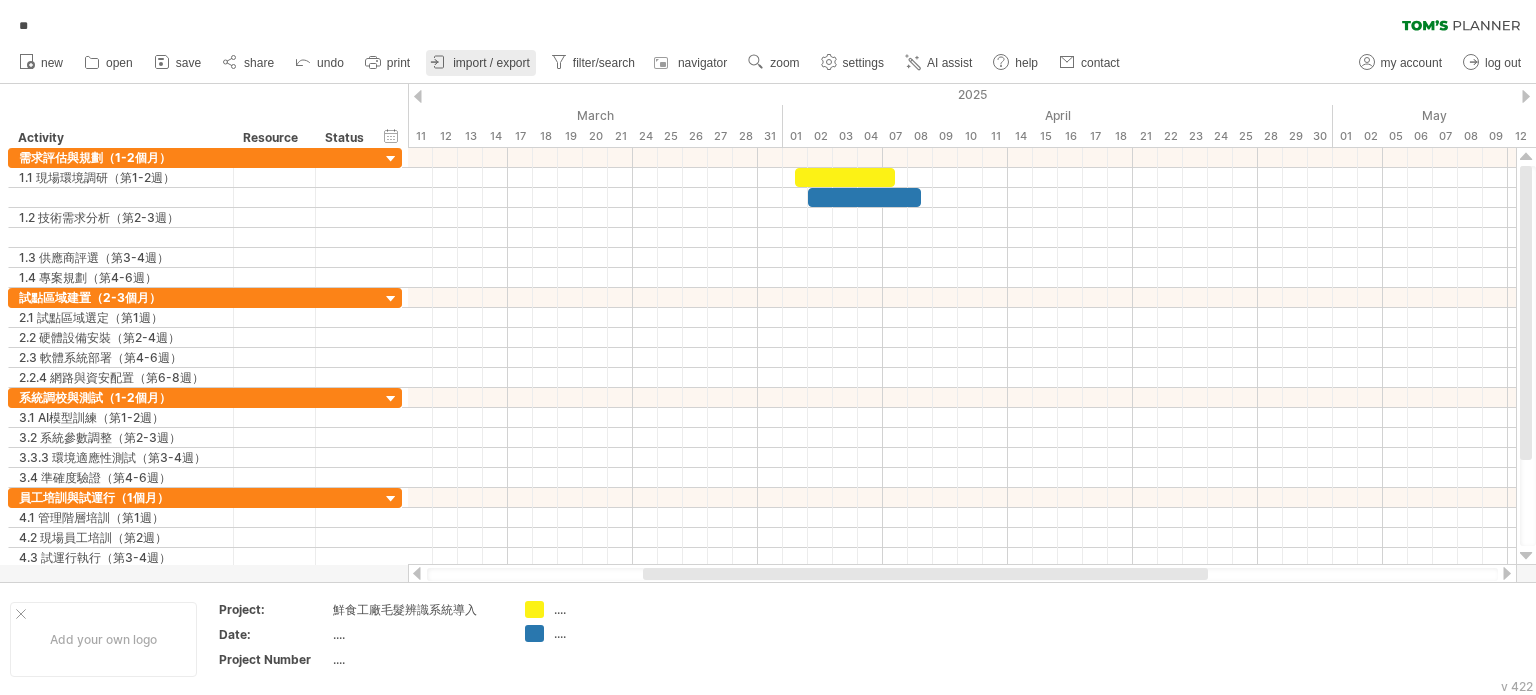 click on "import / export" at bounding box center [491, 63] 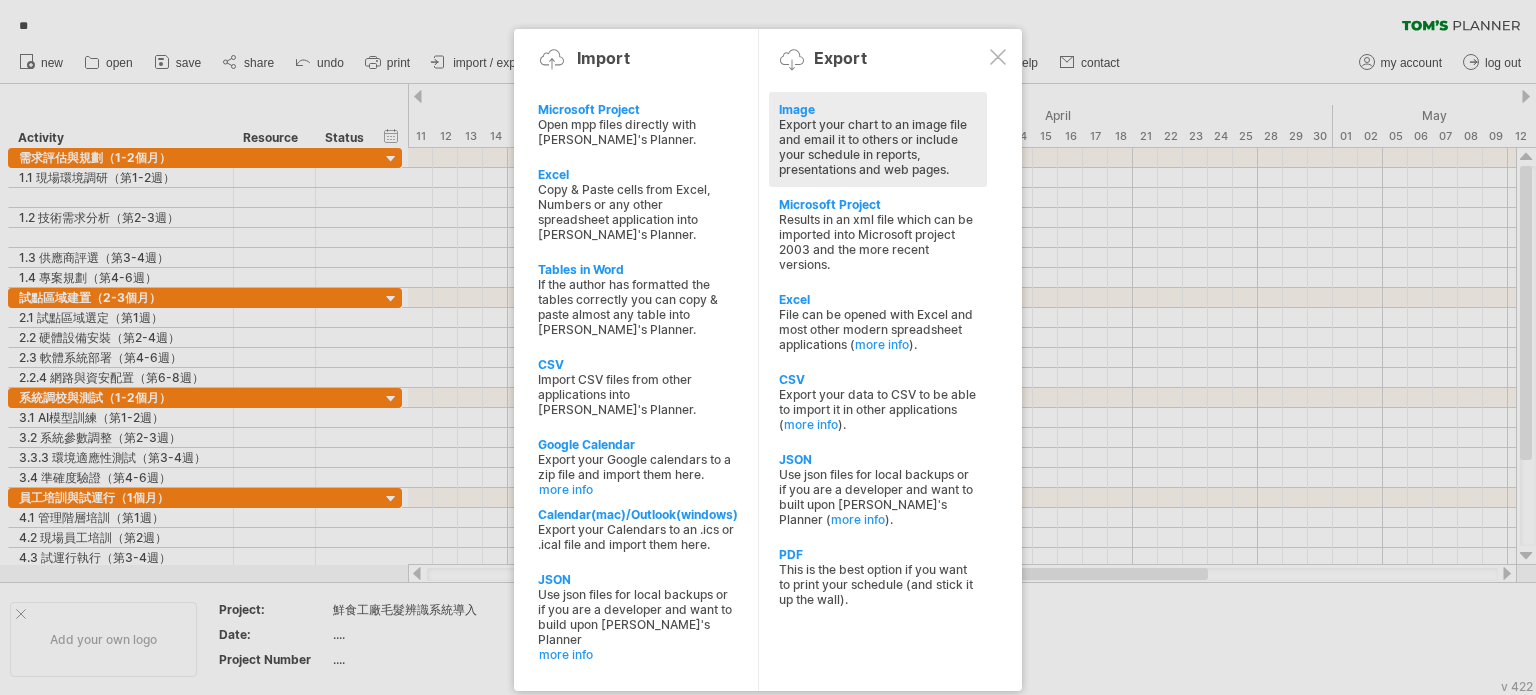 click on "Export your chart to an image file and email it to others or include your schedule in reports, presentations and web pages." at bounding box center [878, 147] 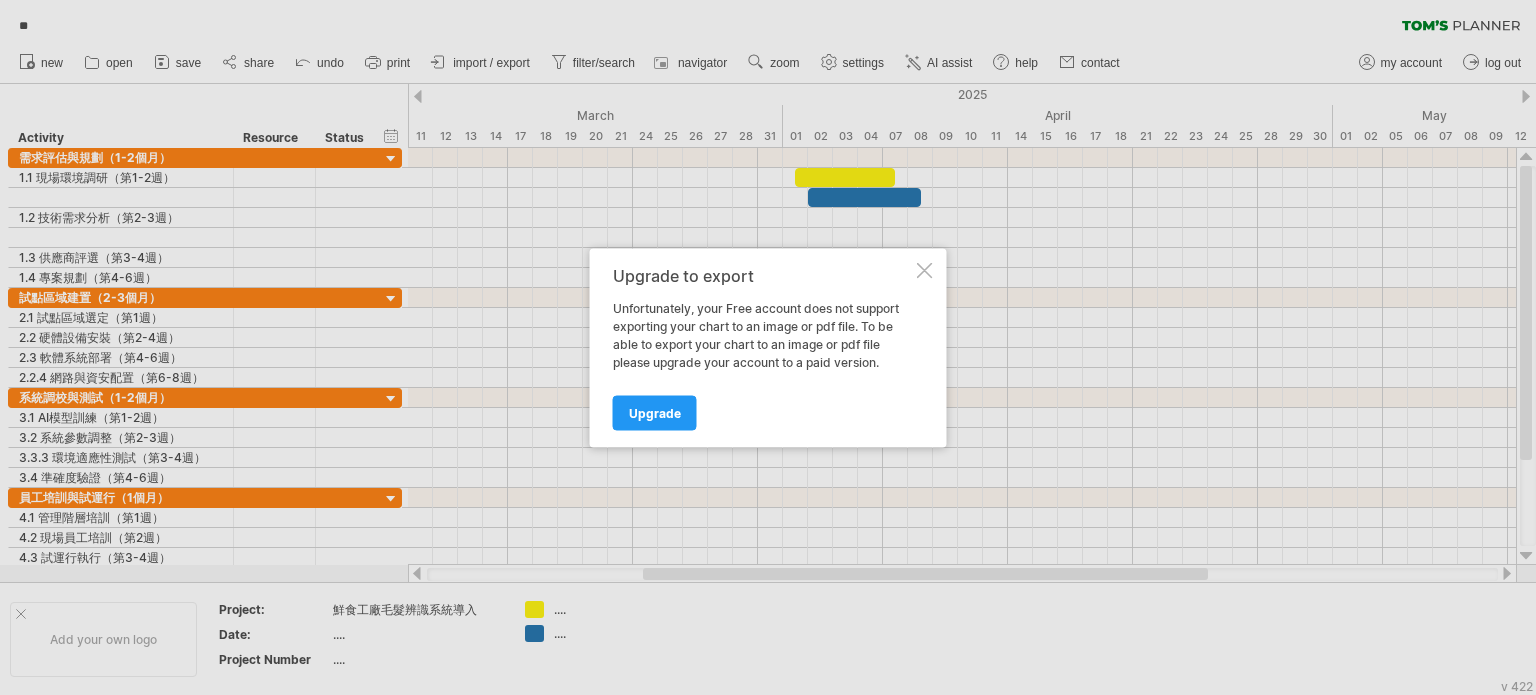 click at bounding box center [925, 270] 